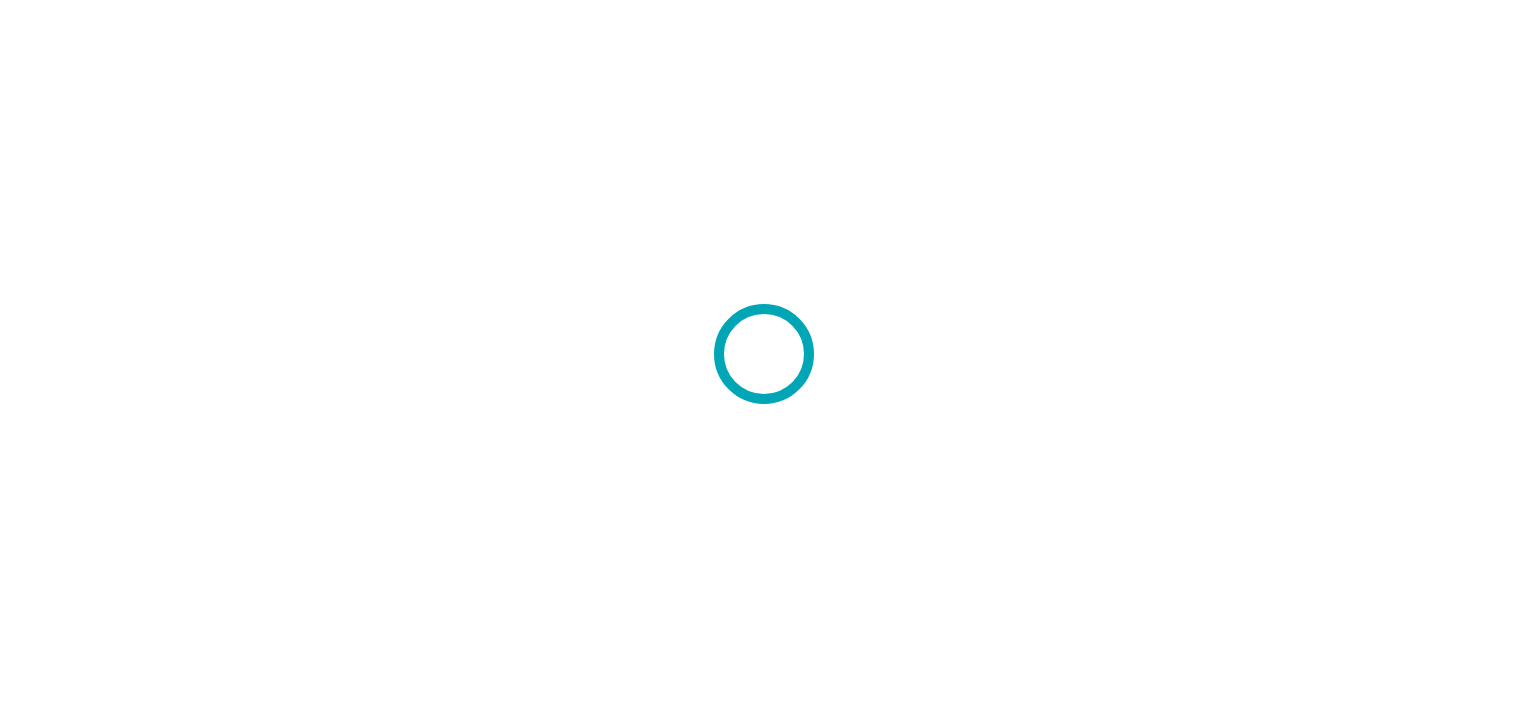 scroll, scrollTop: 0, scrollLeft: 0, axis: both 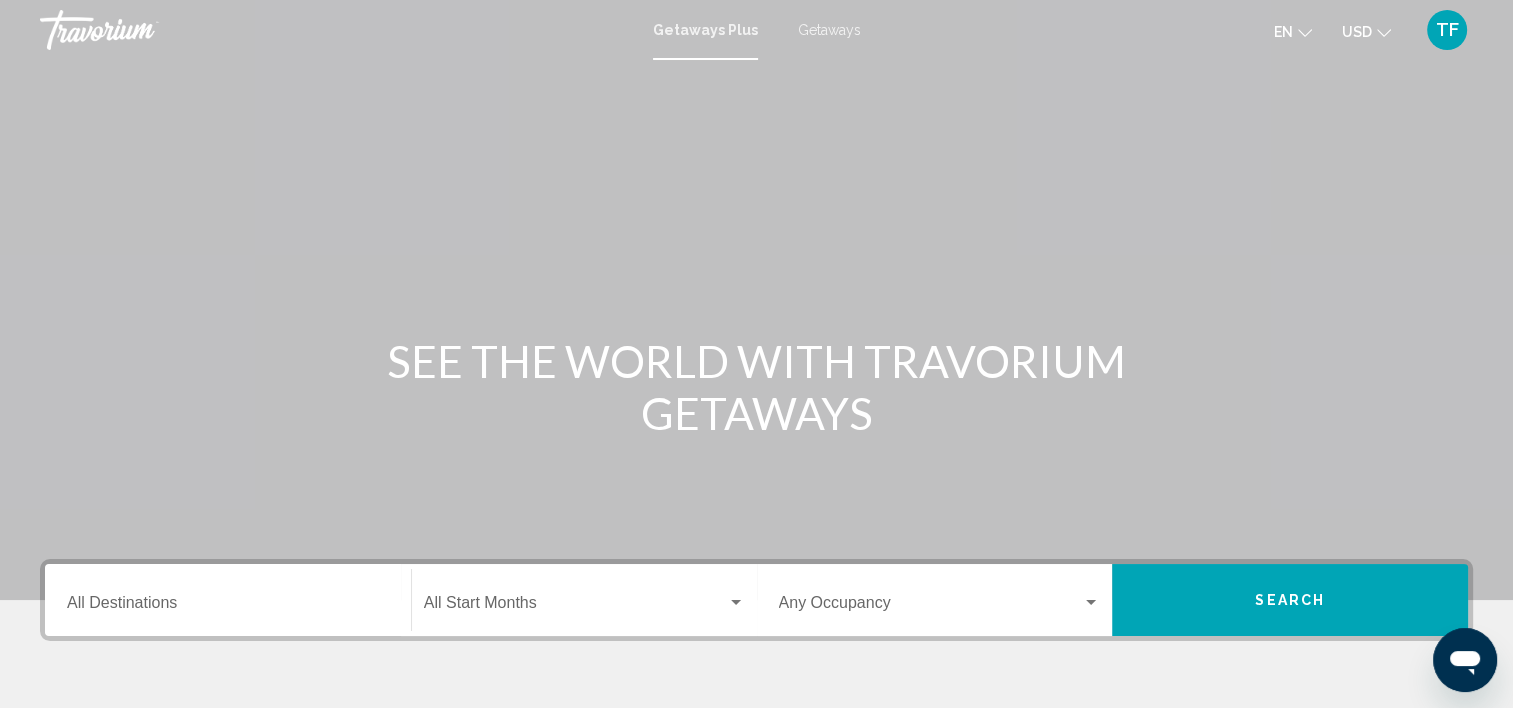 click on "Destination All Destinations" at bounding box center (228, 600) 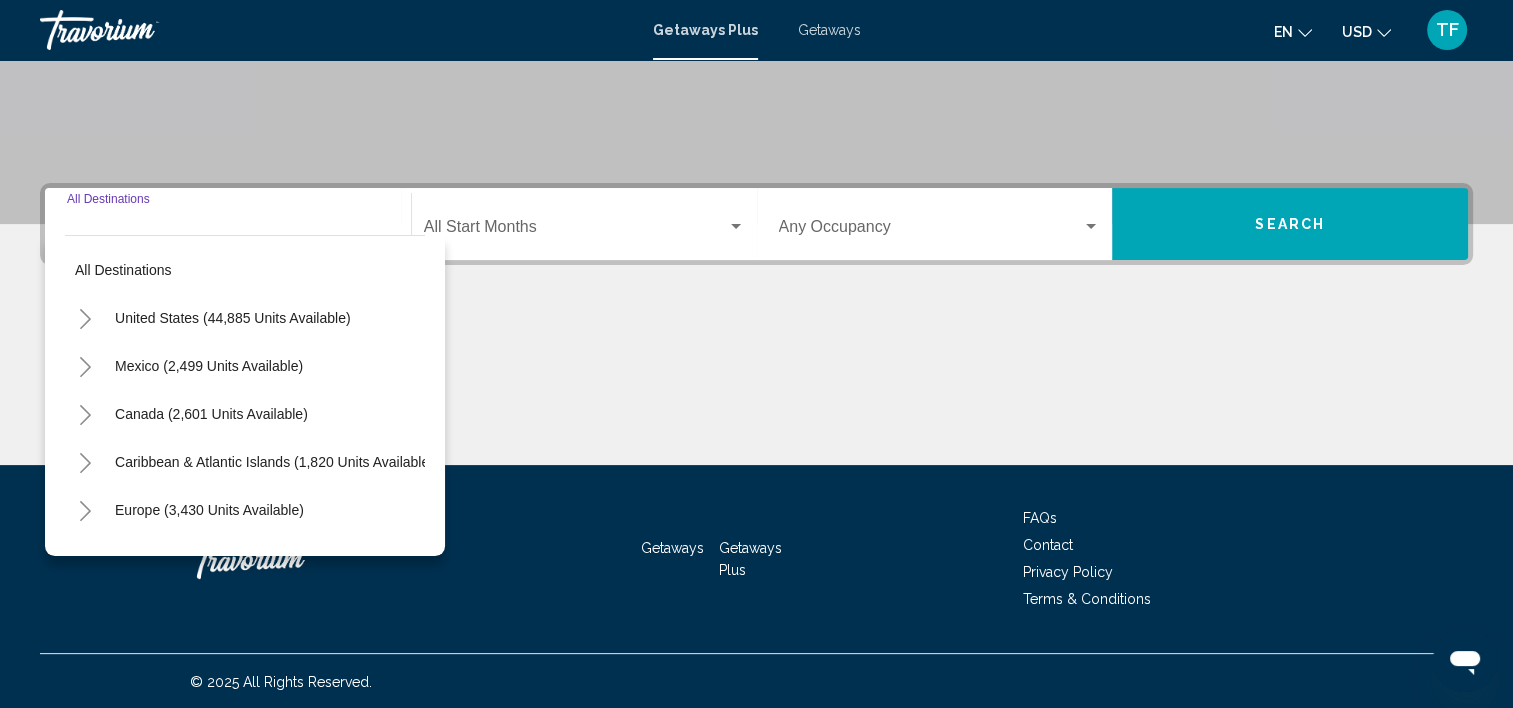 scroll, scrollTop: 377, scrollLeft: 0, axis: vertical 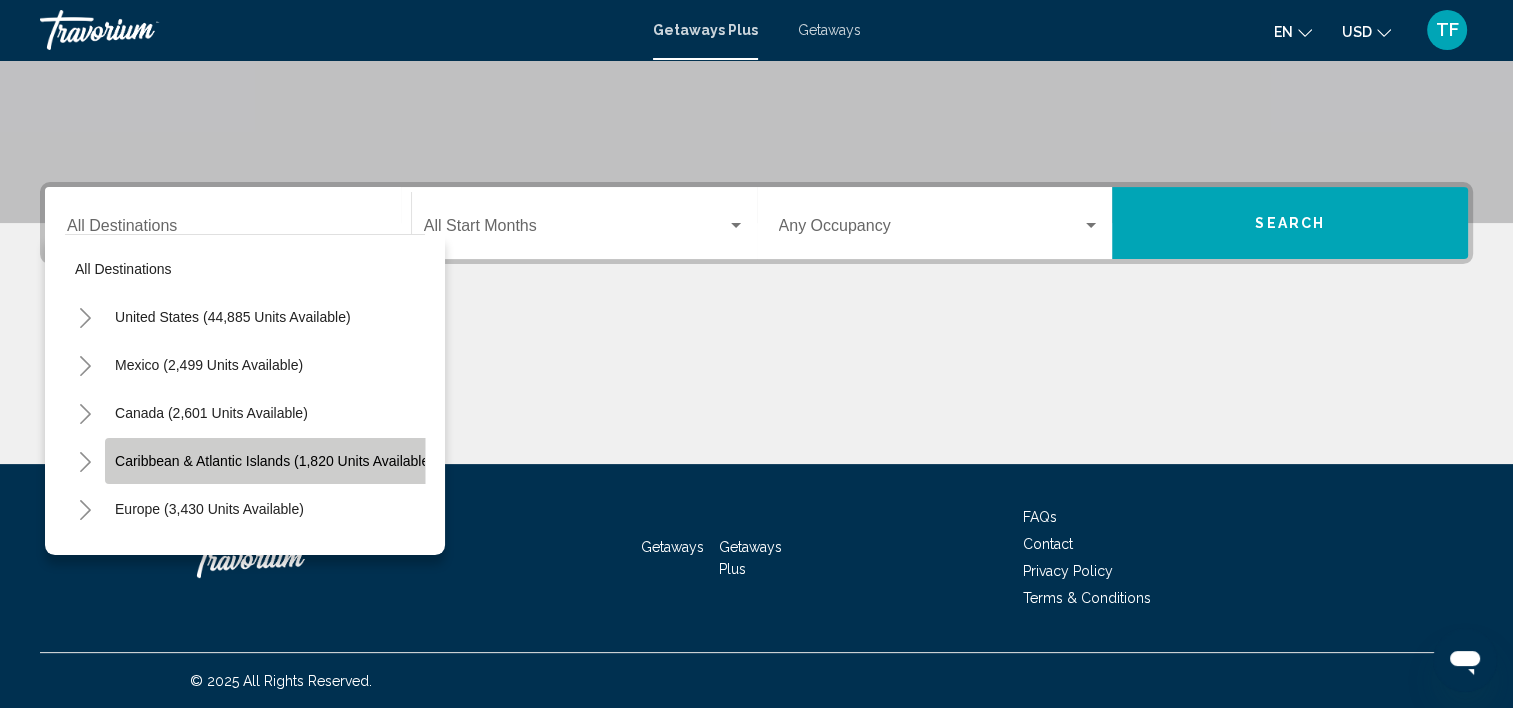 click on "Caribbean & Atlantic Islands (1,820 units available)" 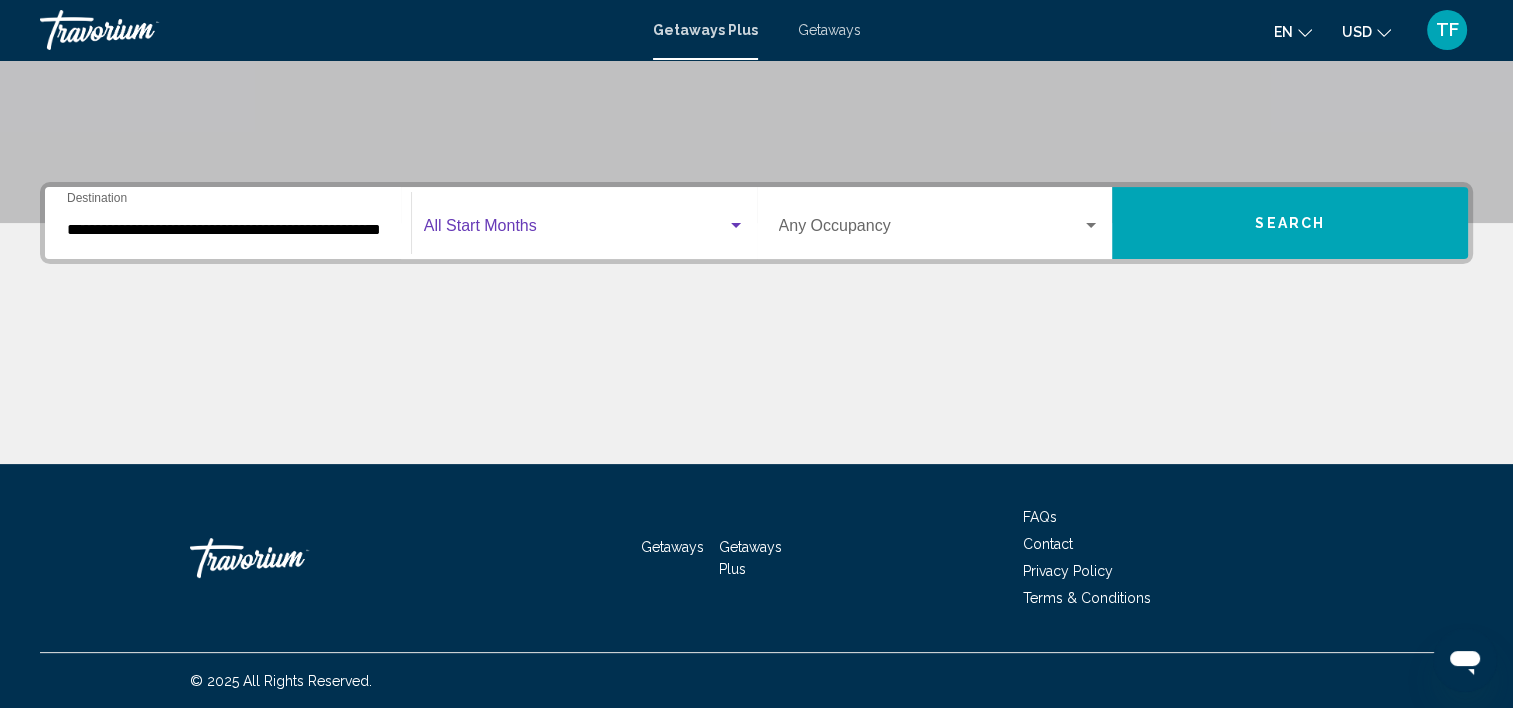 click at bounding box center (575, 230) 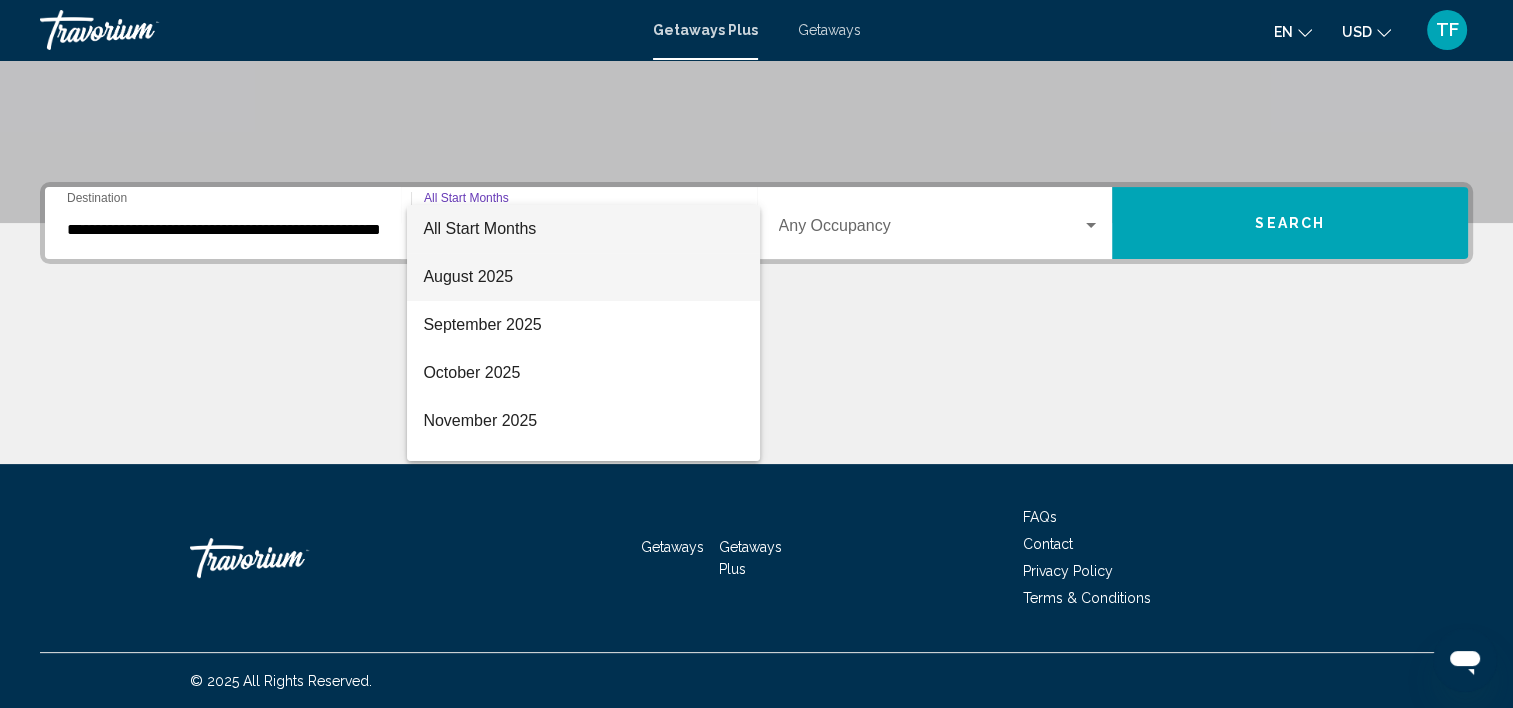 click on "August 2025" at bounding box center [583, 277] 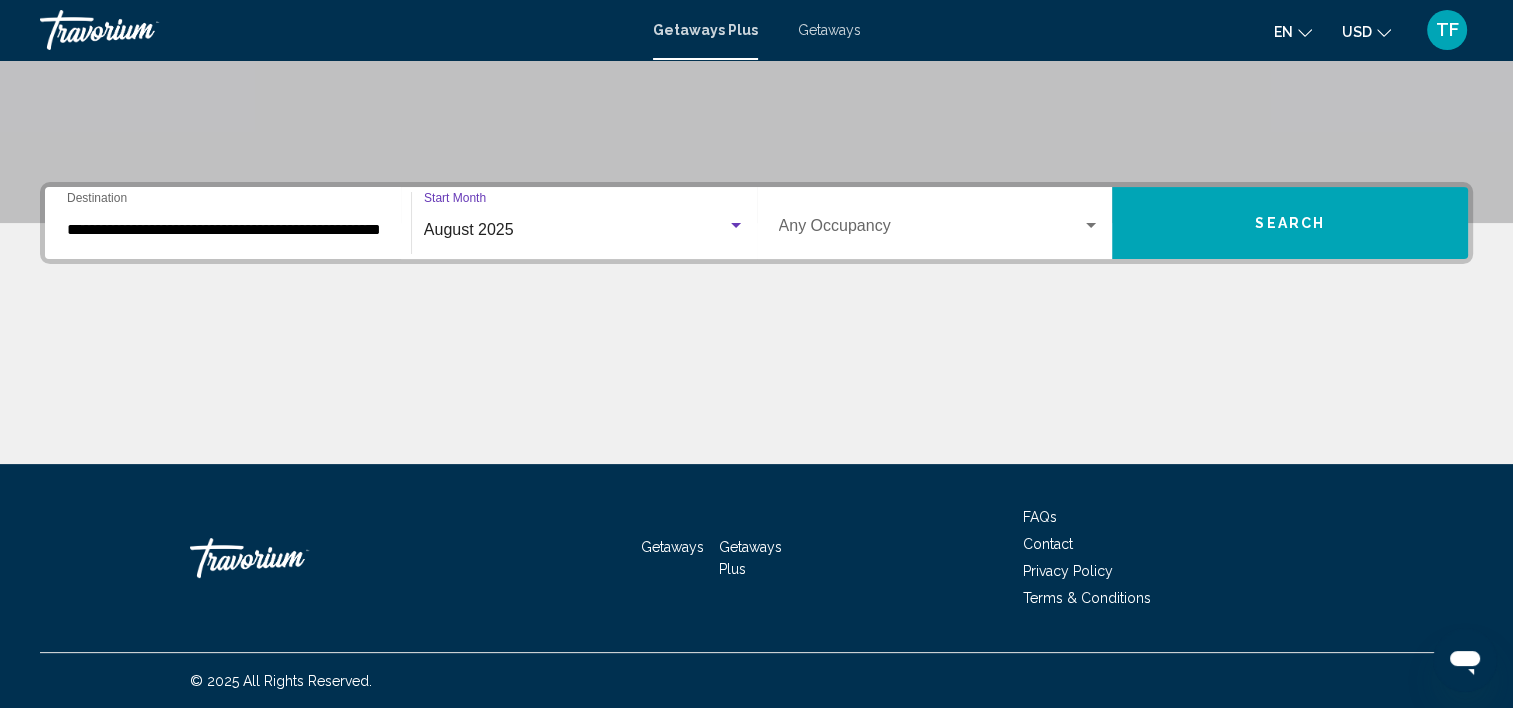 click on "Search" at bounding box center (1290, 224) 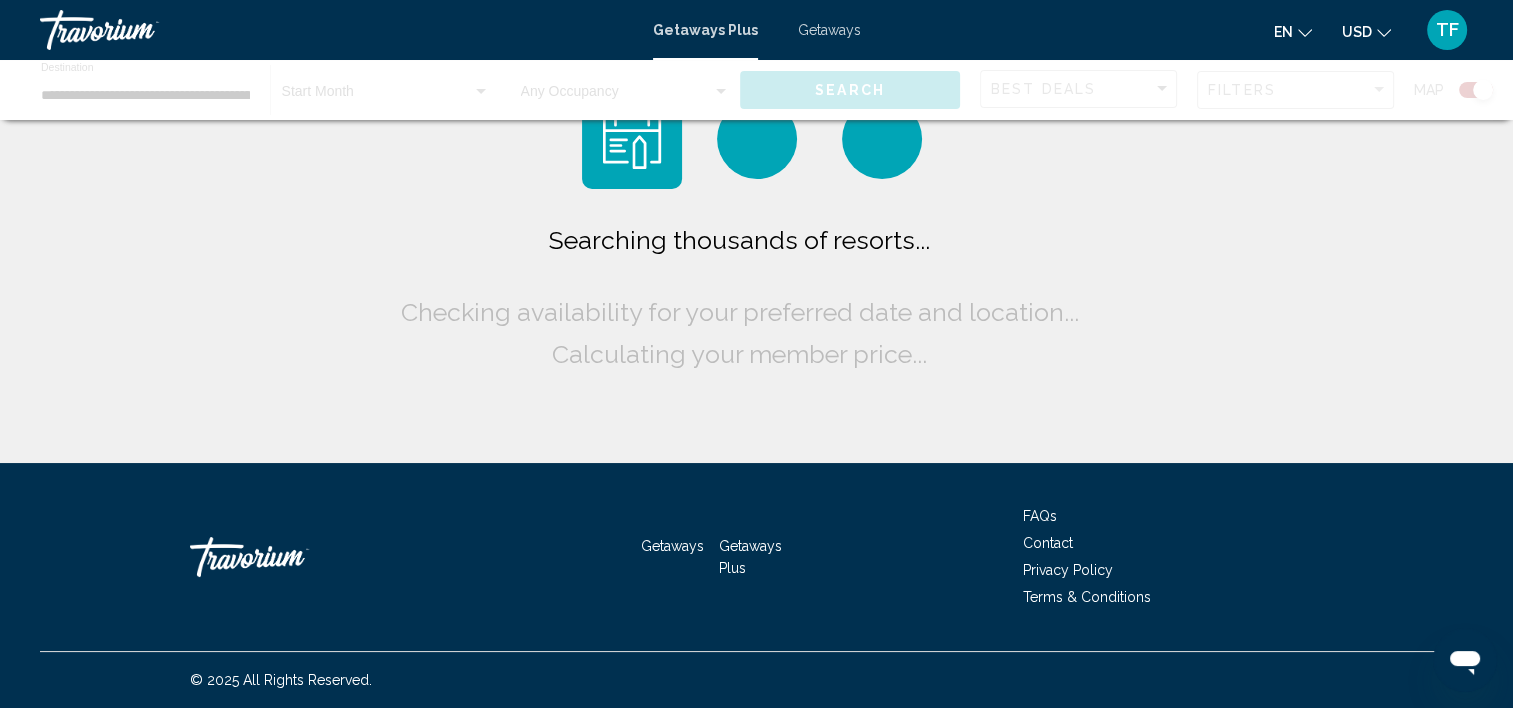scroll, scrollTop: 0, scrollLeft: 0, axis: both 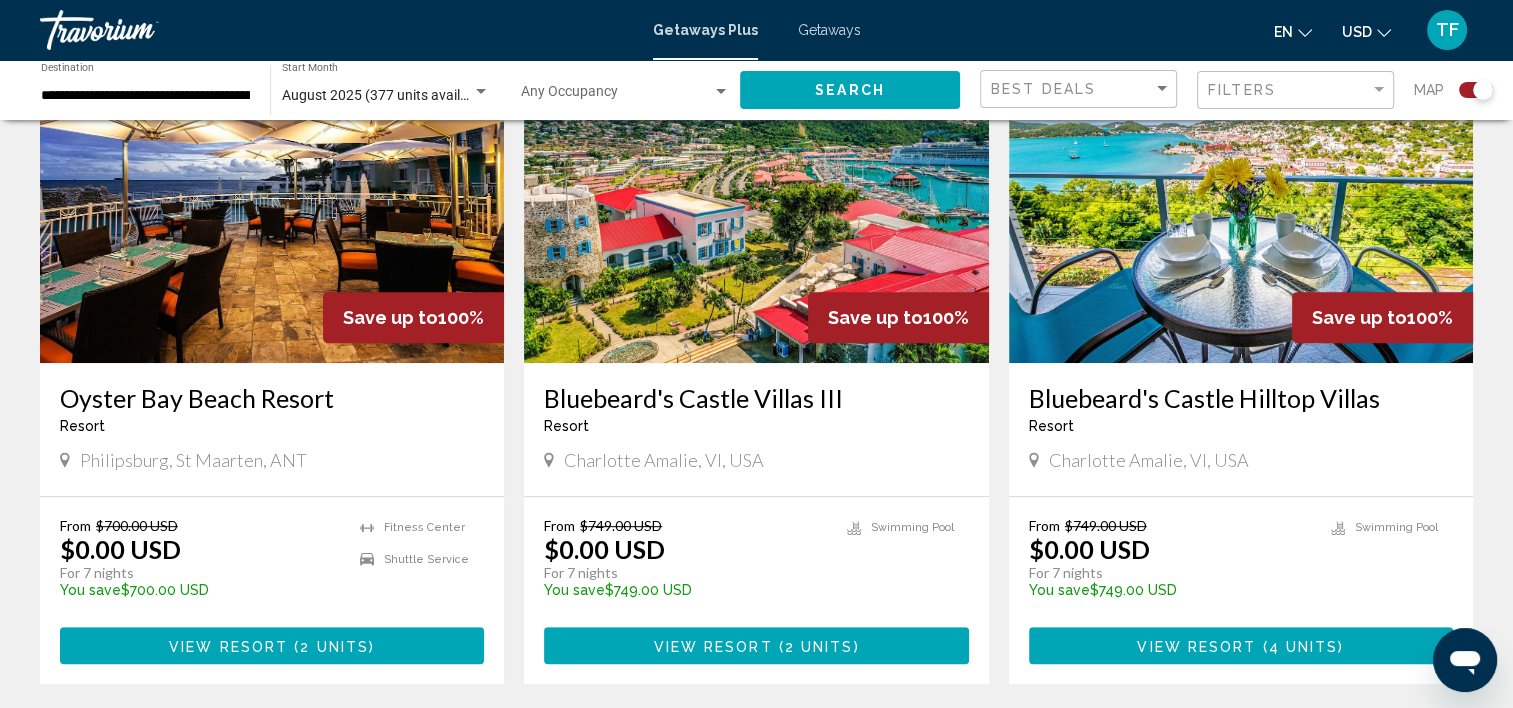 click at bounding box center [1241, 203] 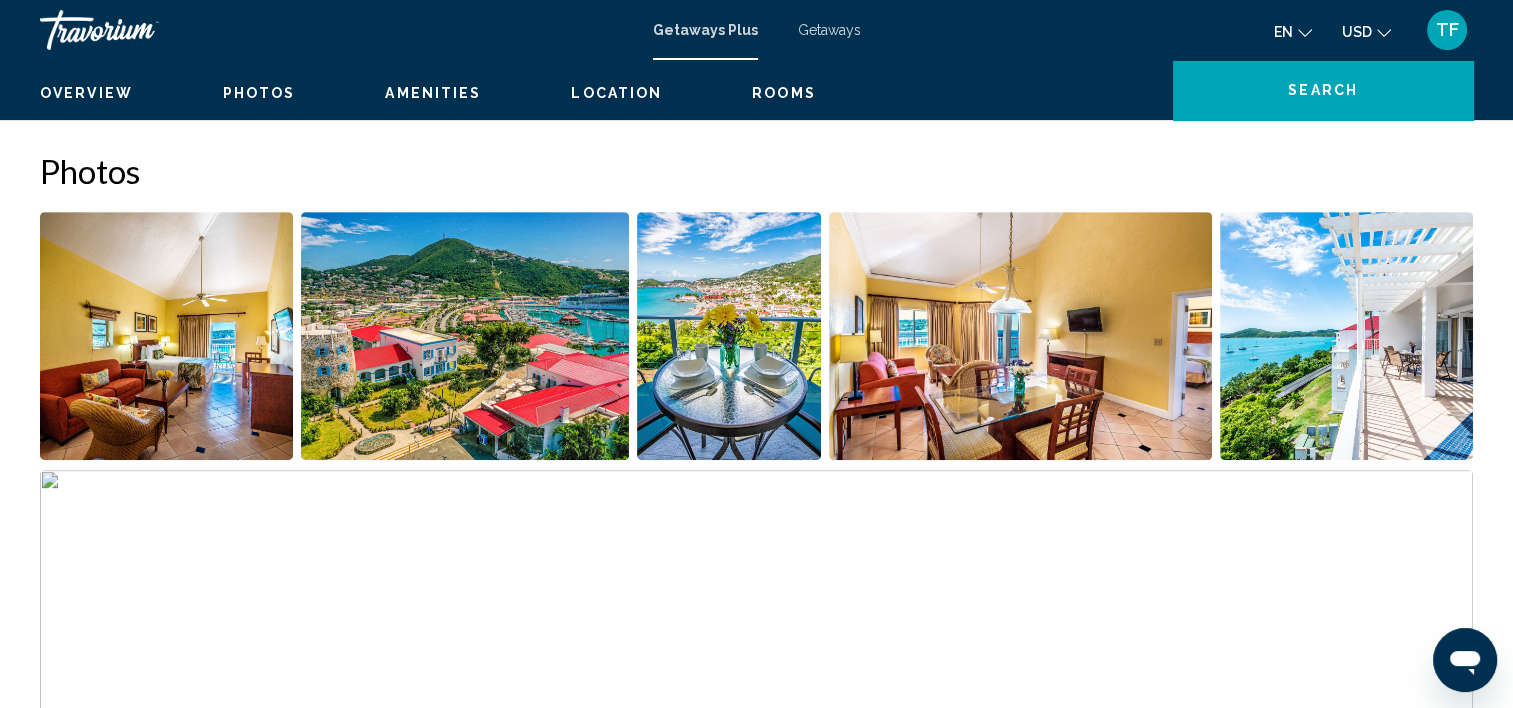 scroll, scrollTop: 6, scrollLeft: 0, axis: vertical 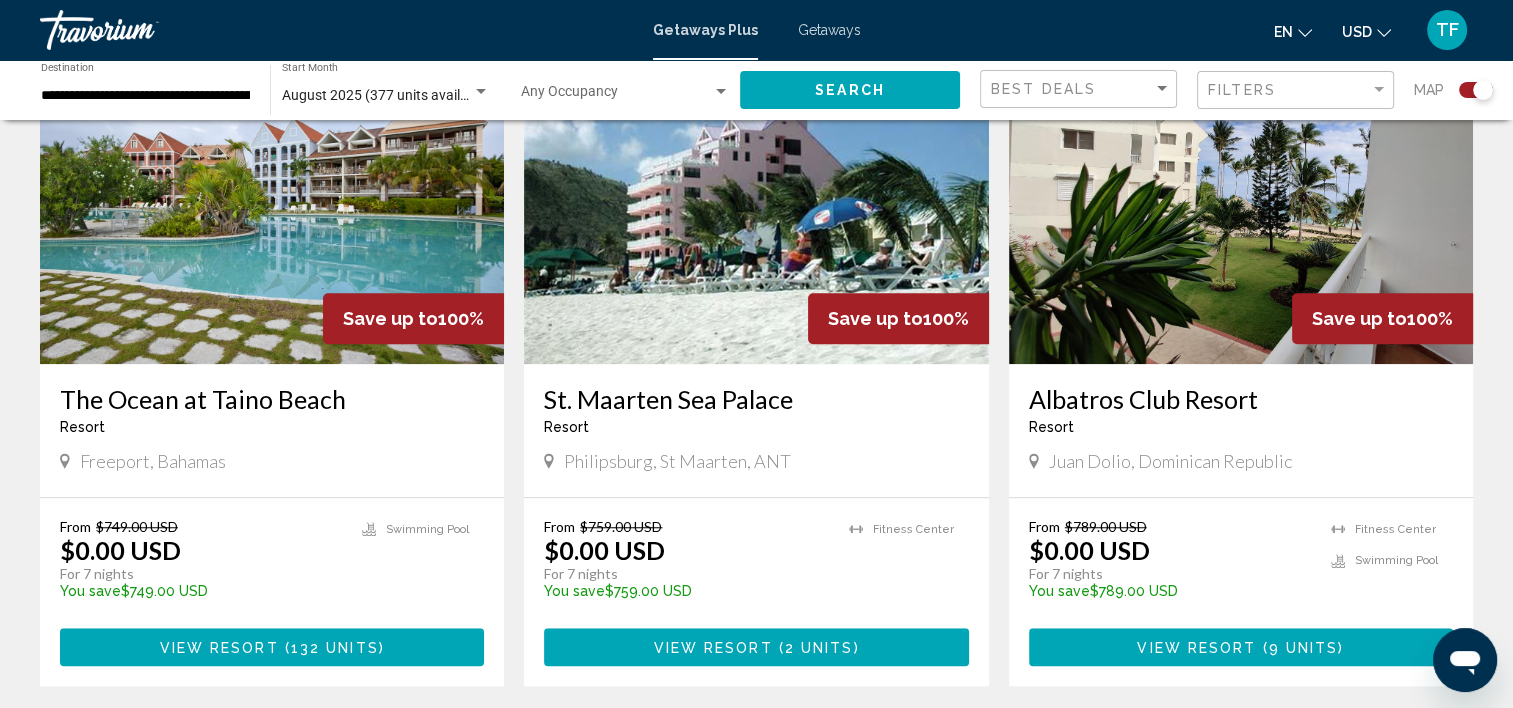 click on "9 units" at bounding box center [1304, 648] 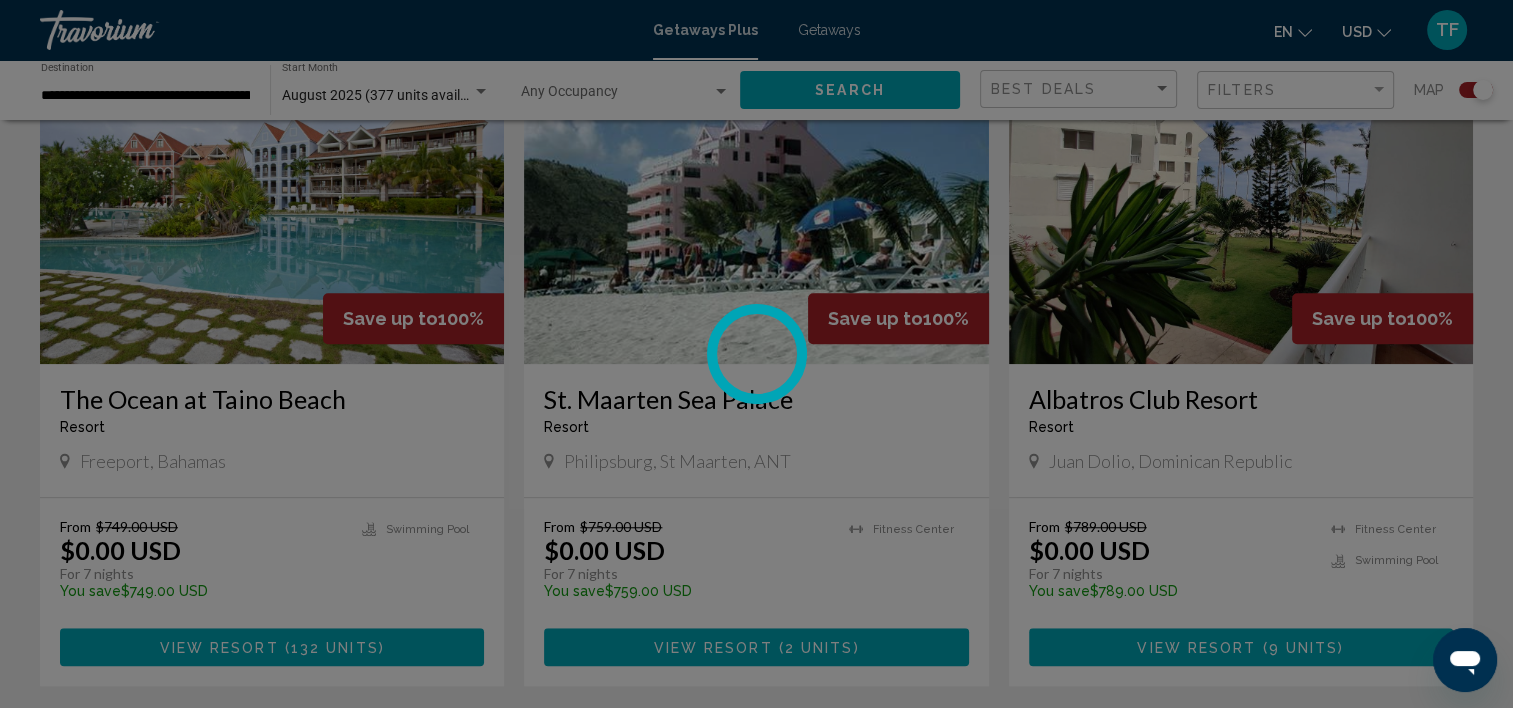 scroll, scrollTop: 6, scrollLeft: 0, axis: vertical 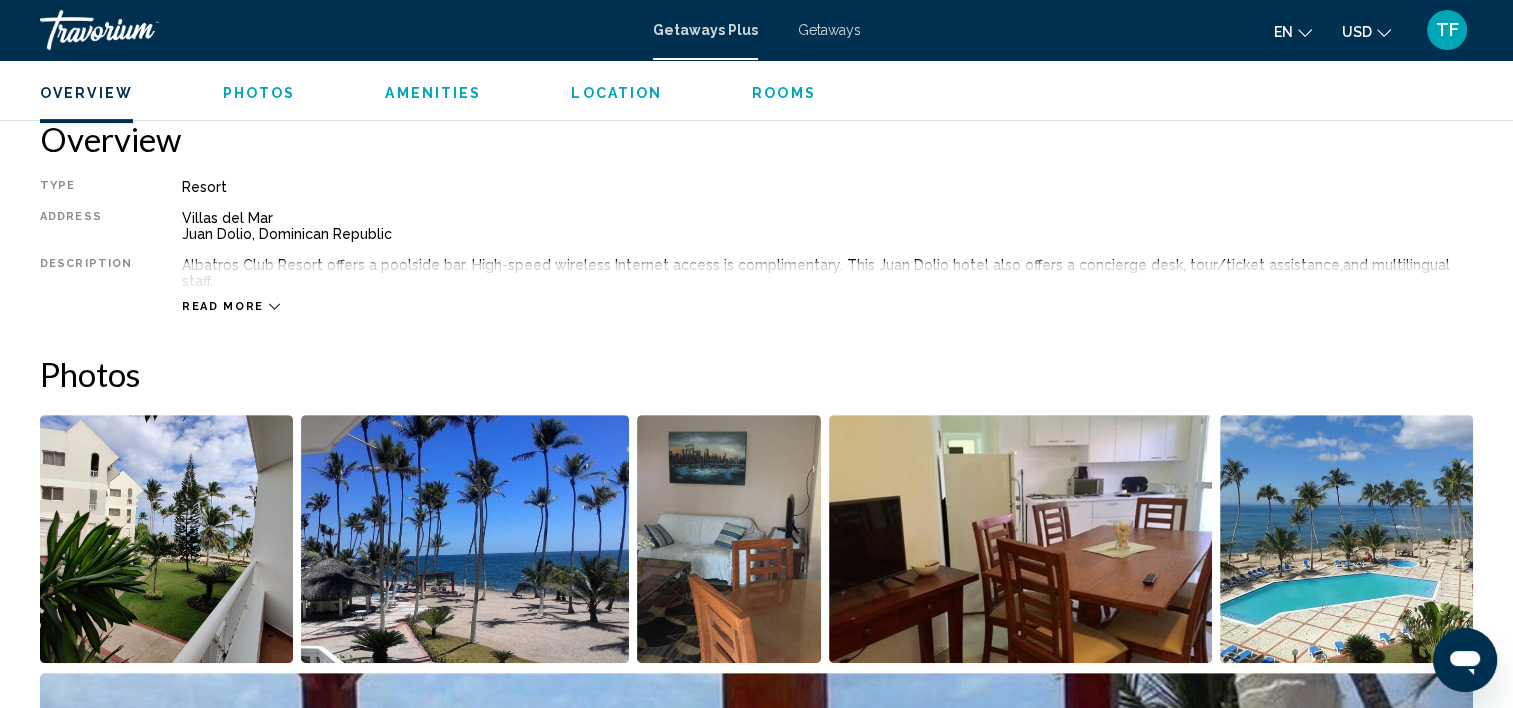 click 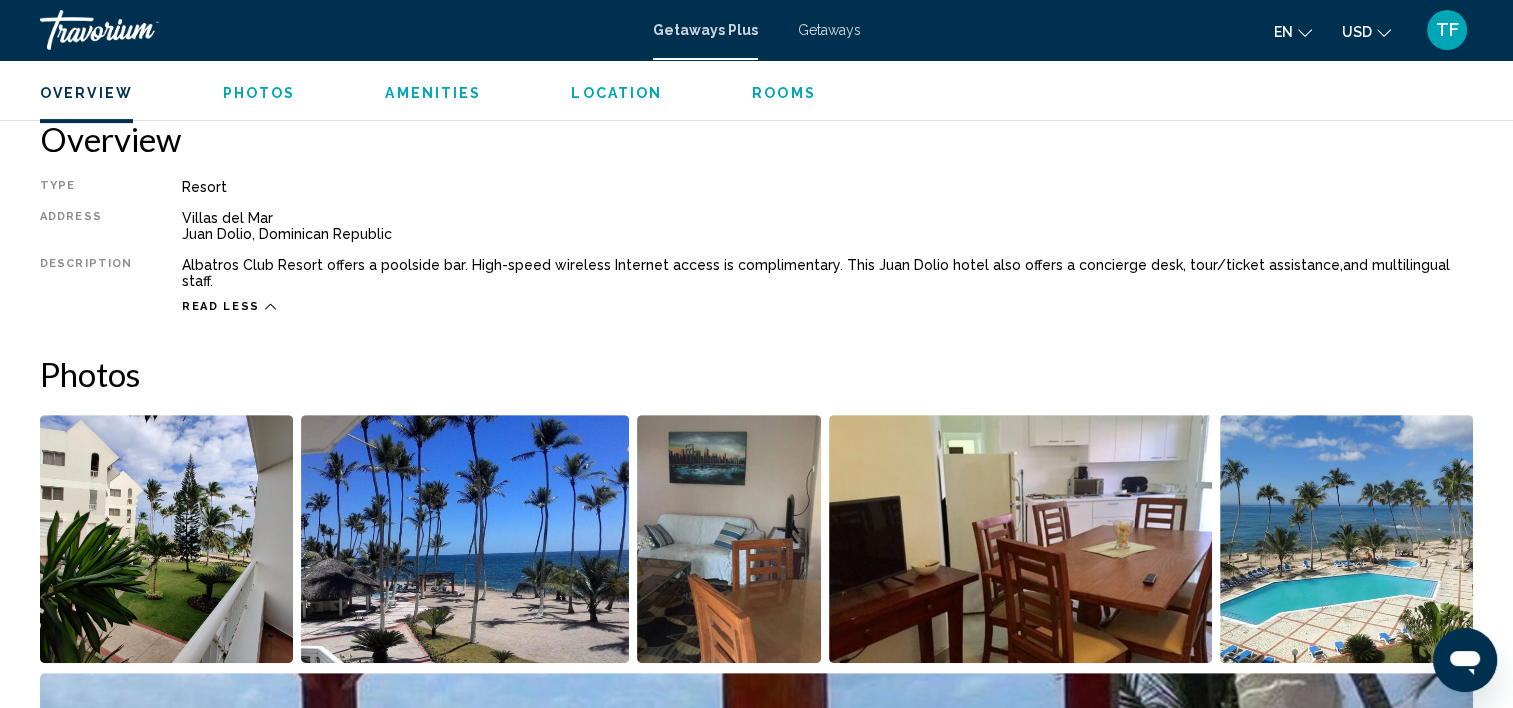 scroll, scrollTop: 0, scrollLeft: 0, axis: both 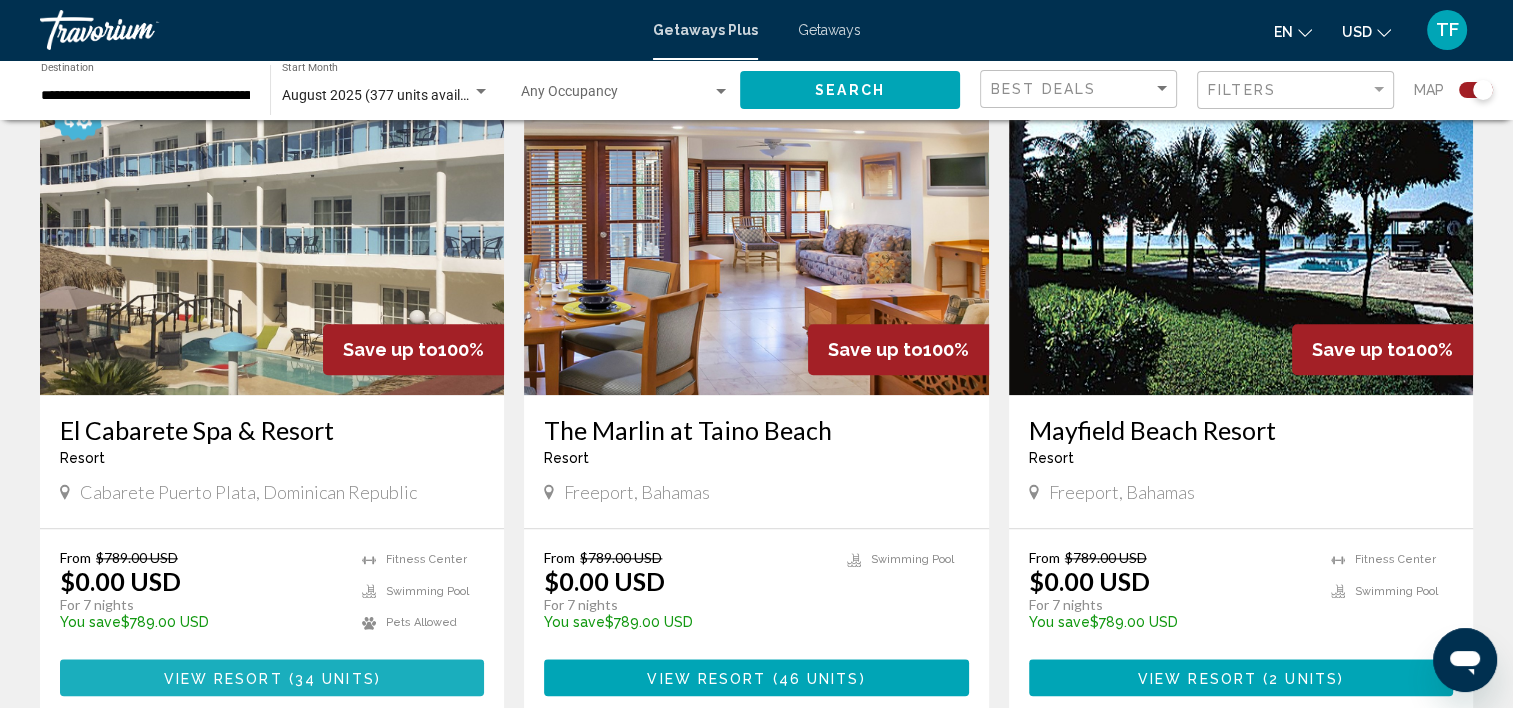 click on "34 units" at bounding box center (335, 678) 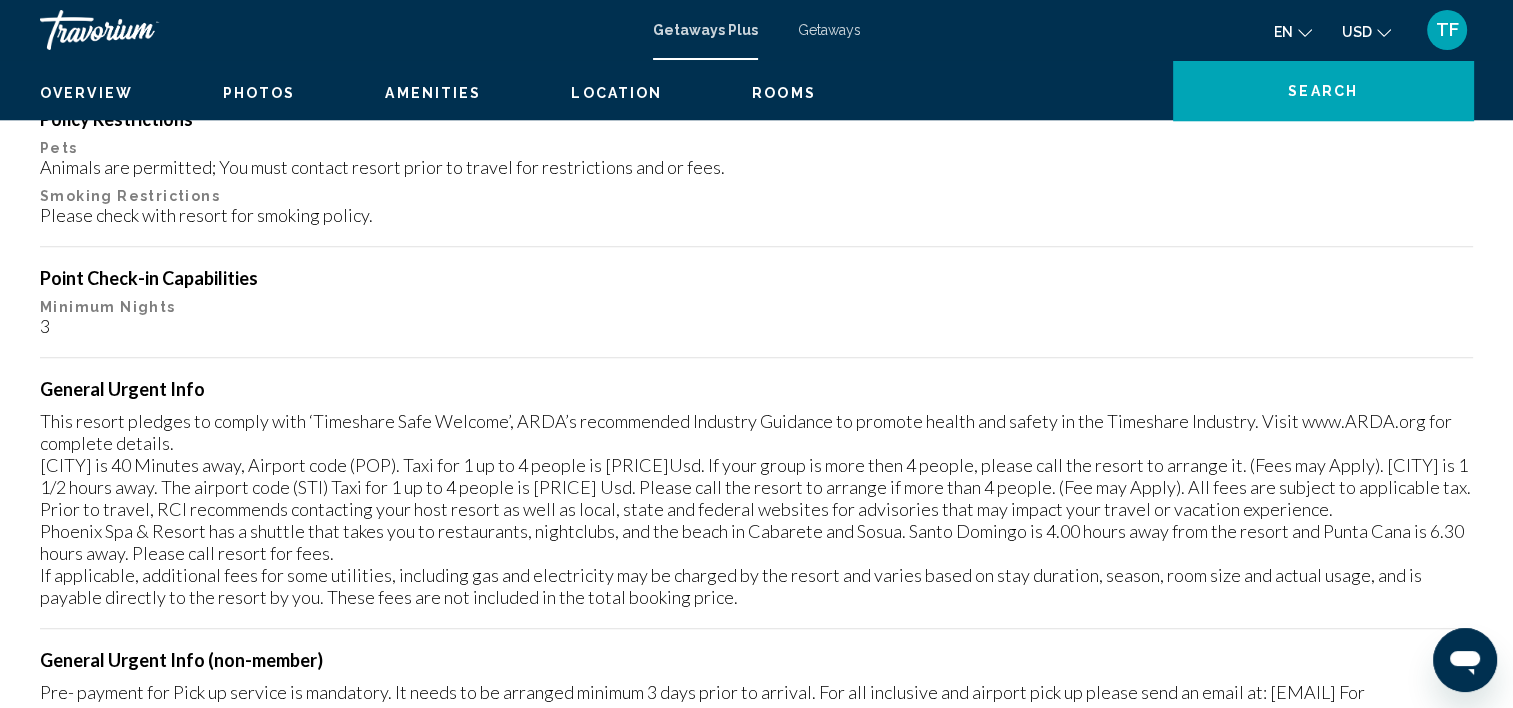 scroll, scrollTop: 6, scrollLeft: 0, axis: vertical 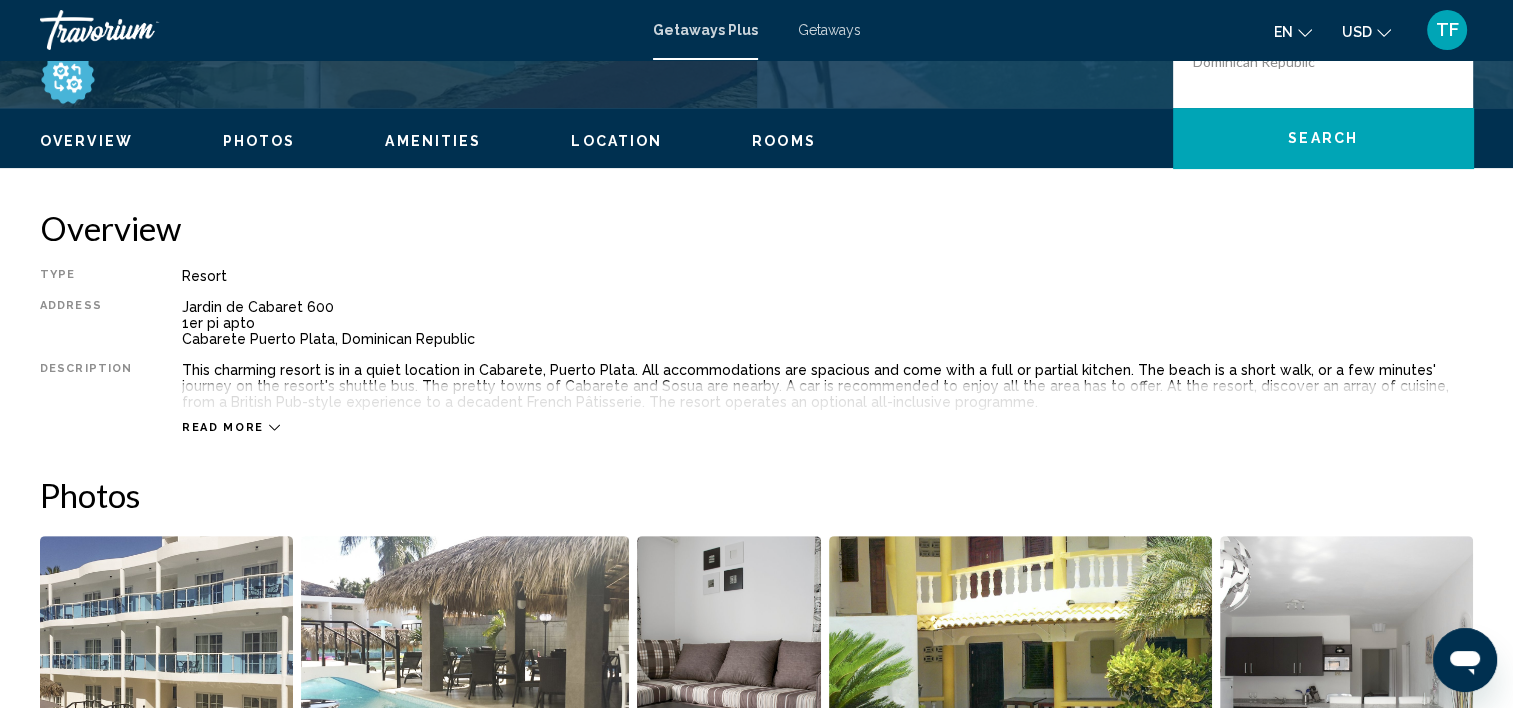 click on "Read more" at bounding box center [223, 427] 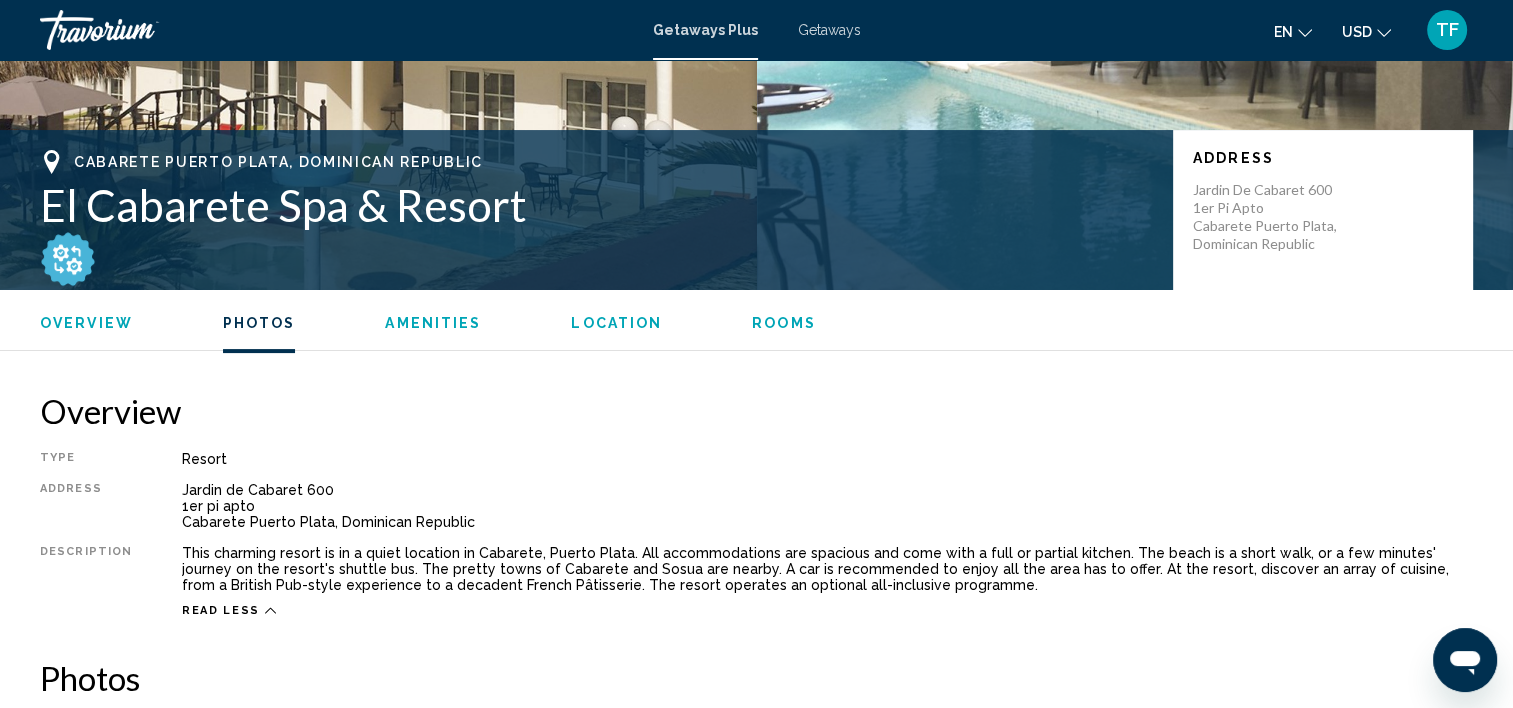 scroll, scrollTop: 0, scrollLeft: 0, axis: both 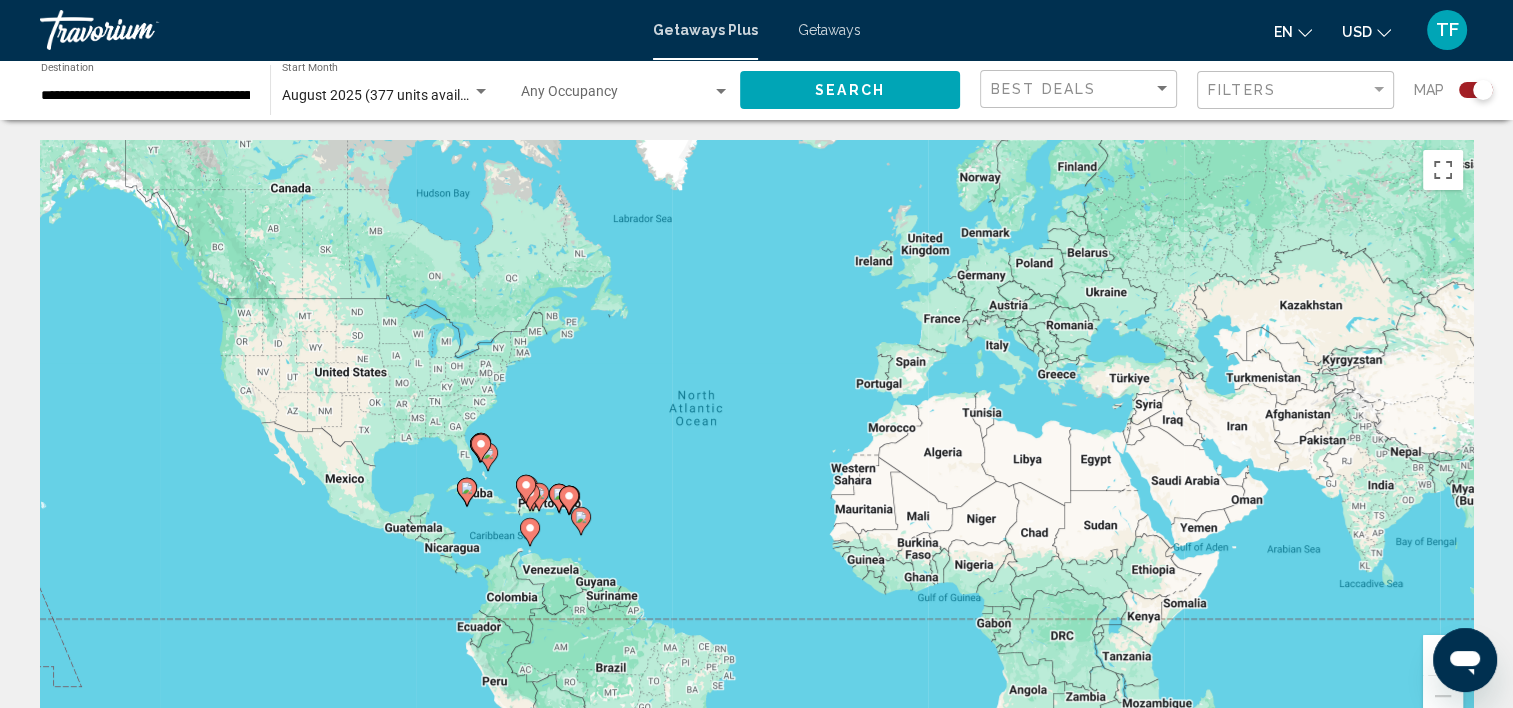 click on "**********" at bounding box center (145, 96) 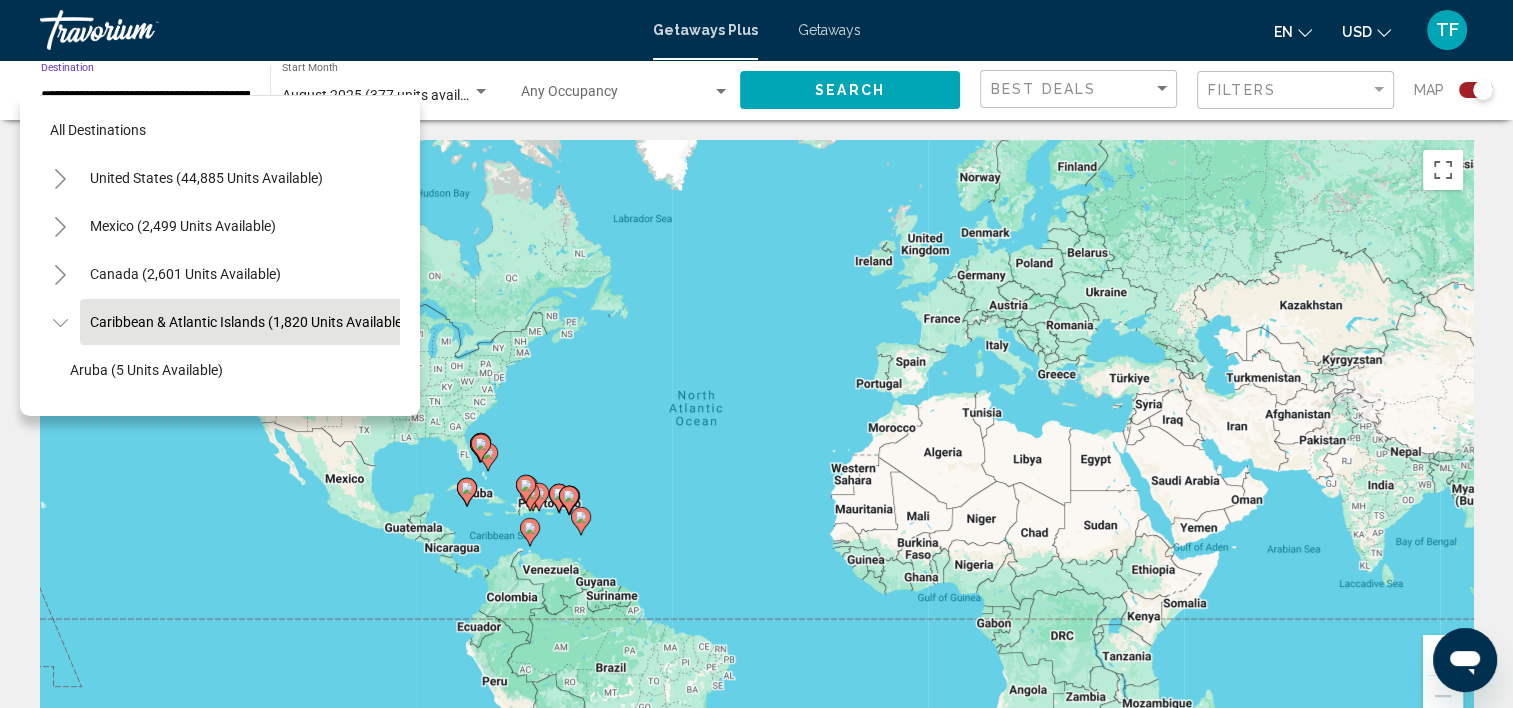 scroll, scrollTop: 78, scrollLeft: 32, axis: both 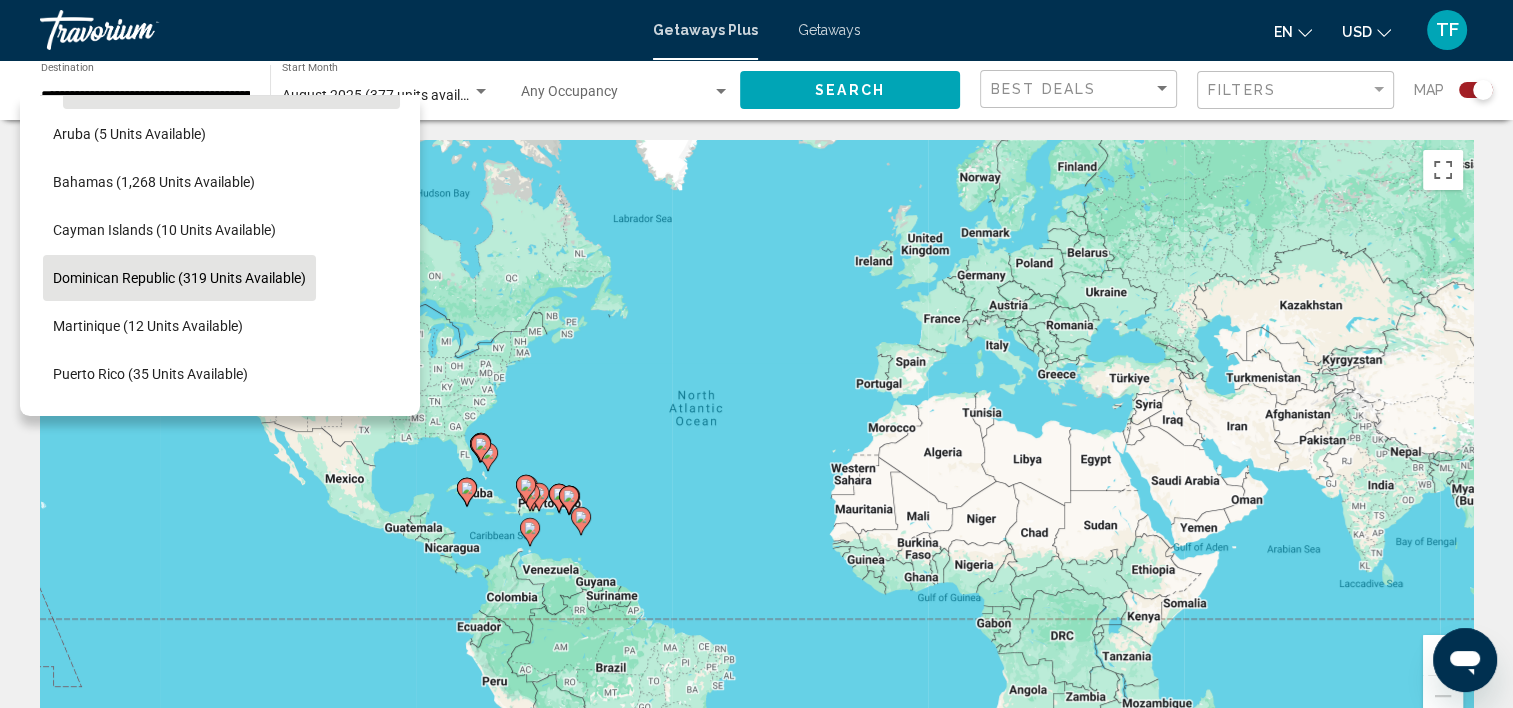 click on "Dominican Republic (319 units available)" 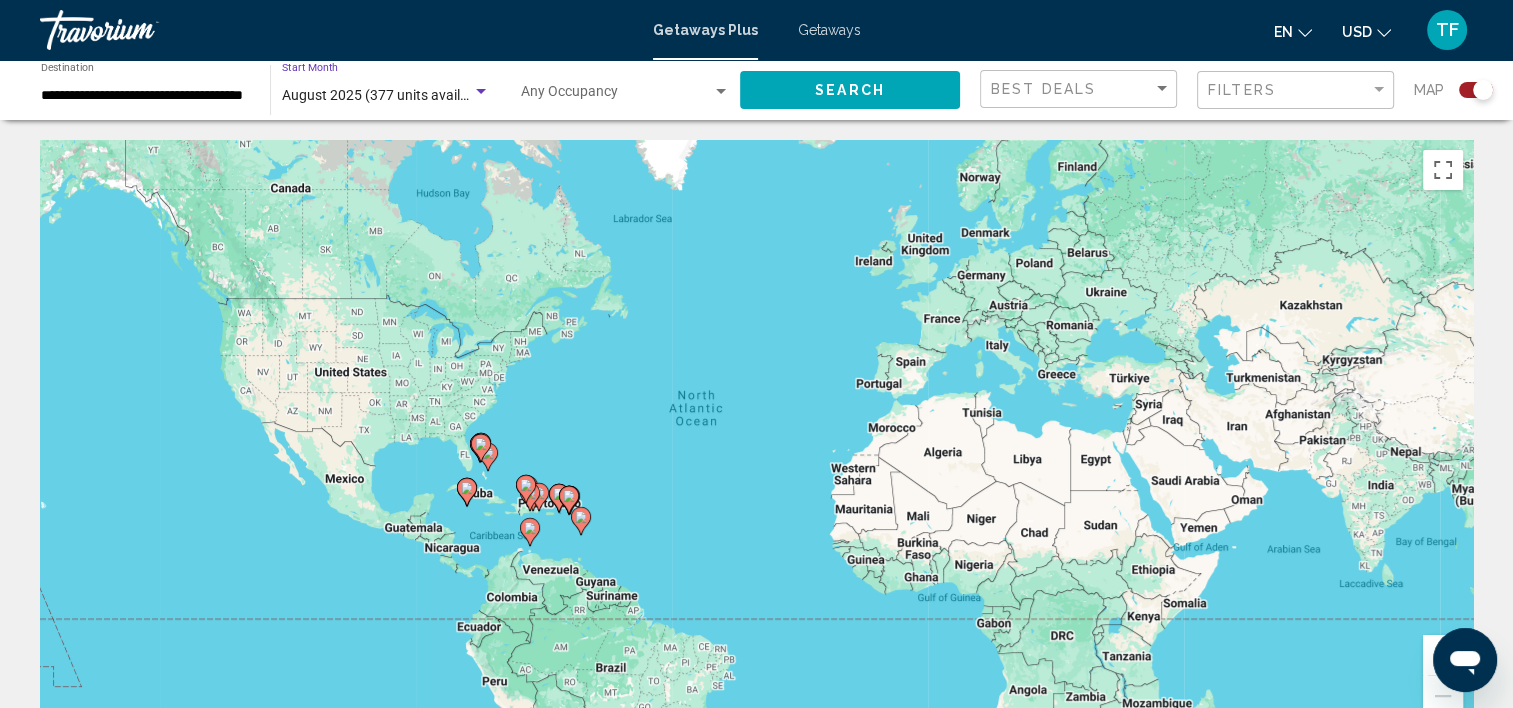 click on "August 2025 (377 units available)" at bounding box center (386, 95) 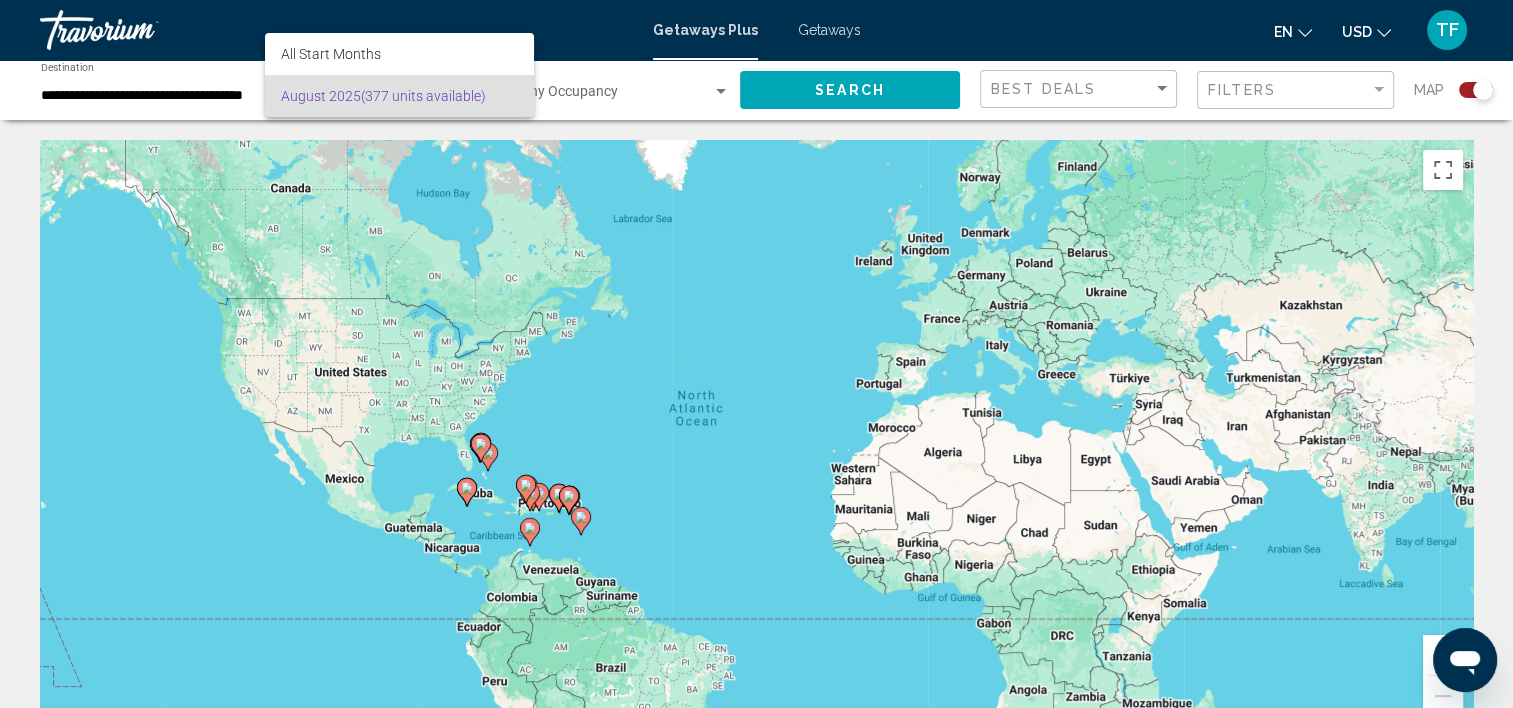 click at bounding box center [756, 354] 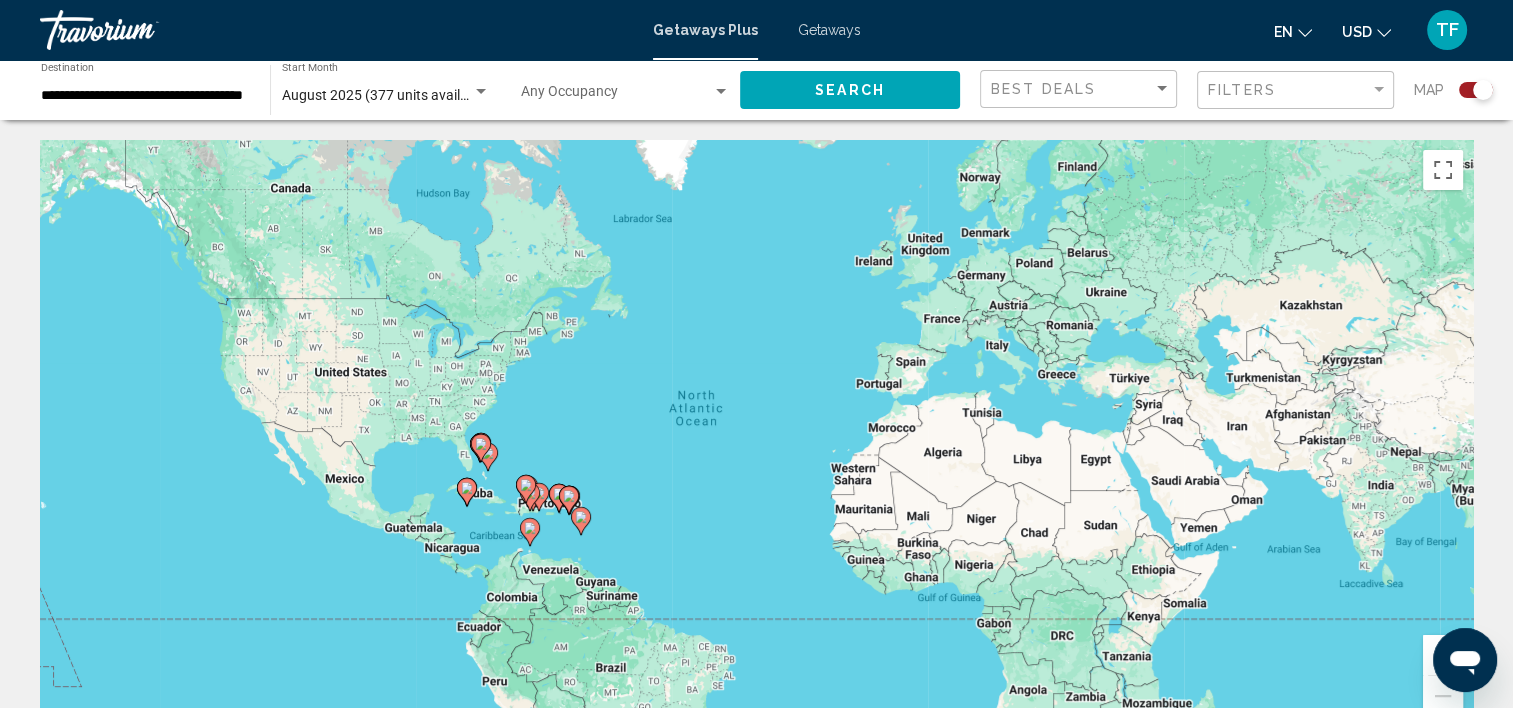 click on "August 2025 (377 units available)" at bounding box center (386, 95) 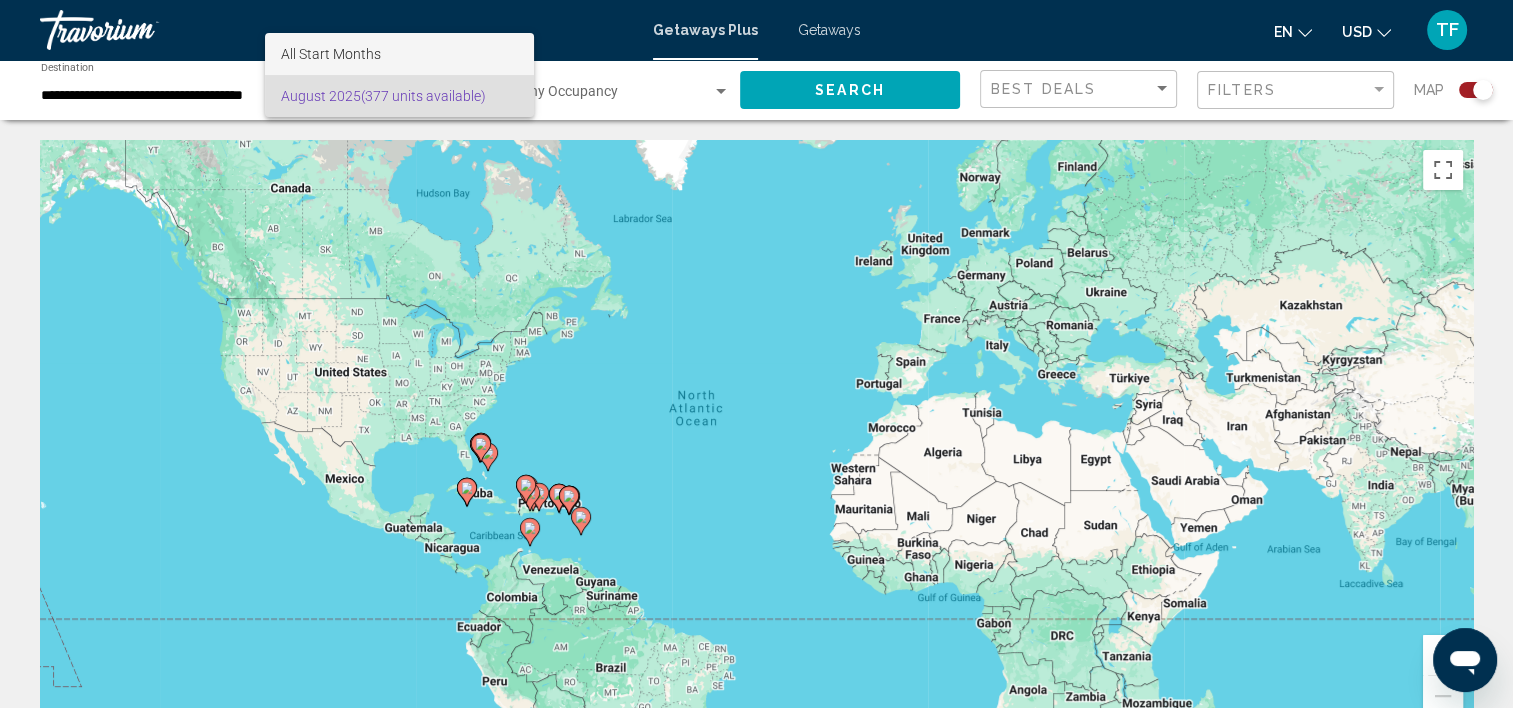 click on "All Start Months" at bounding box center [331, 54] 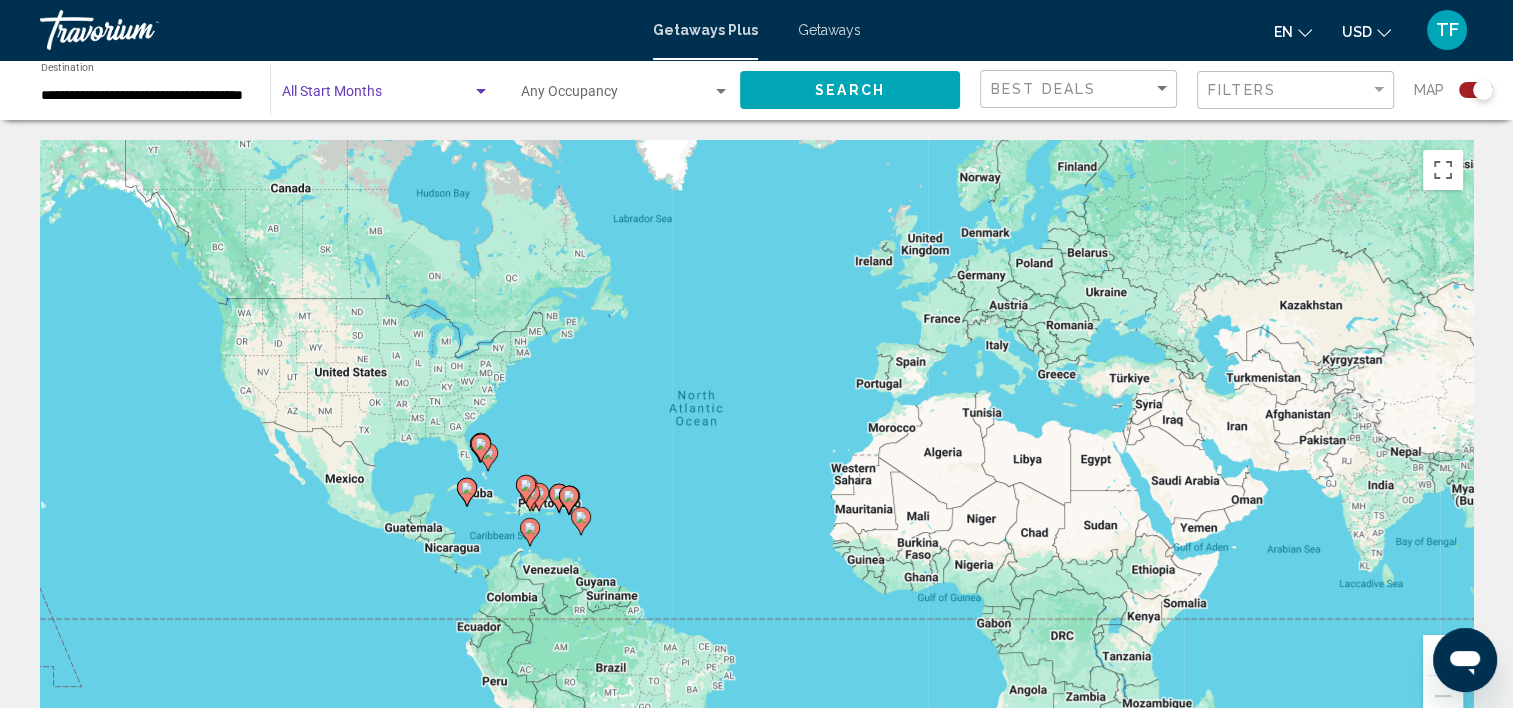 click at bounding box center [481, 91] 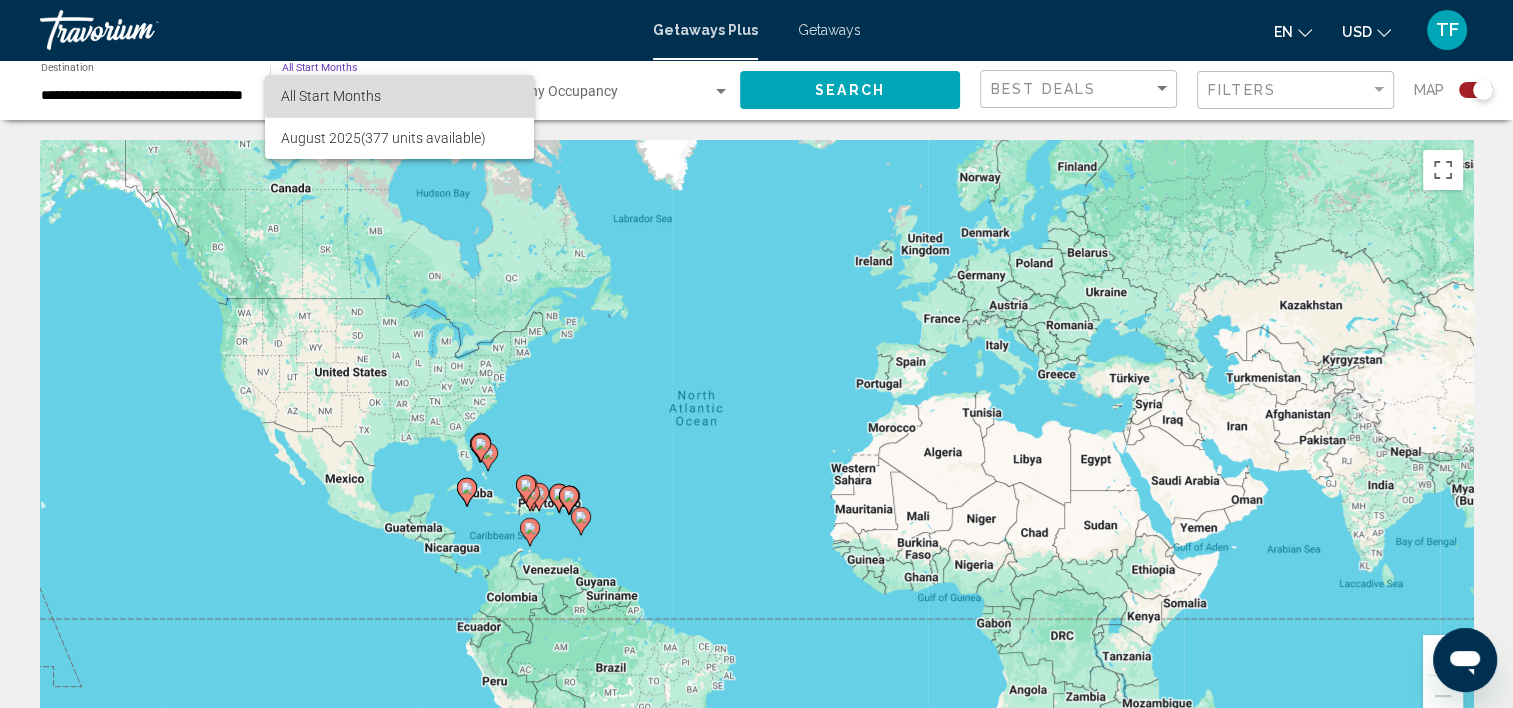 click on "All Start Months" at bounding box center [399, 96] 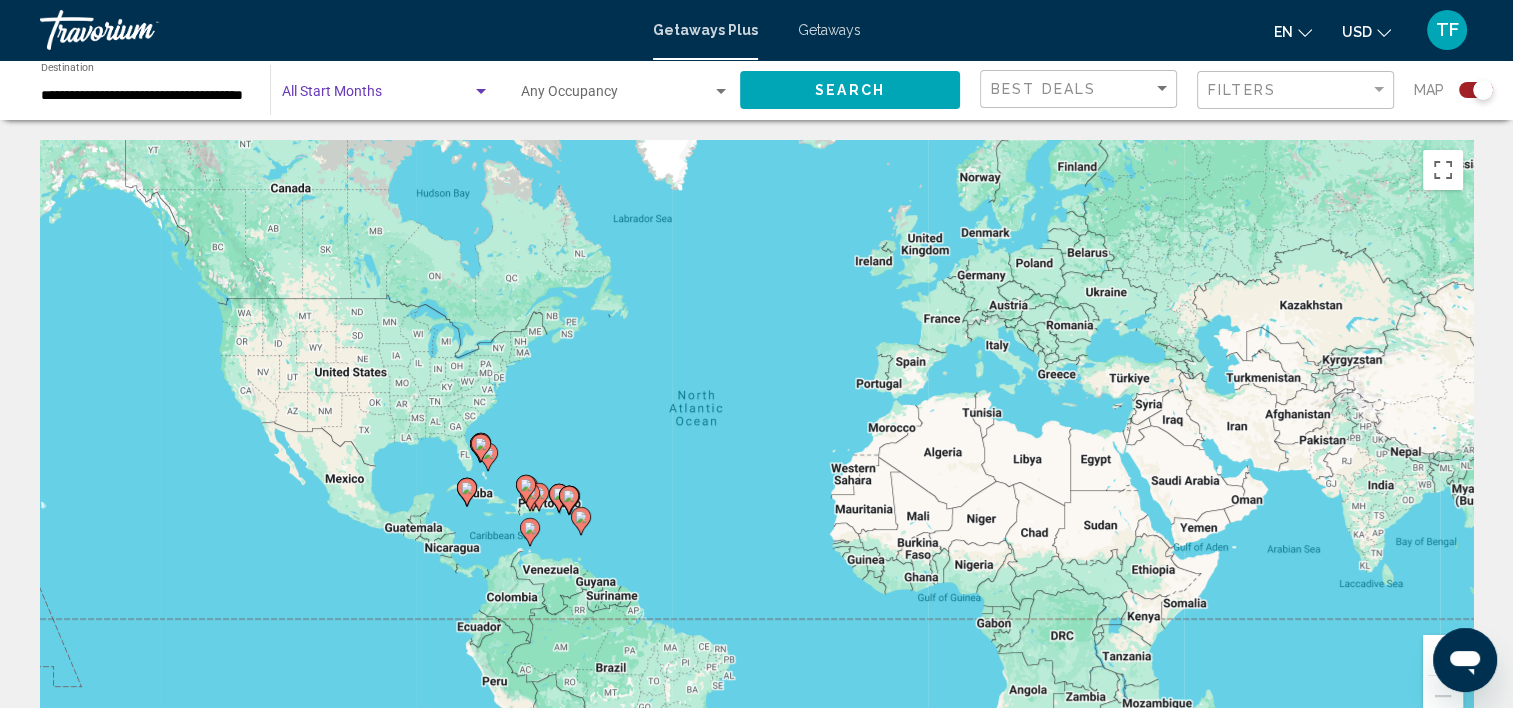 click at bounding box center [481, 91] 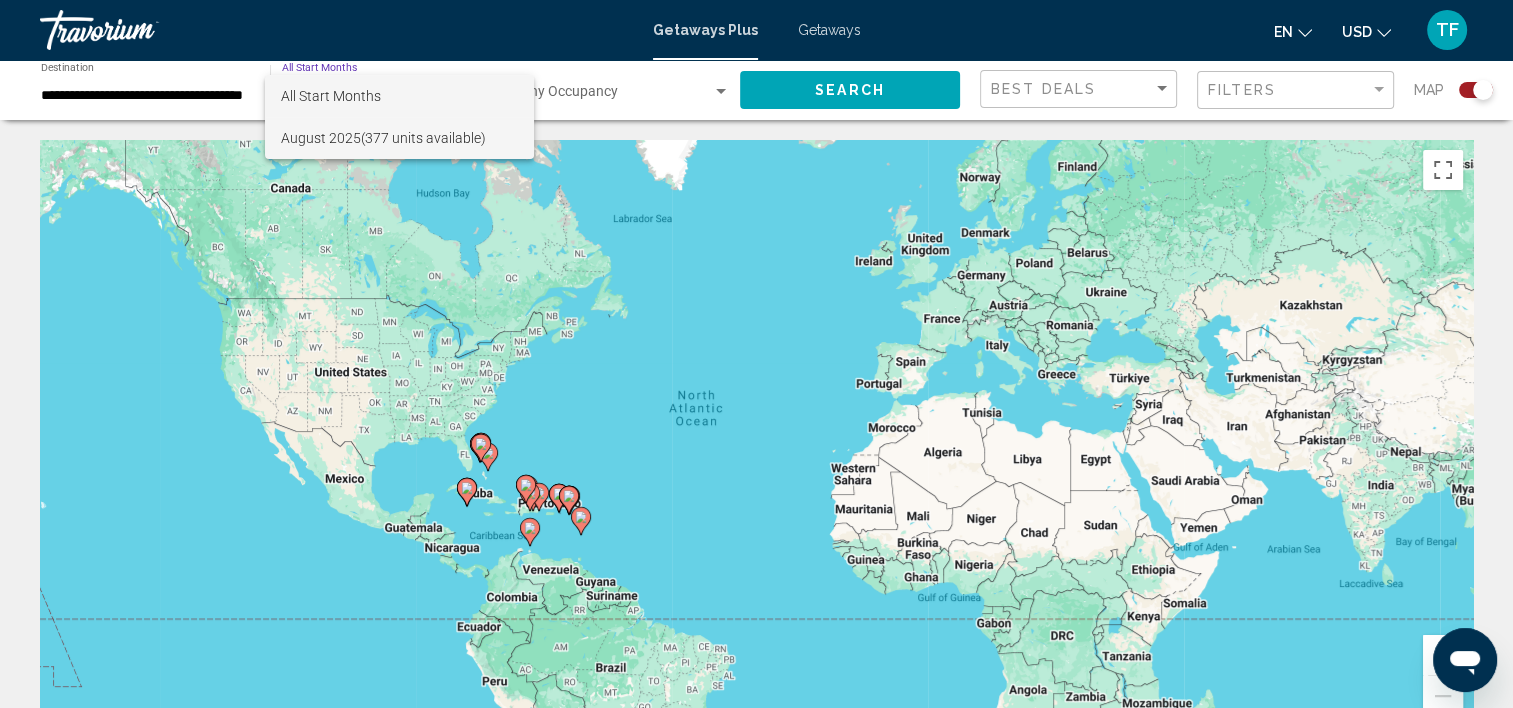 click on "[MONTH] [YEAR] ([UNITS] units available)" at bounding box center (399, 138) 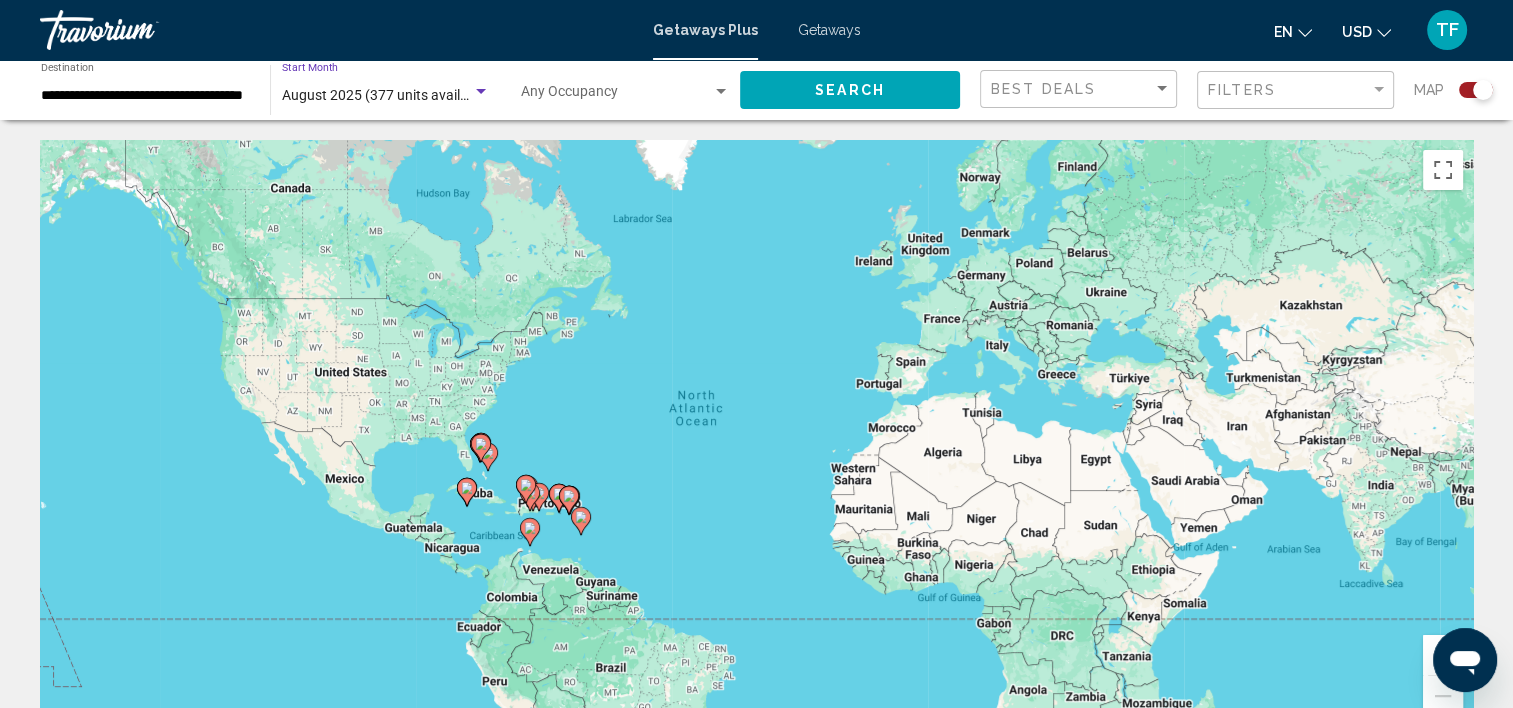 click on "Search" 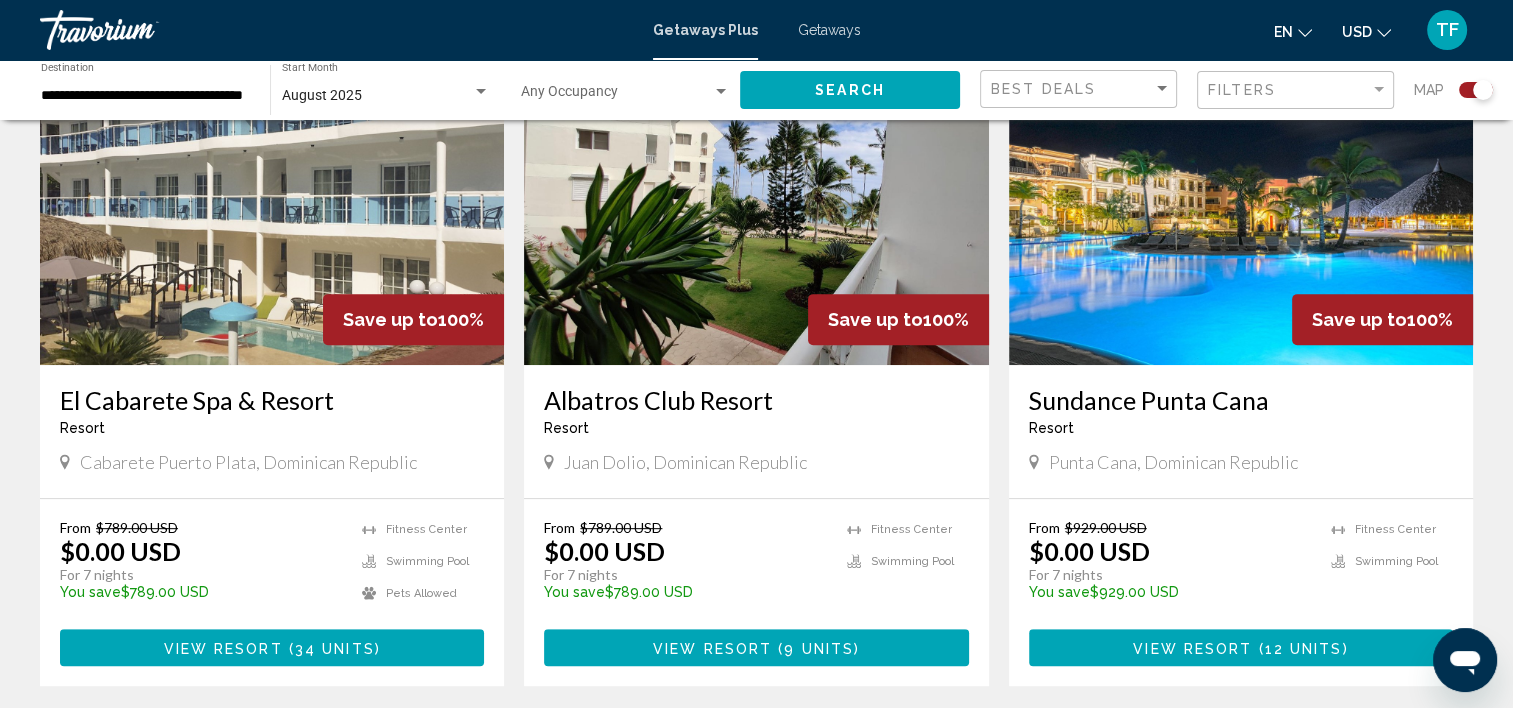 scroll, scrollTop: 776, scrollLeft: 0, axis: vertical 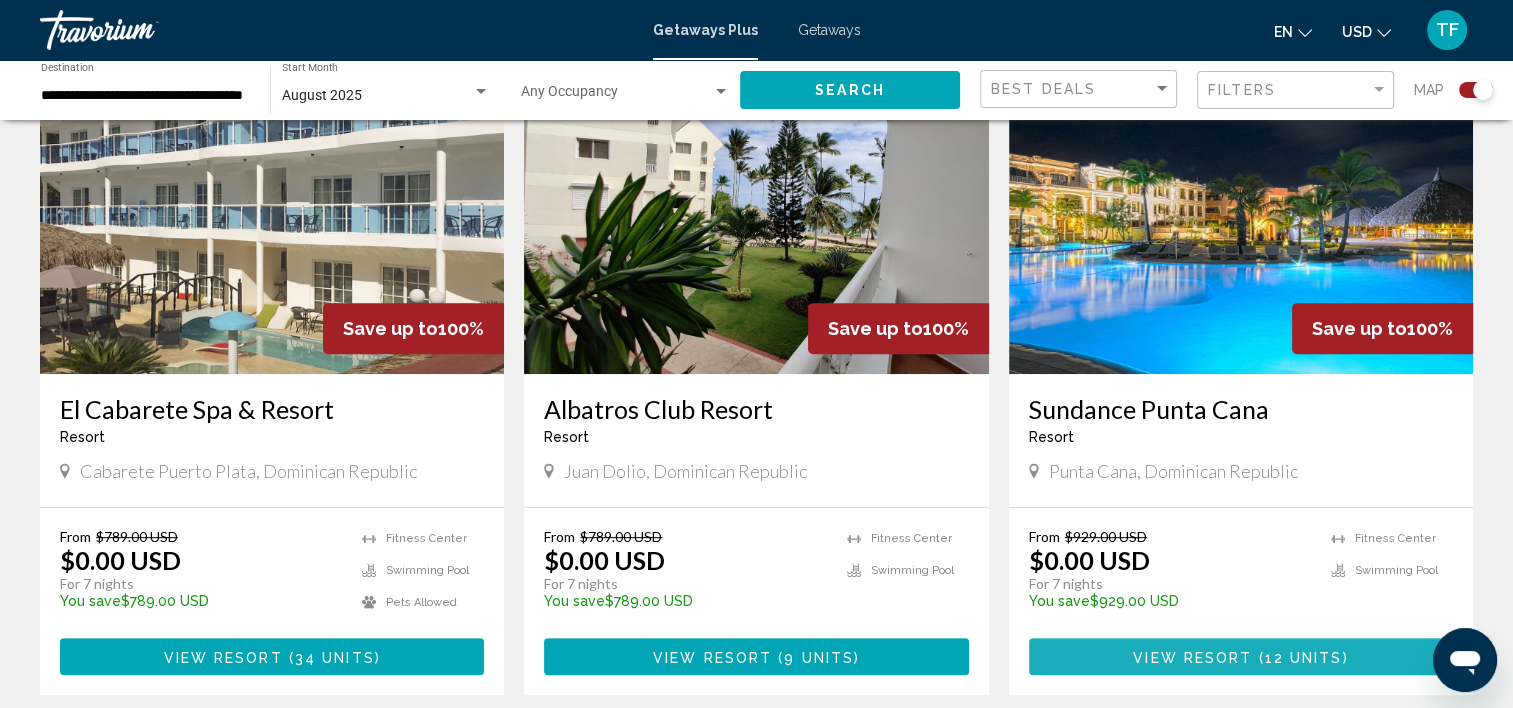 click on "12 units" at bounding box center [1304, 657] 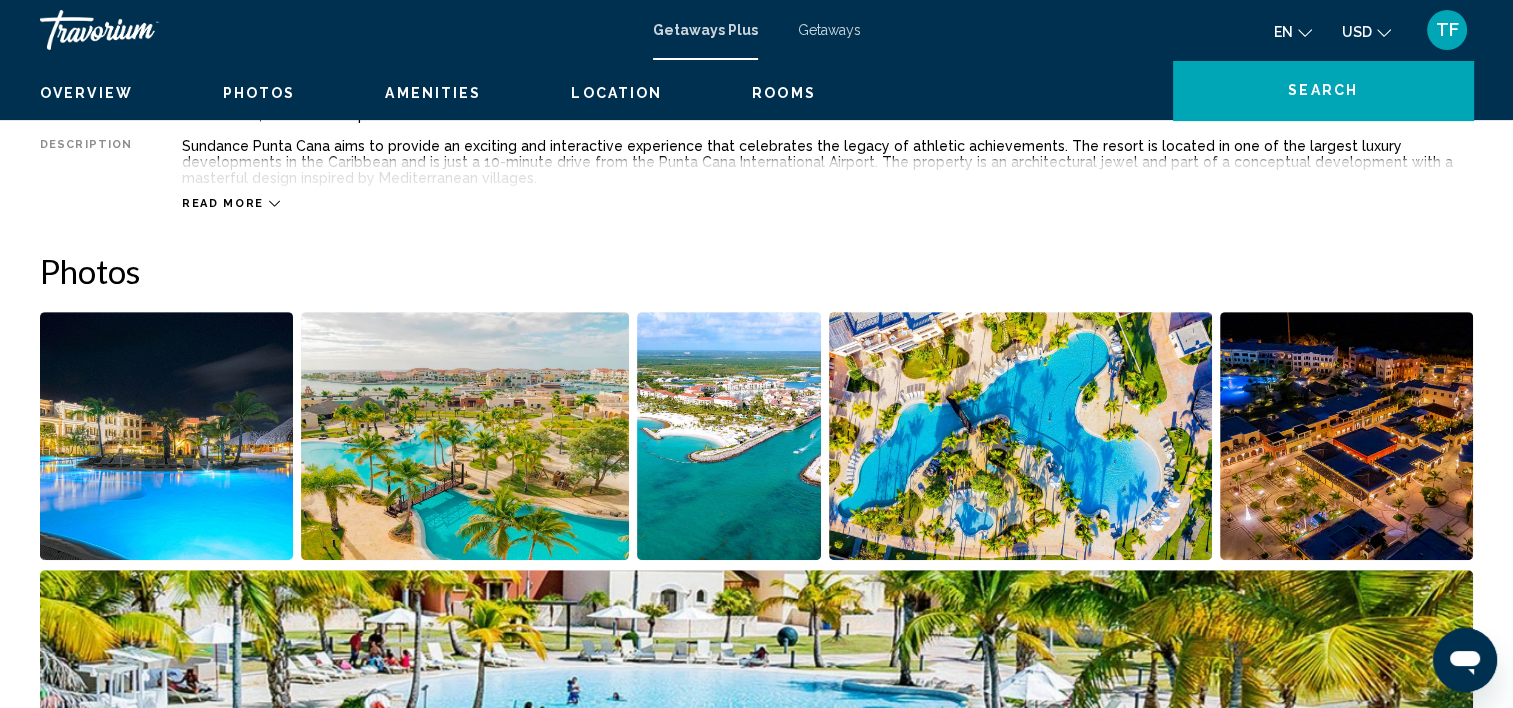 scroll, scrollTop: 6, scrollLeft: 0, axis: vertical 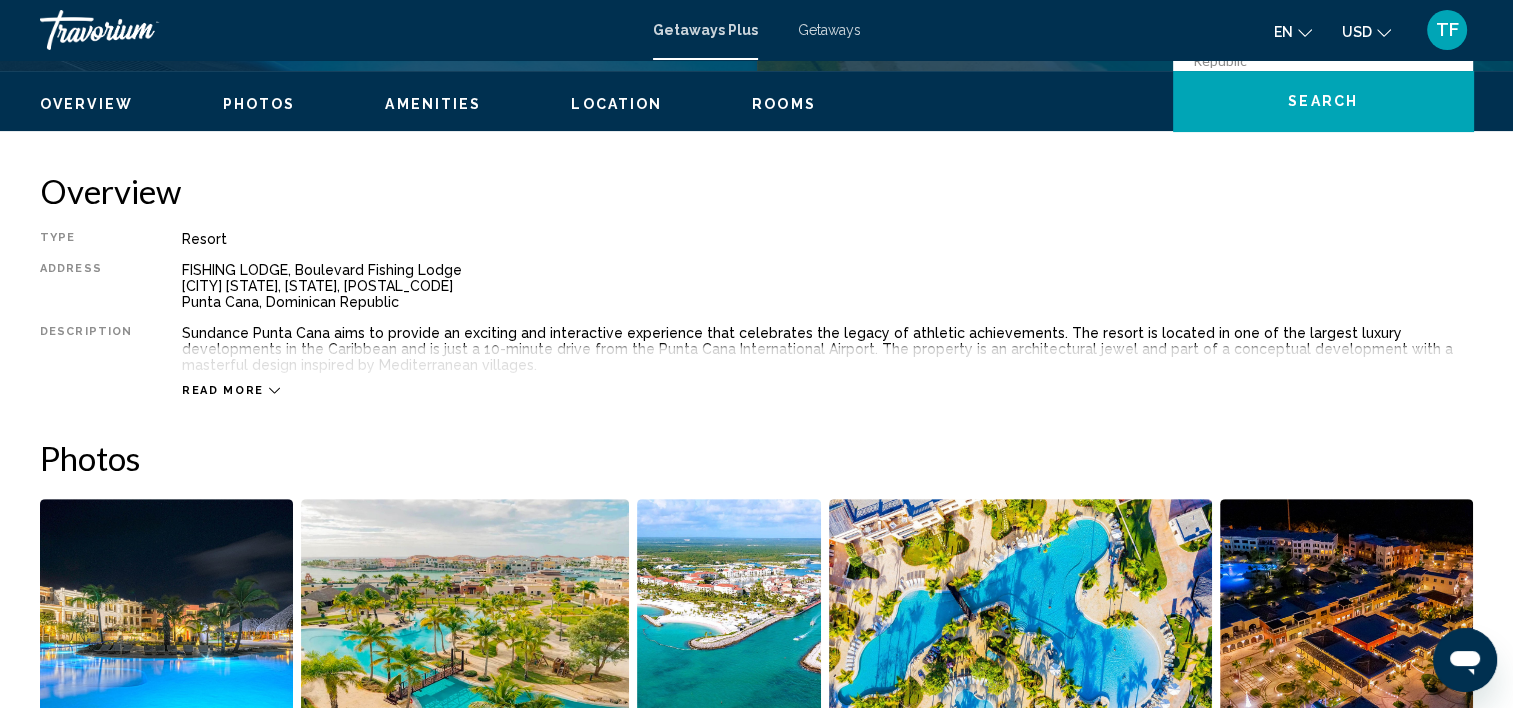 click 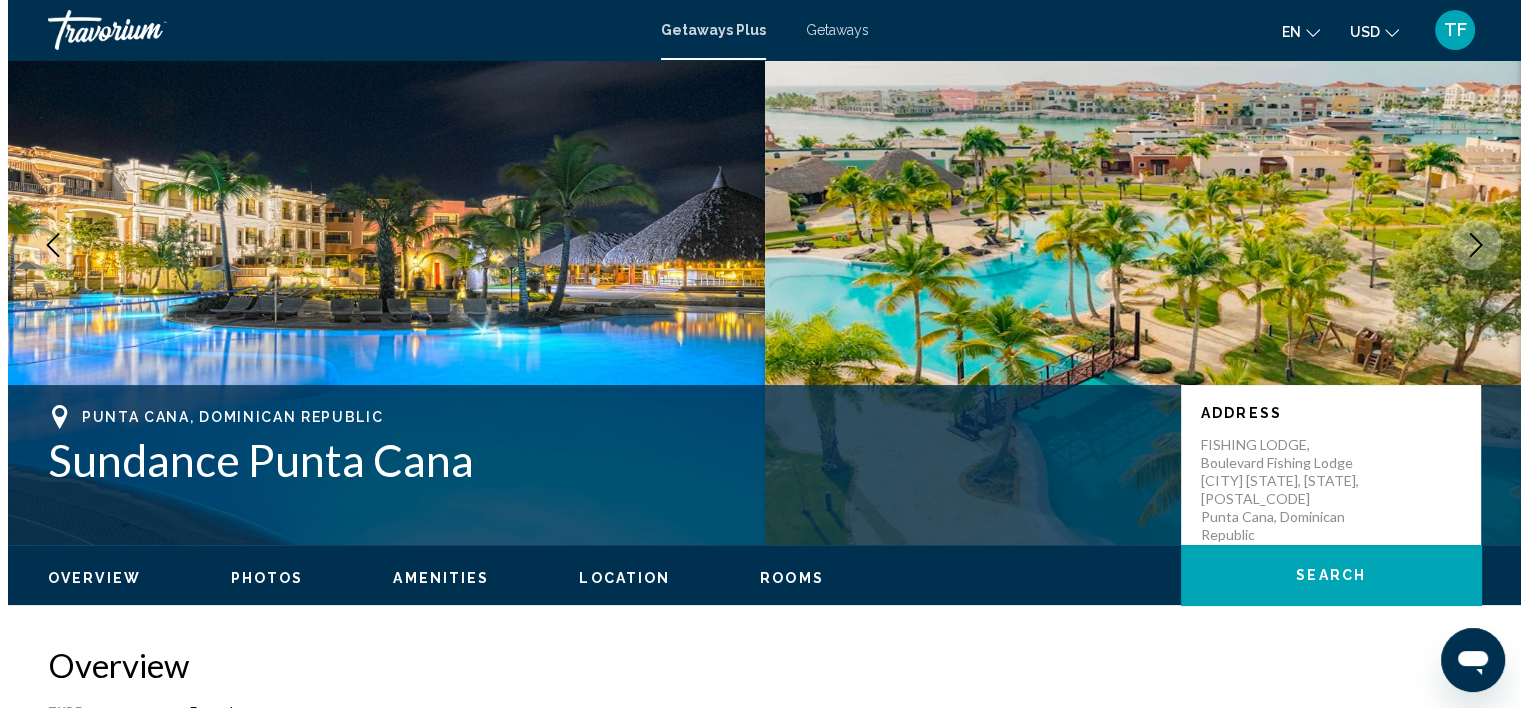 scroll, scrollTop: 0, scrollLeft: 0, axis: both 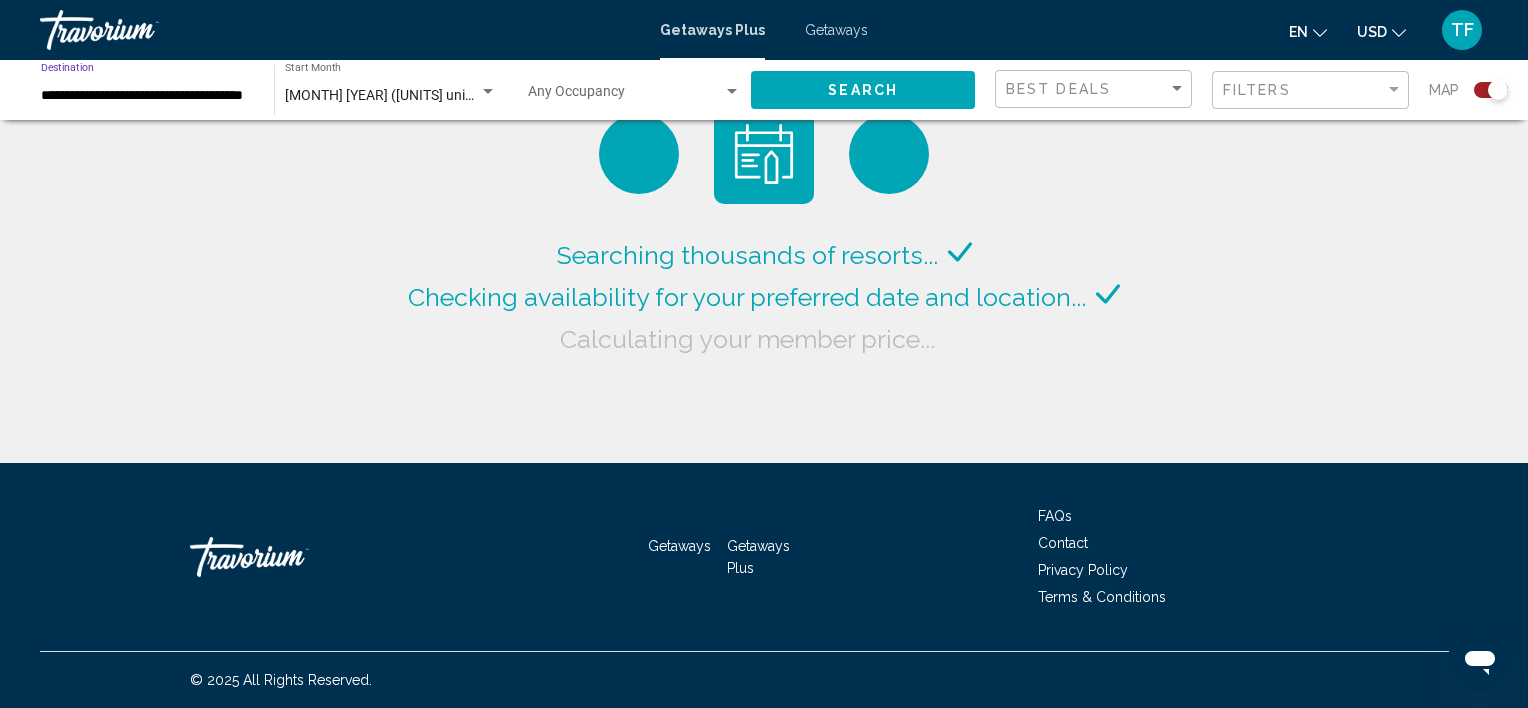 click on "**********" at bounding box center [147, 96] 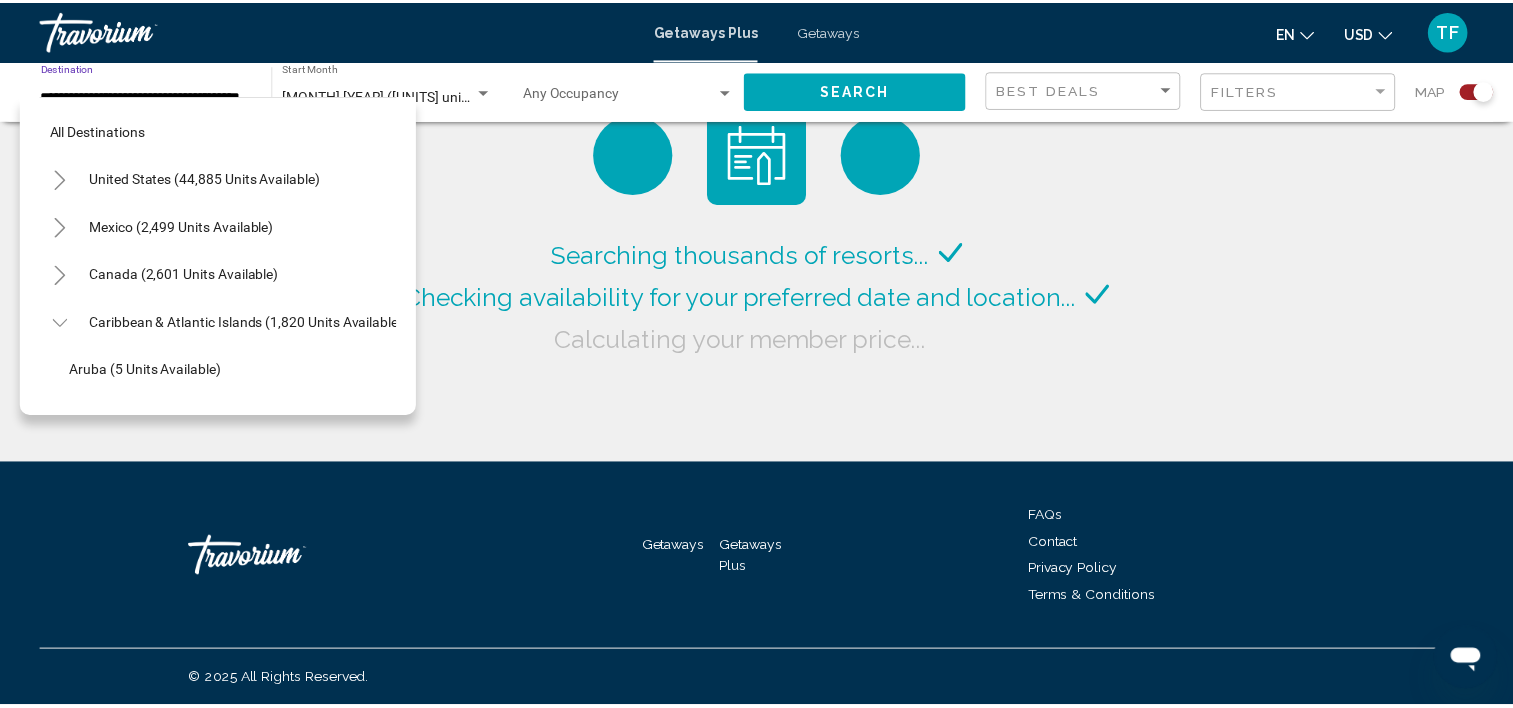 scroll, scrollTop: 270, scrollLeft: 0, axis: vertical 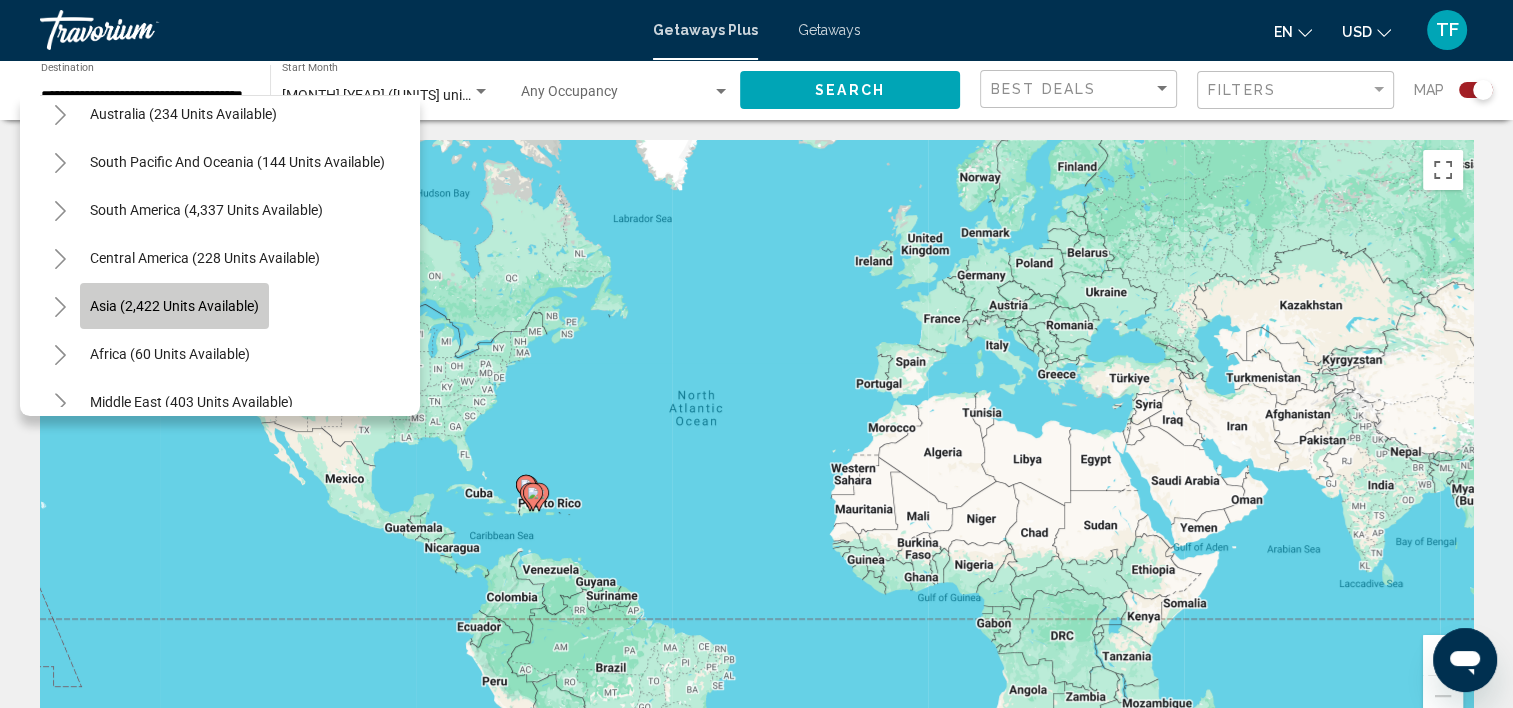 click on "Asia (2,422 units available)" 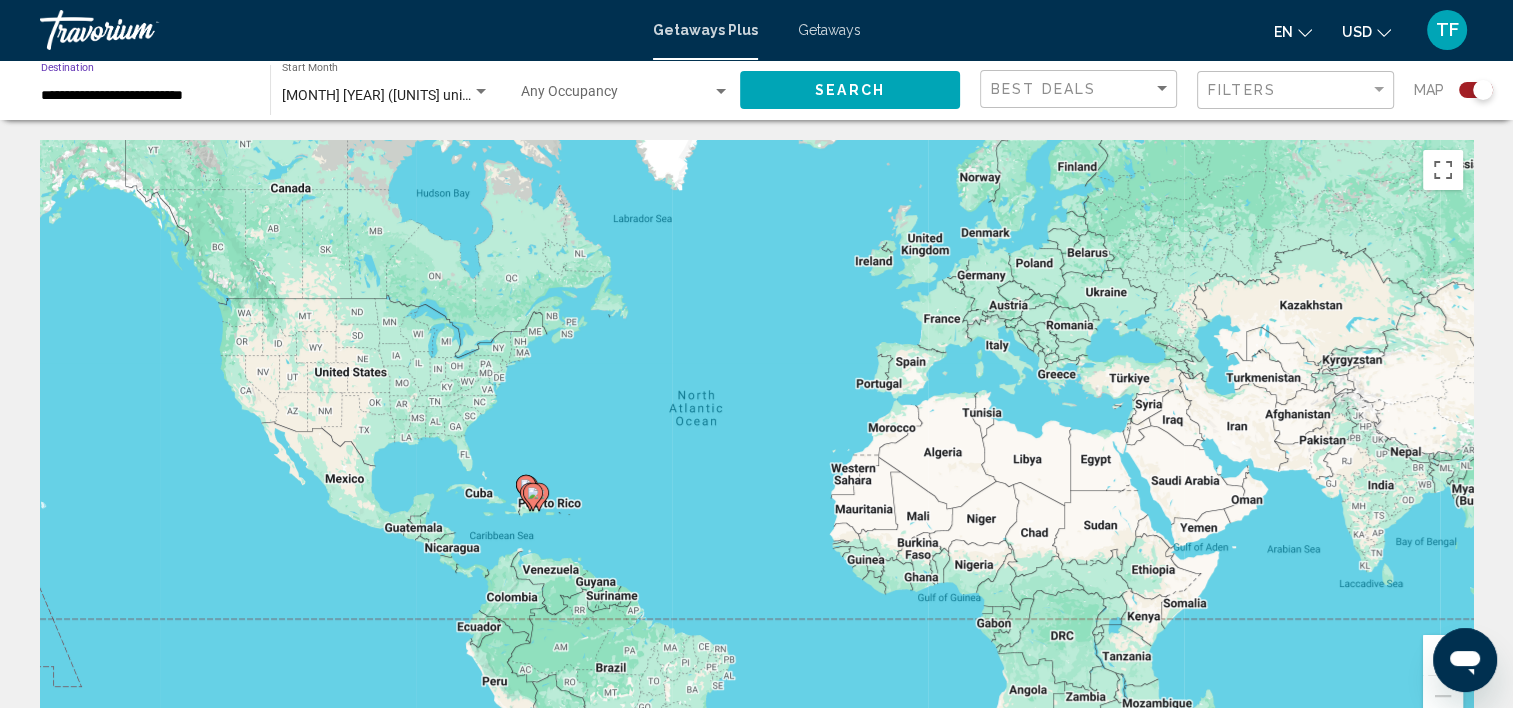 click on "[MONTH] [YEAR] ([UNITS] units available)" at bounding box center [409, 95] 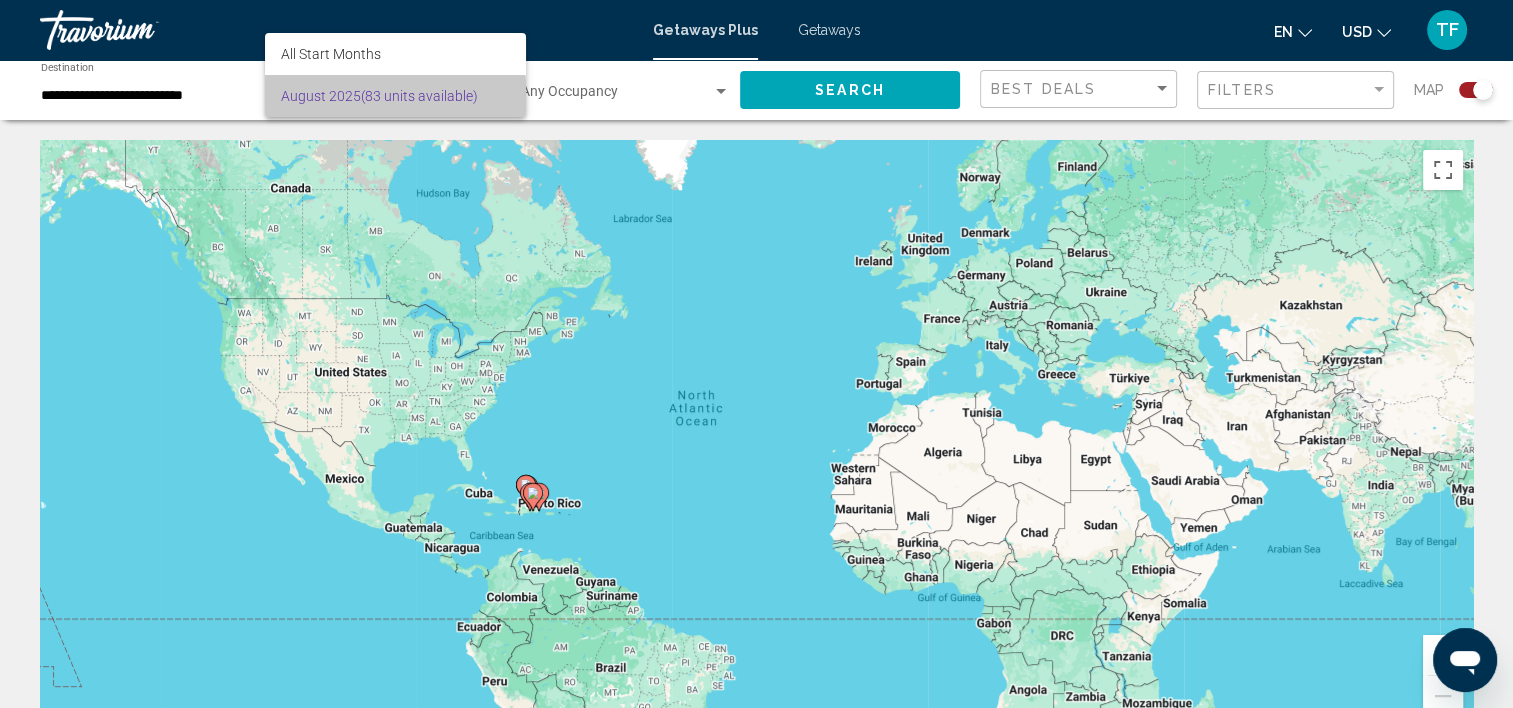 click on "[MONTH] [YEAR] ([UNITS] units available)" at bounding box center (395, 96) 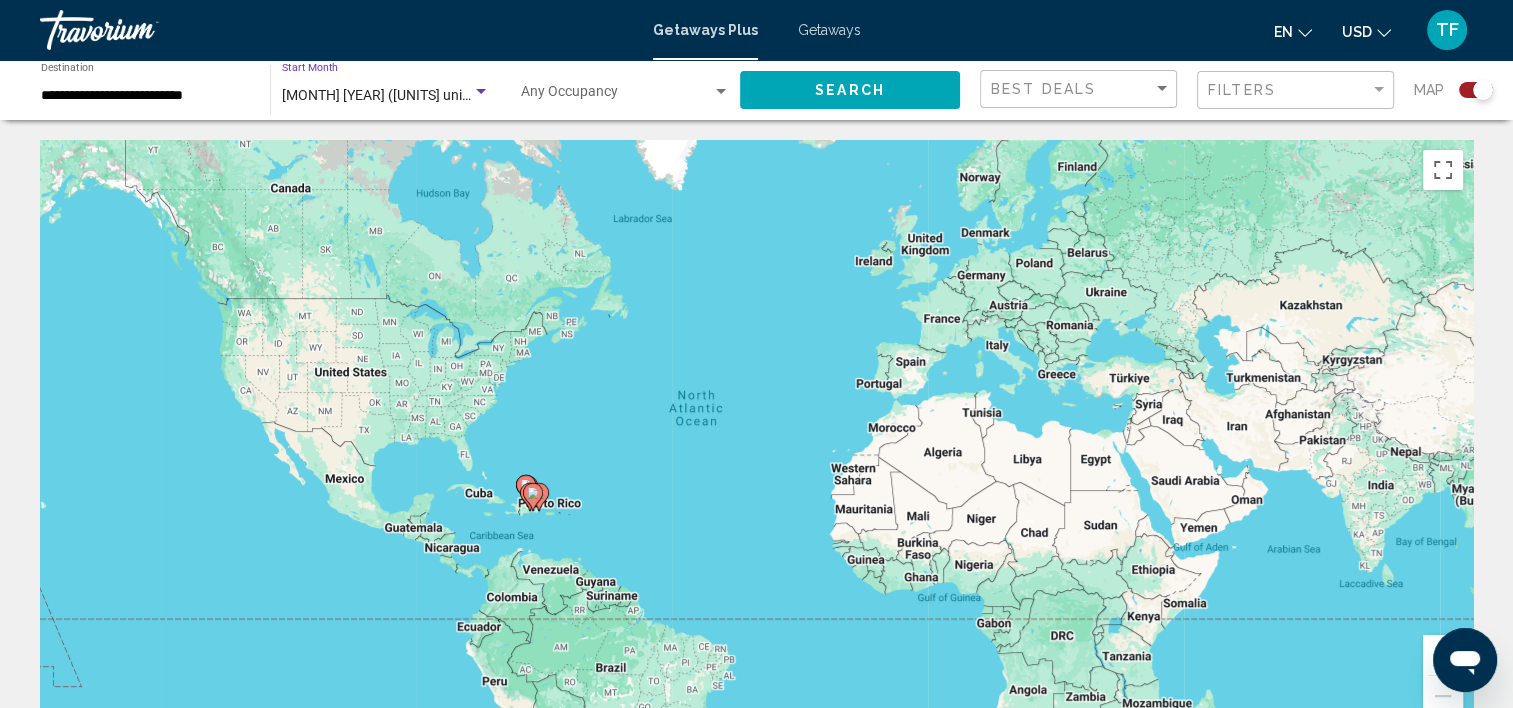 click at bounding box center (481, 92) 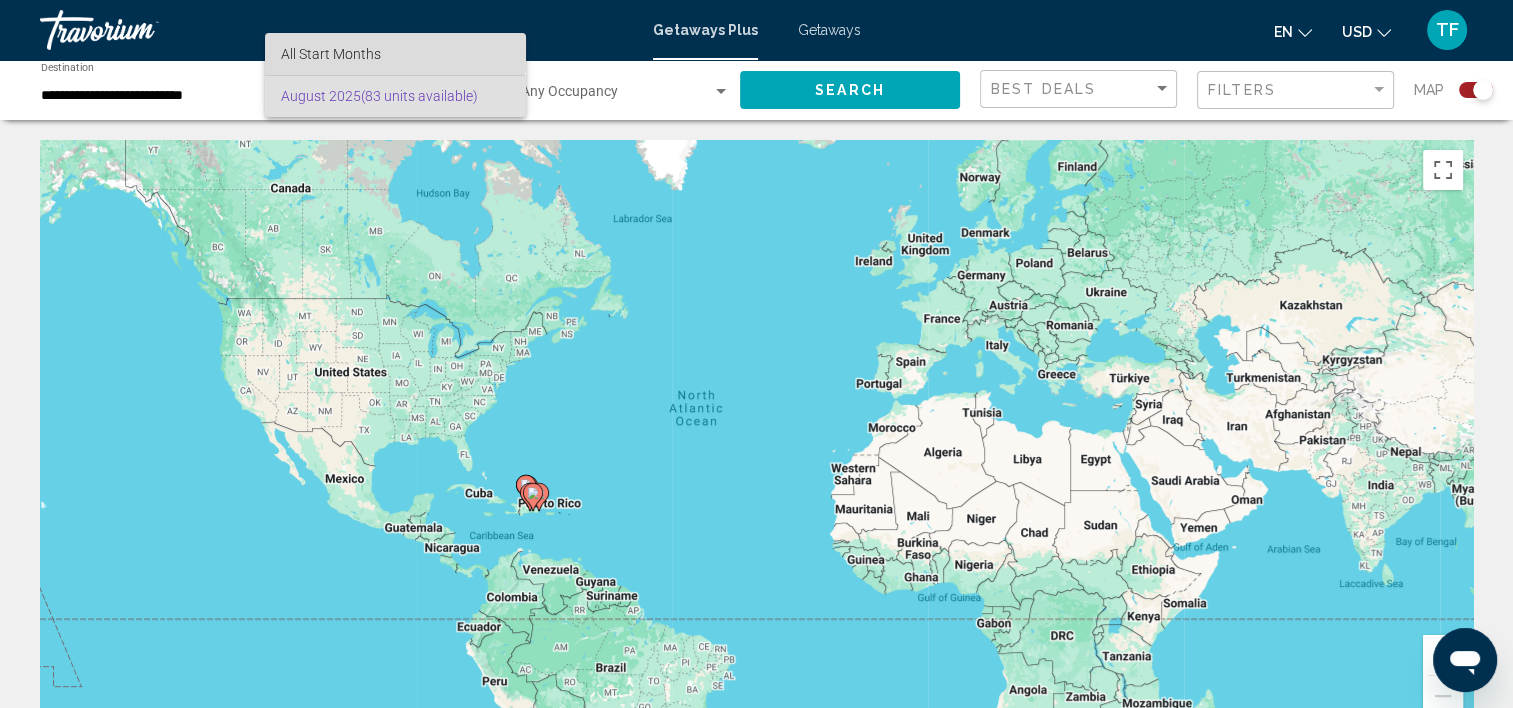click on "All Start Months" at bounding box center (331, 54) 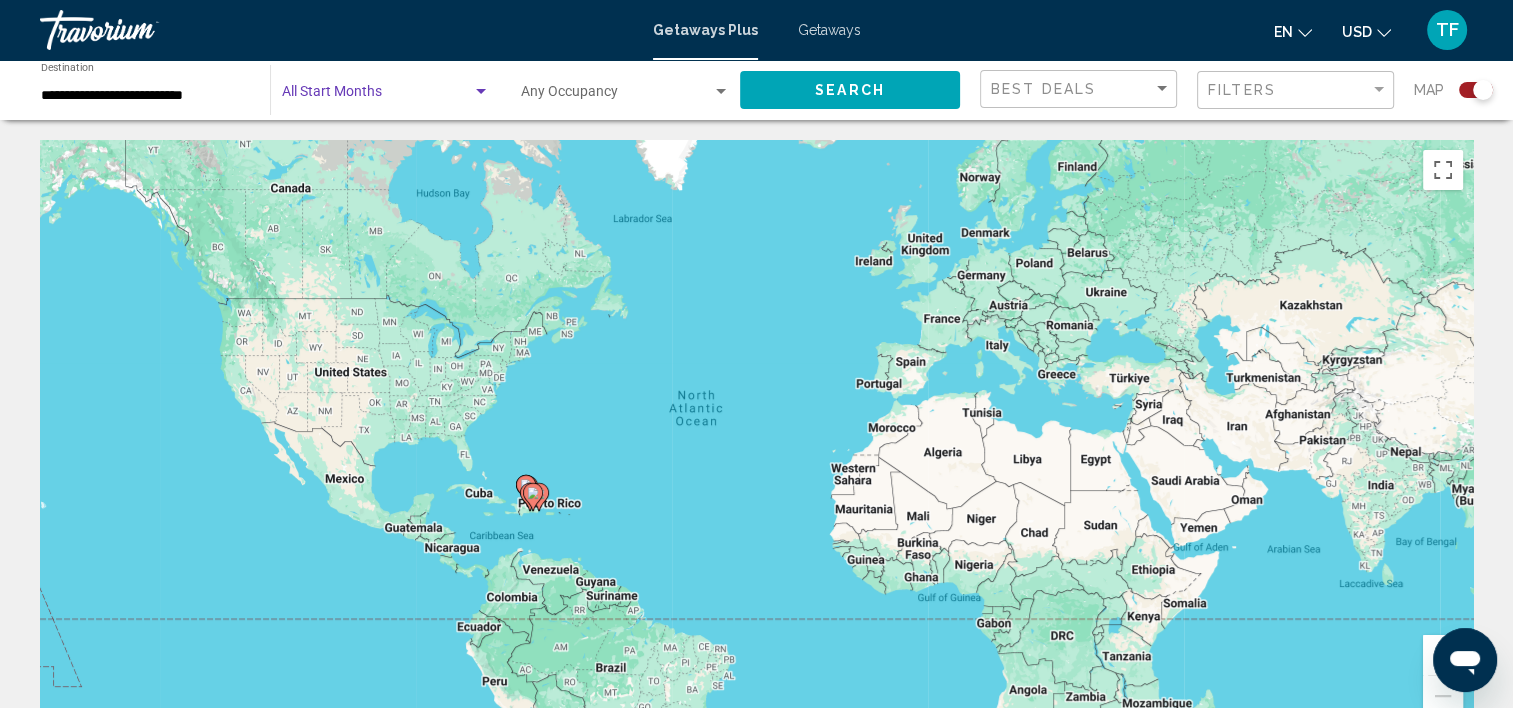 click at bounding box center [377, 96] 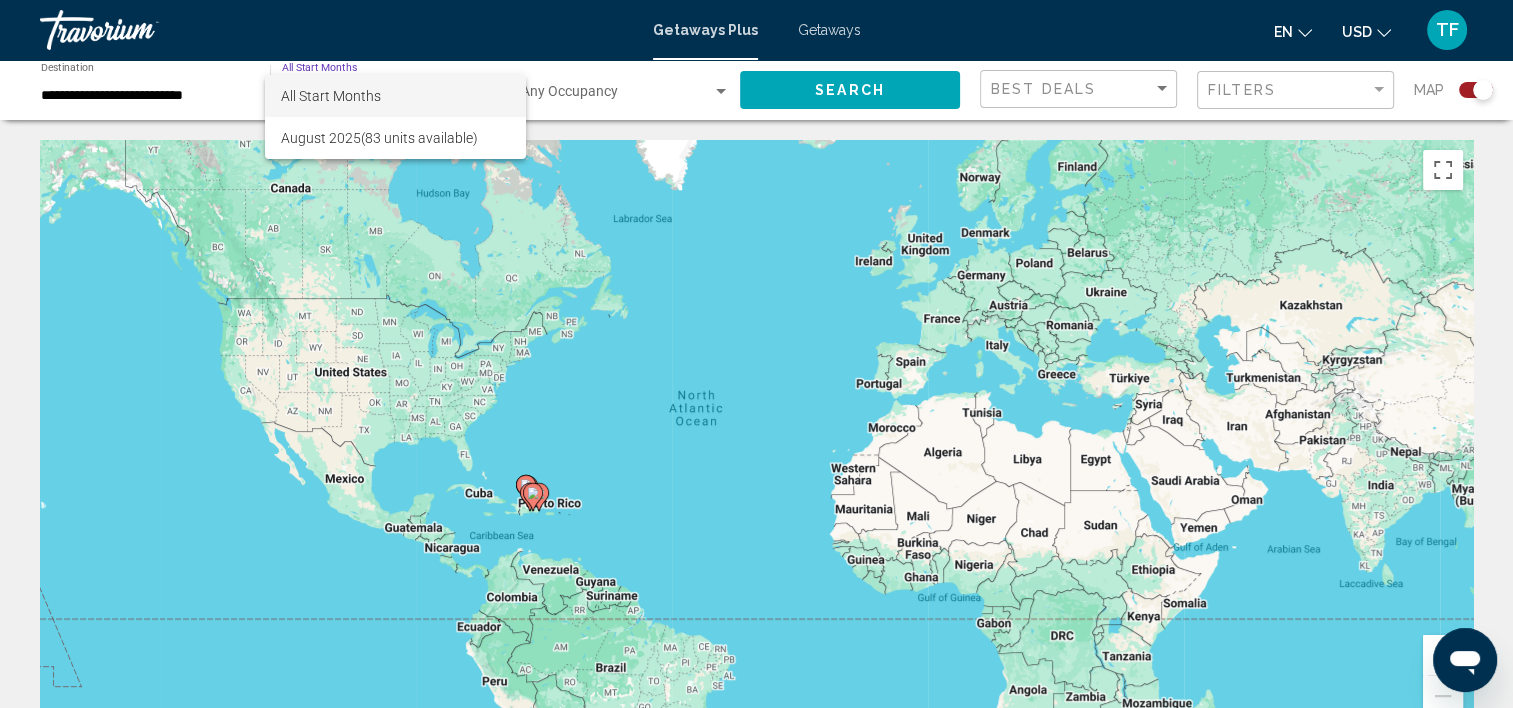 click at bounding box center [756, 354] 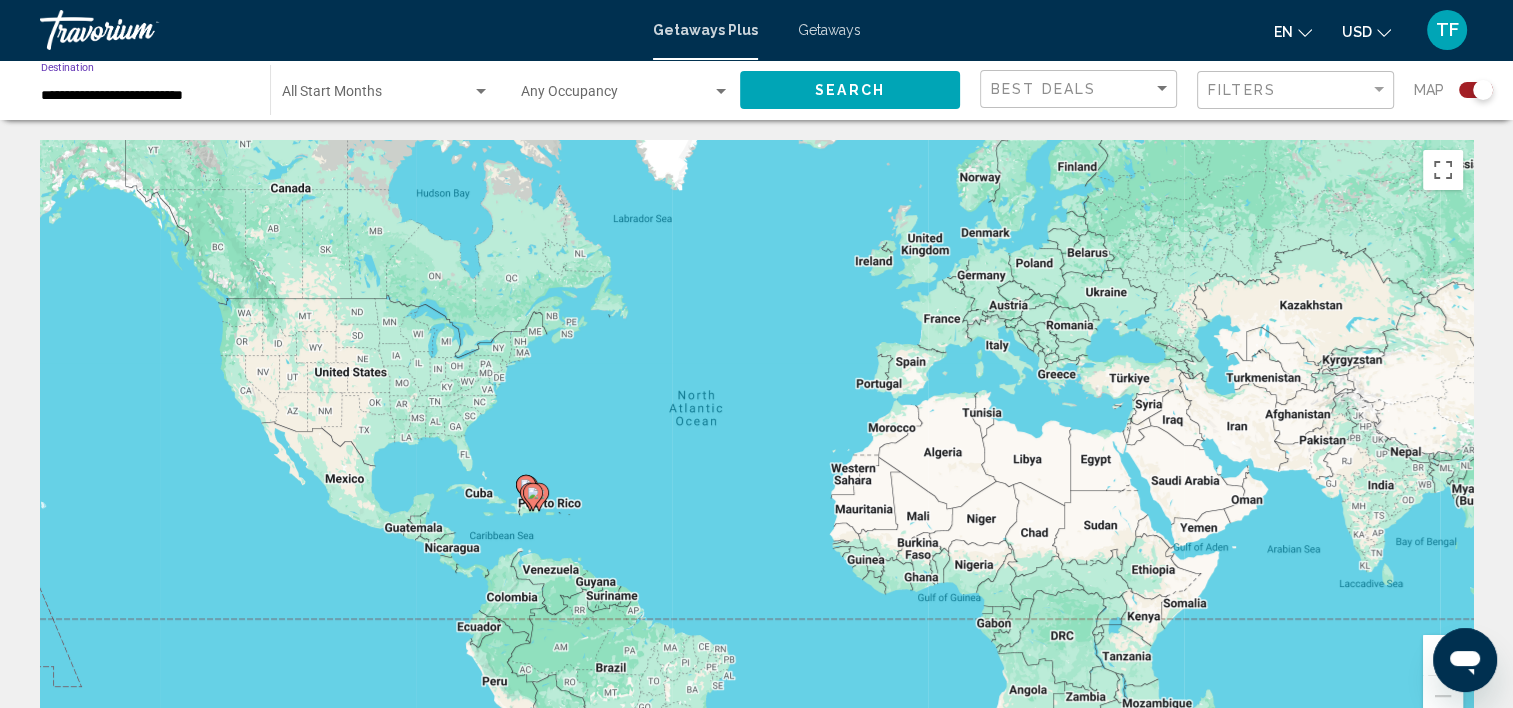 click on "**********" at bounding box center (145, 96) 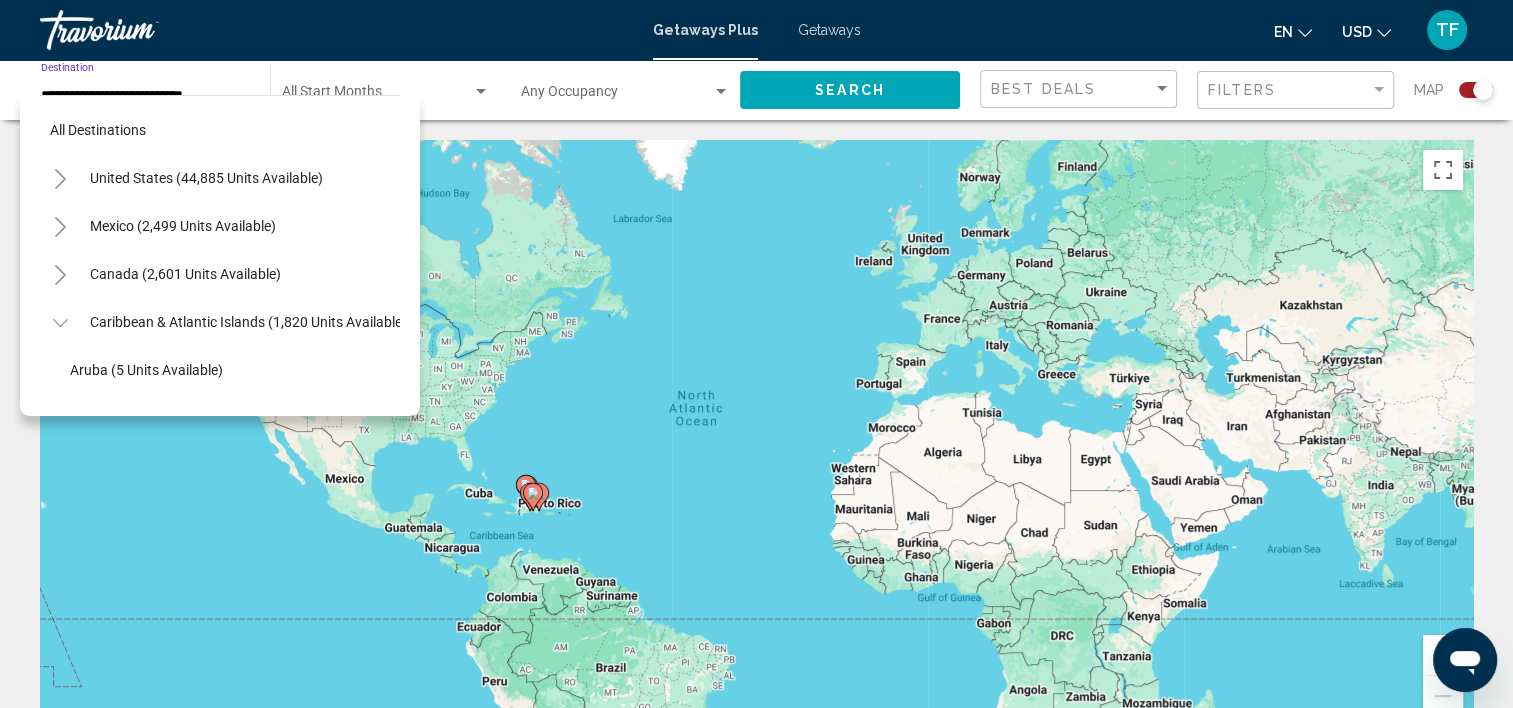 scroll, scrollTop: 750, scrollLeft: 0, axis: vertical 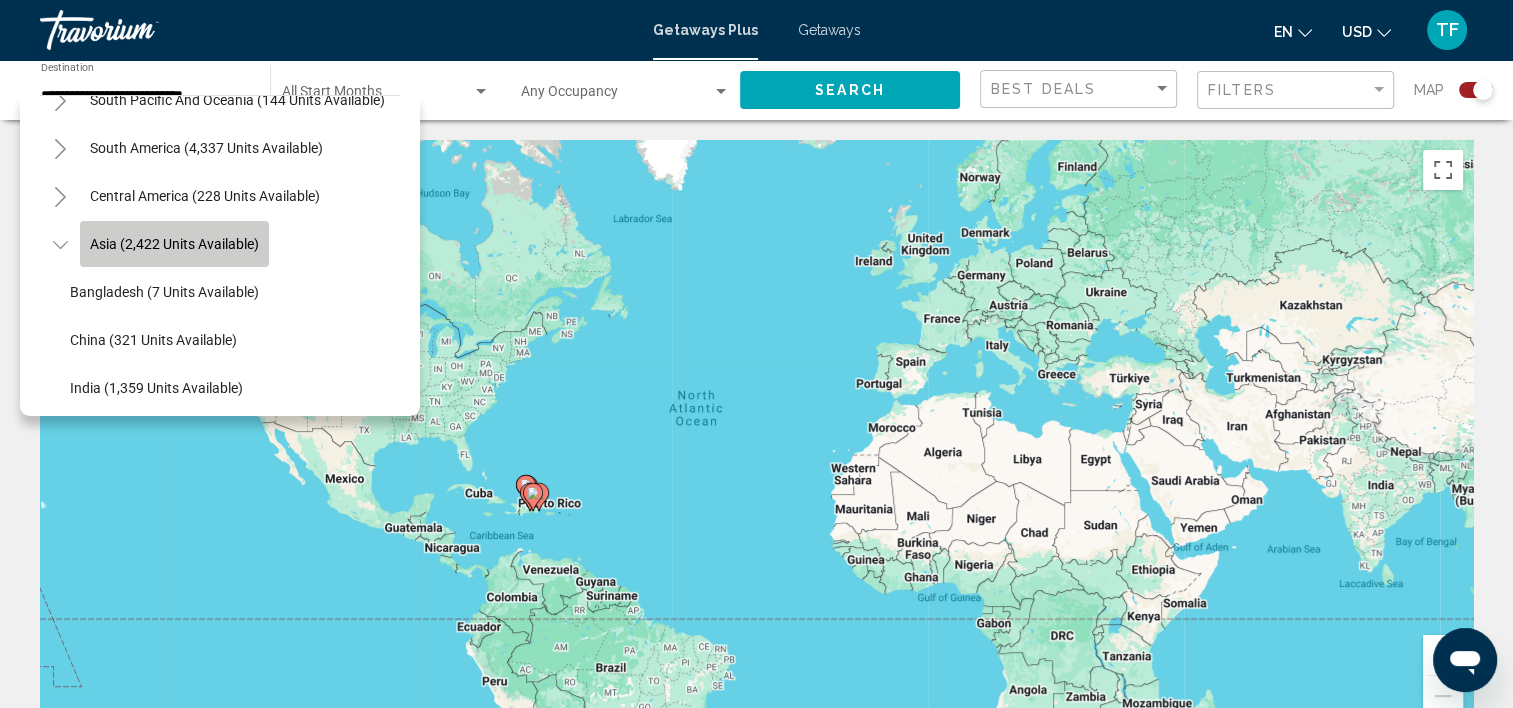 click on "Asia (2,422 units available)" 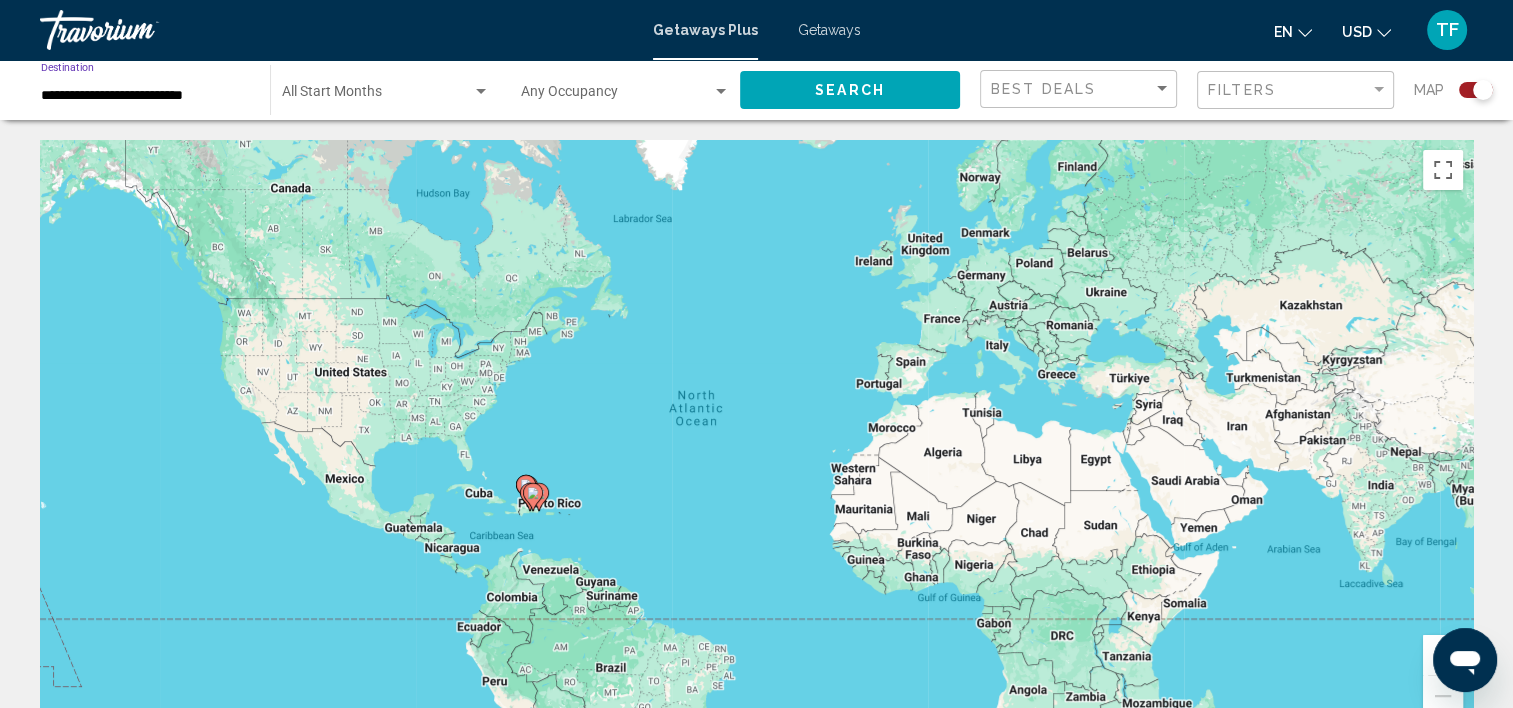 click on "**********" at bounding box center (145, 96) 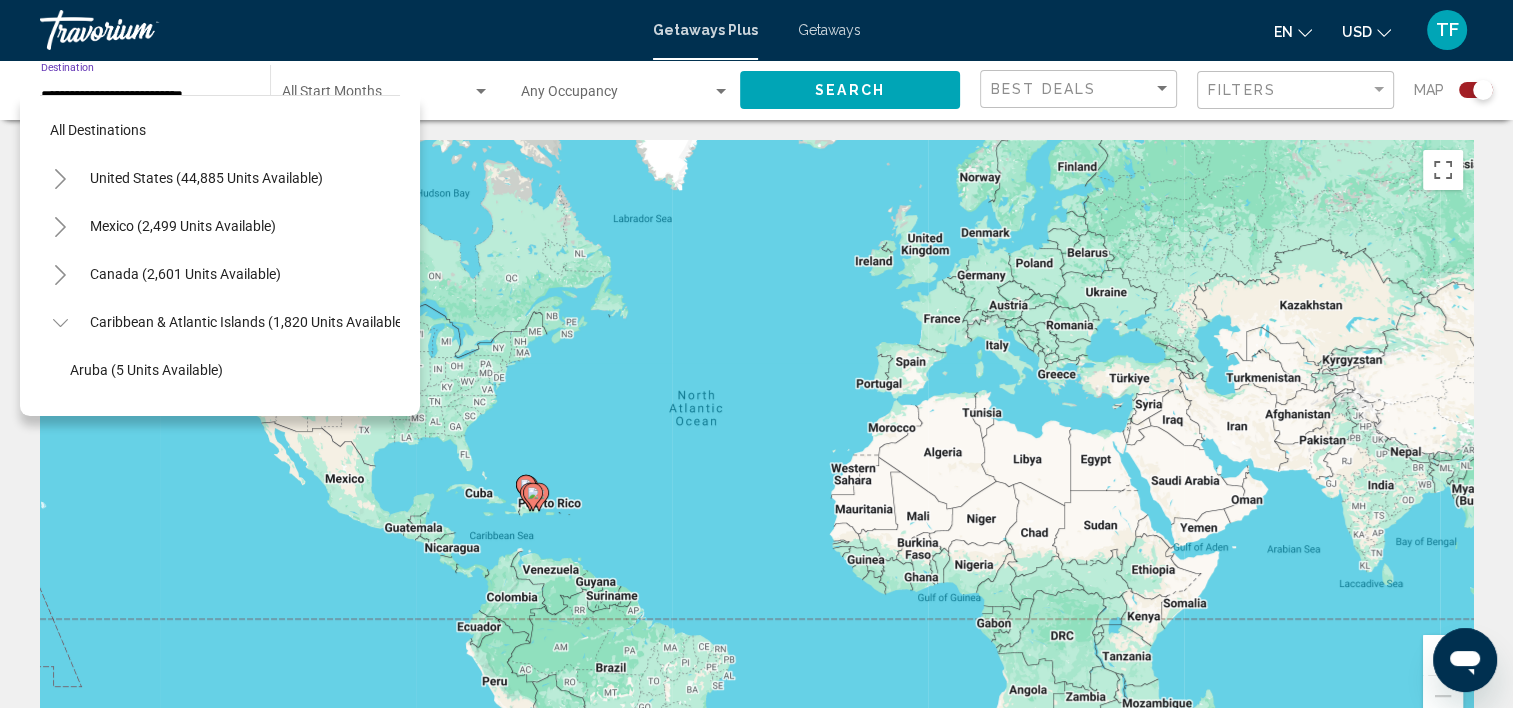 scroll, scrollTop: 750, scrollLeft: 0, axis: vertical 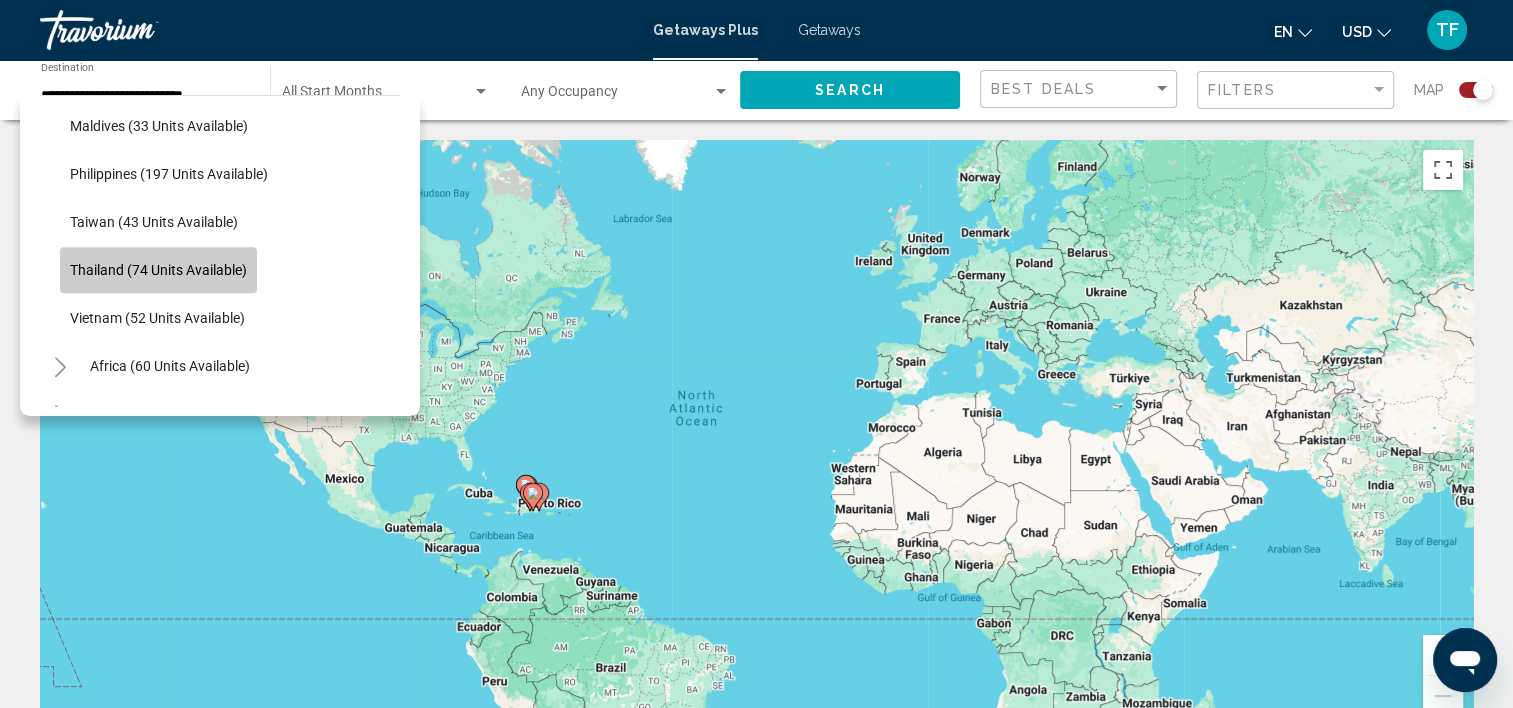 click on "Thailand (74 units available)" 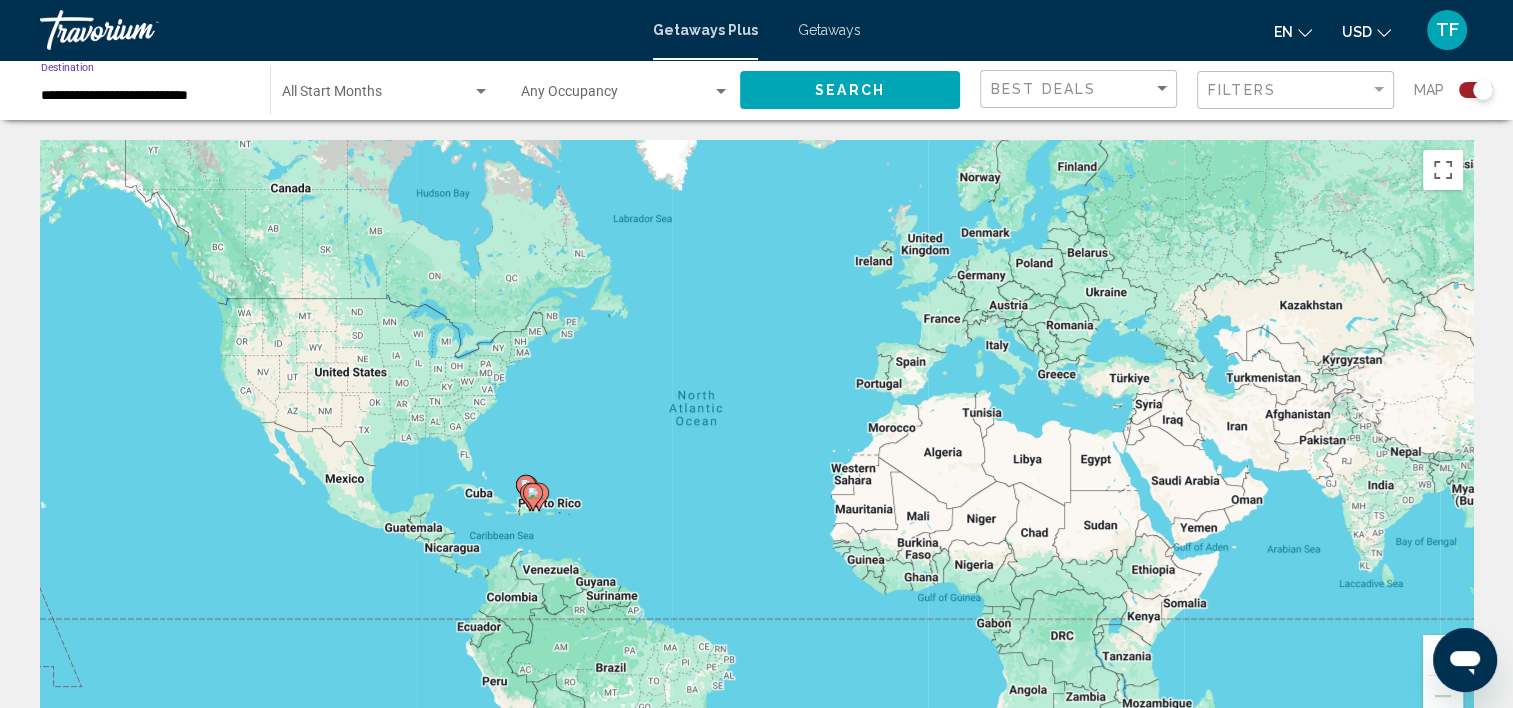 click at bounding box center [481, 92] 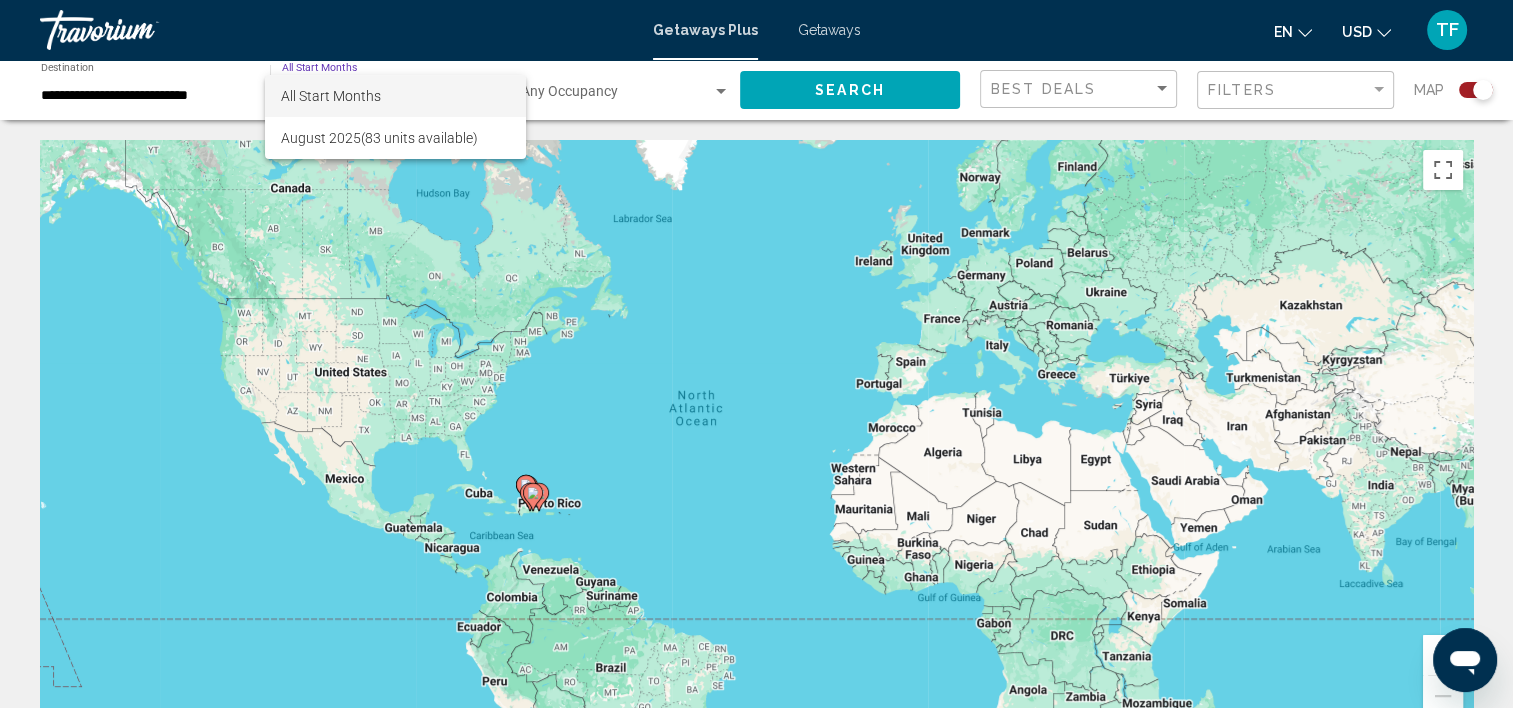 click on "All Start Months" at bounding box center [395, 96] 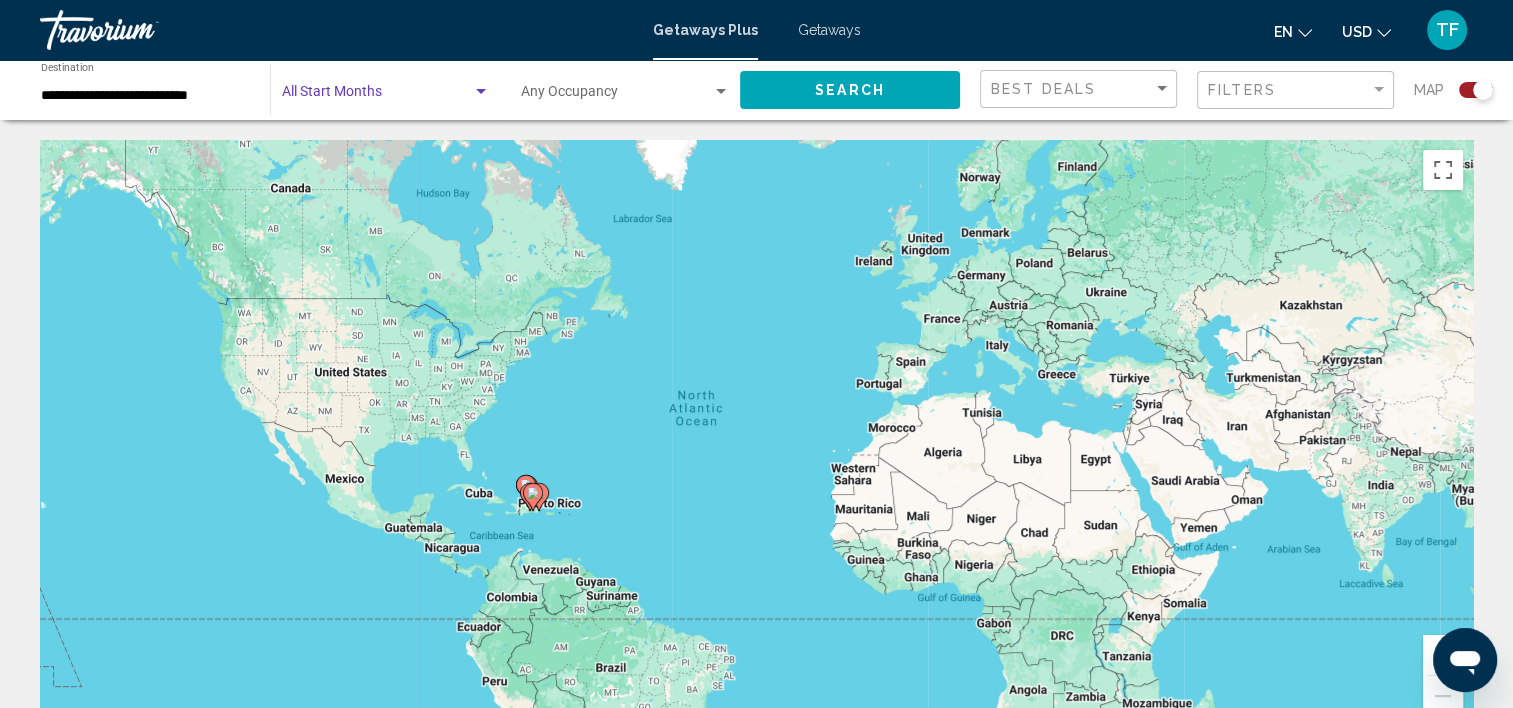 click on "Search" 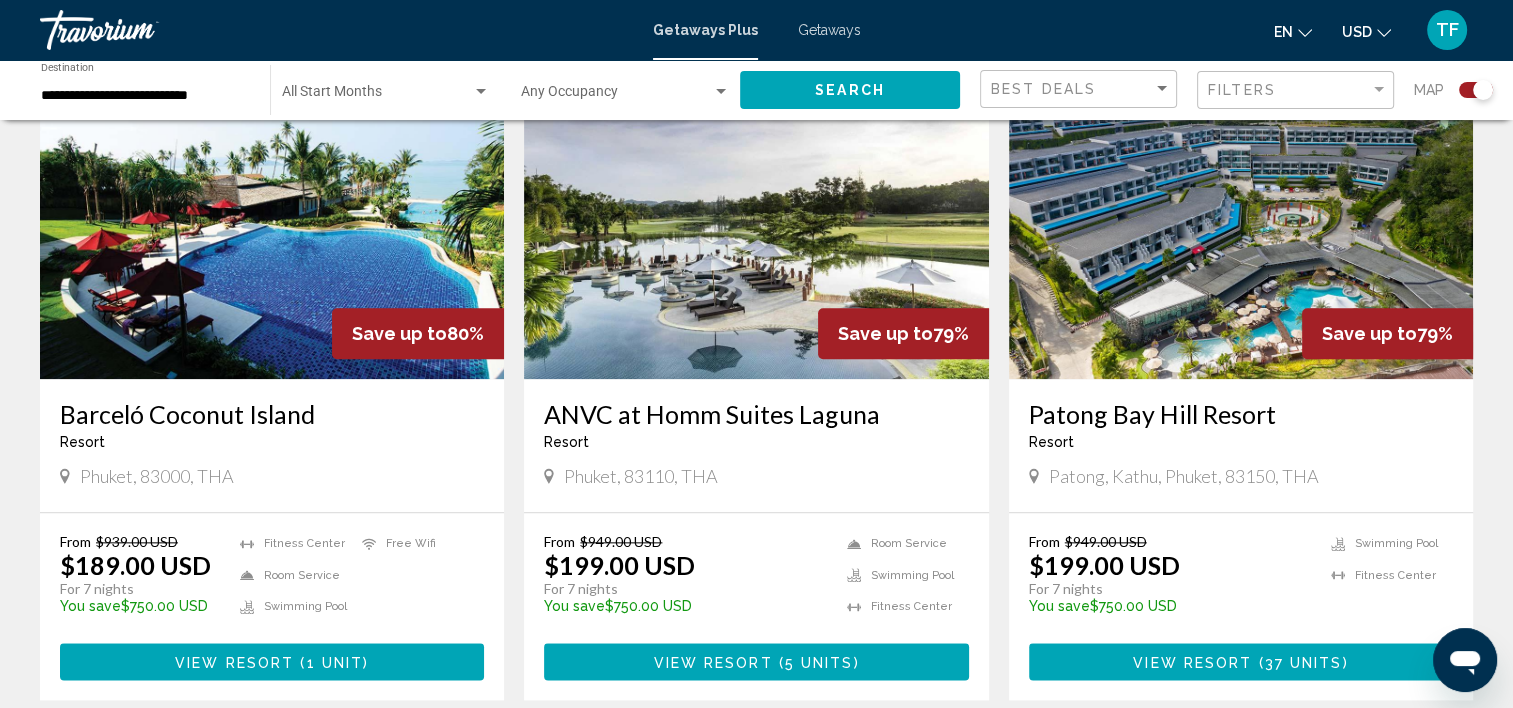scroll, scrollTop: 2156, scrollLeft: 0, axis: vertical 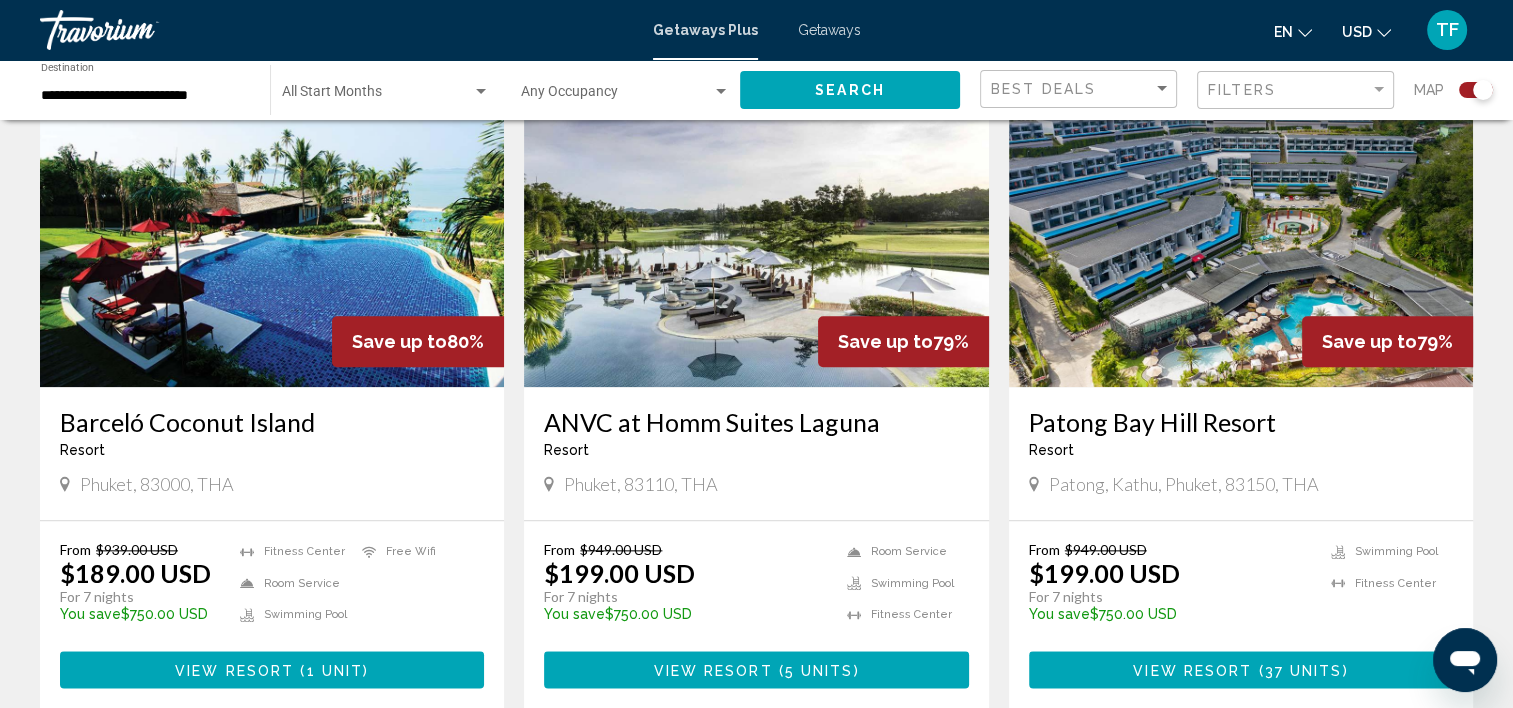 click on "Getaways" at bounding box center [829, 30] 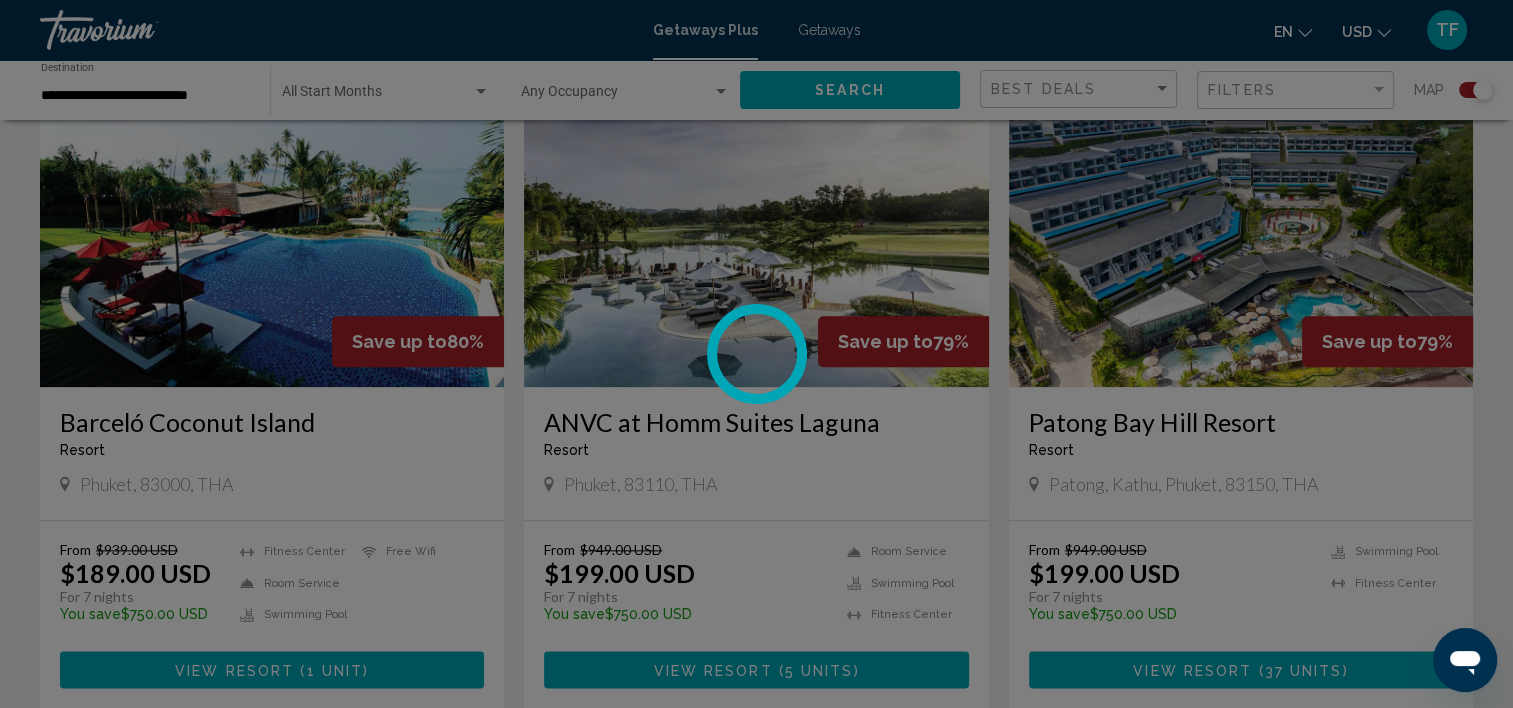 scroll, scrollTop: 0, scrollLeft: 0, axis: both 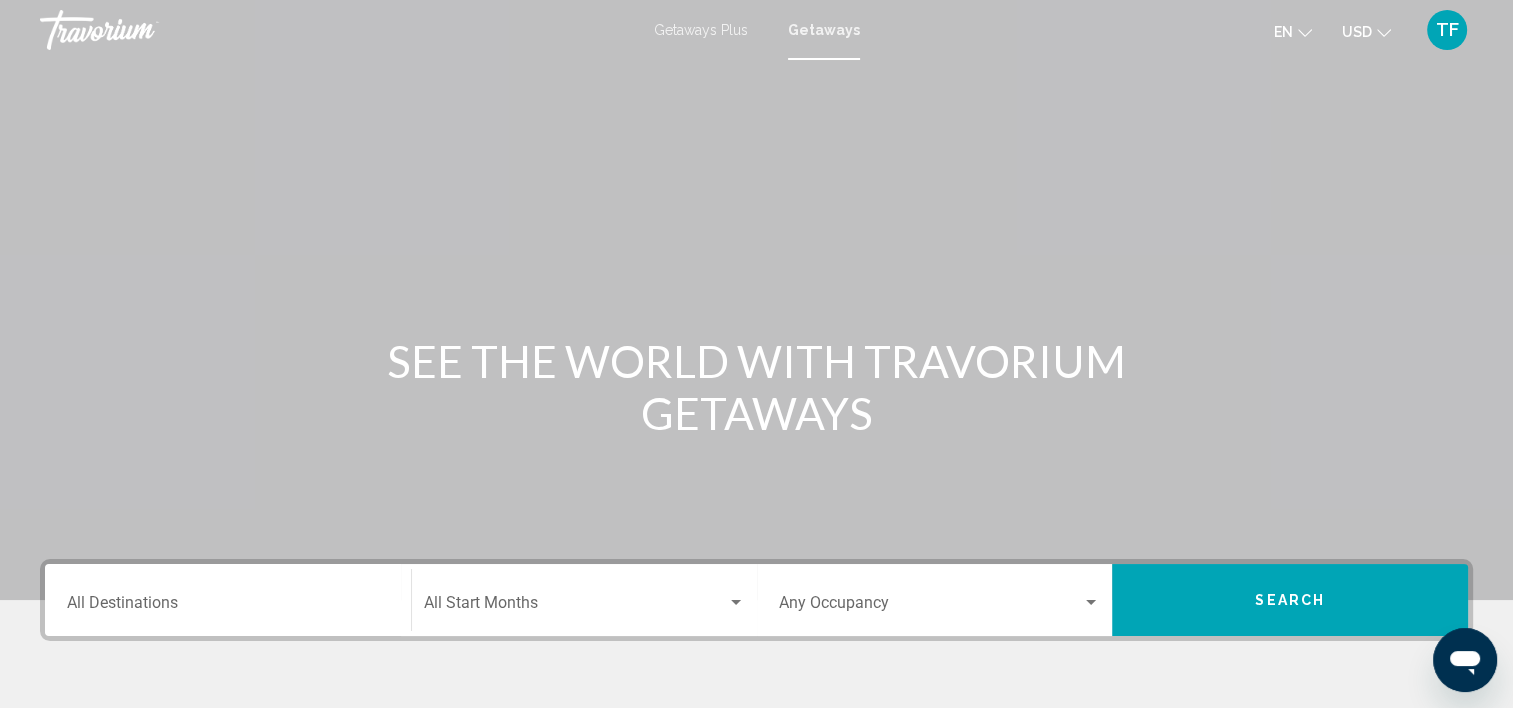 click on "Getaways Plus" at bounding box center [701, 30] 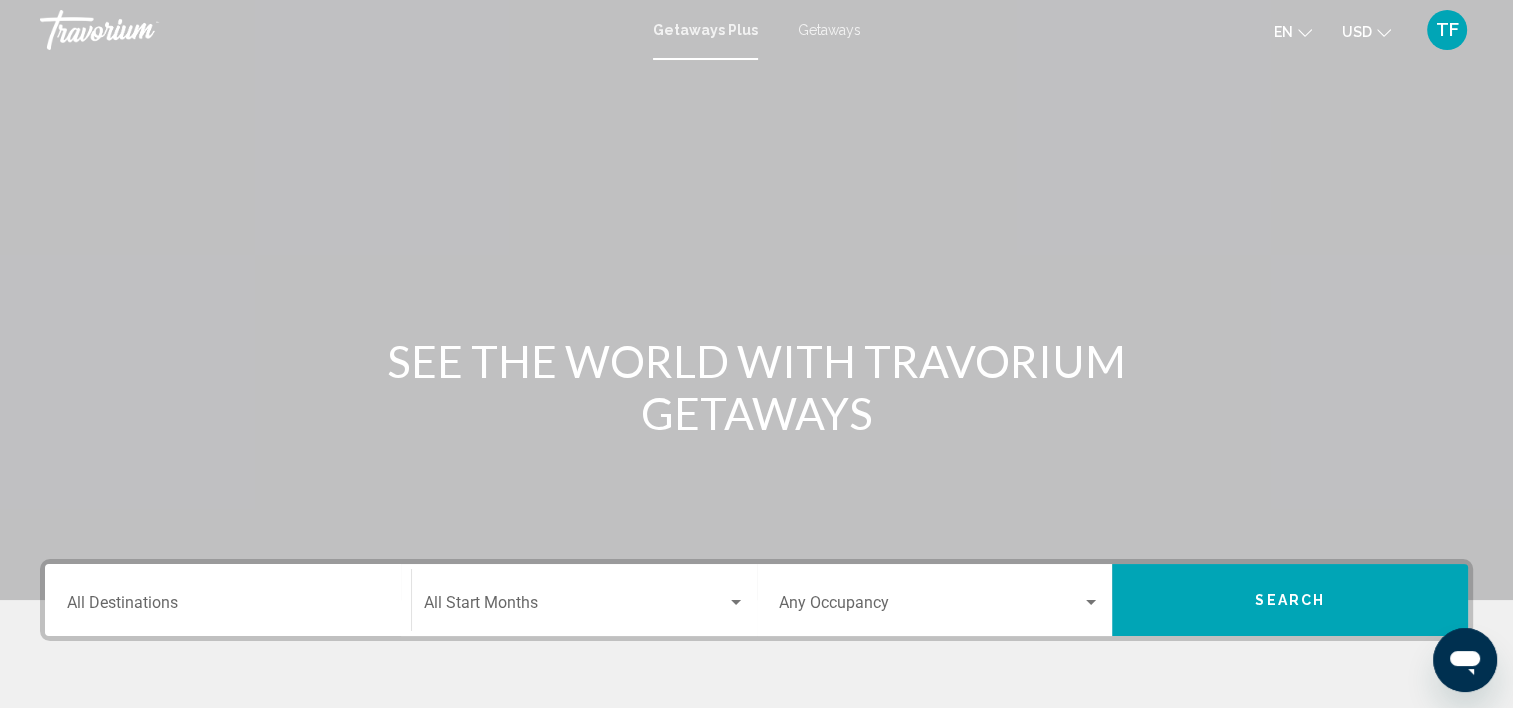 click on "Destination All Destinations" at bounding box center [228, 600] 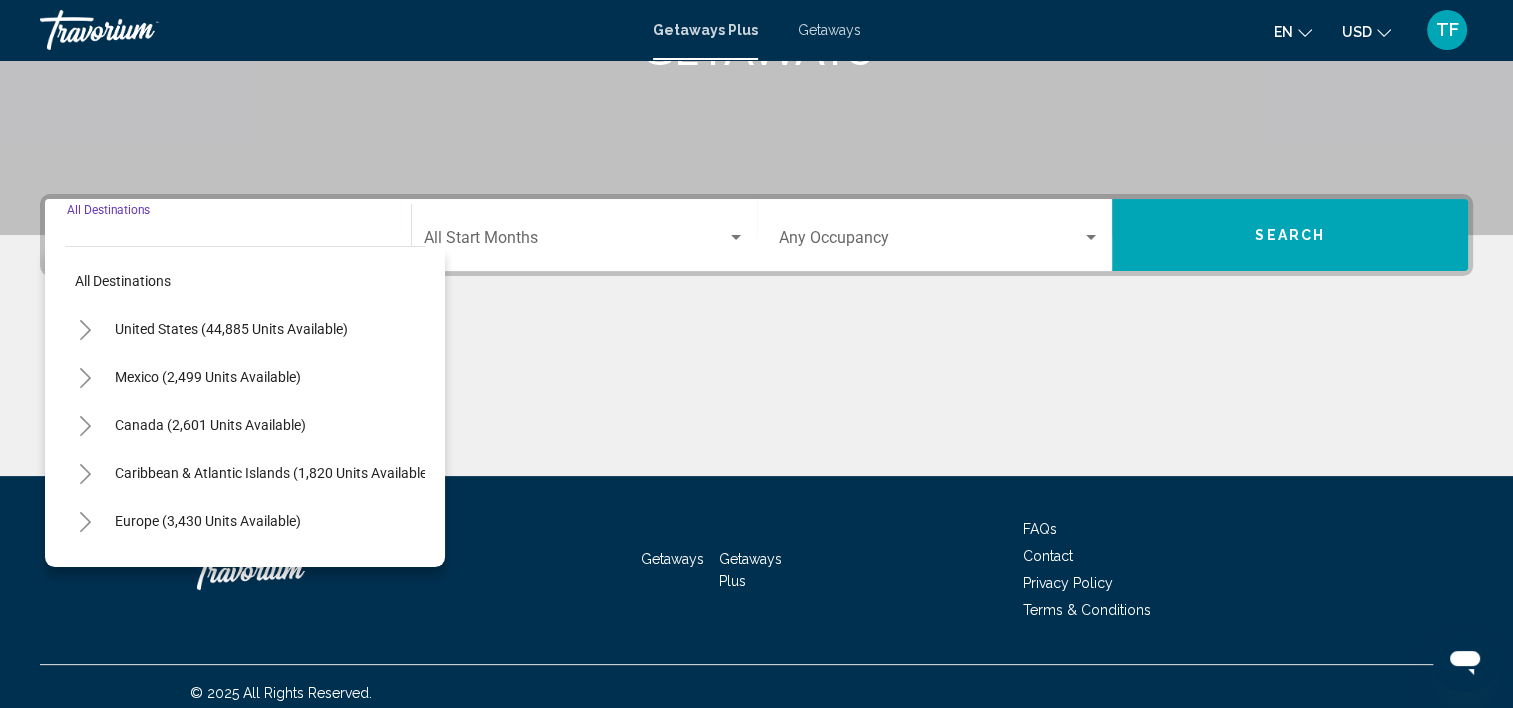 scroll, scrollTop: 377, scrollLeft: 0, axis: vertical 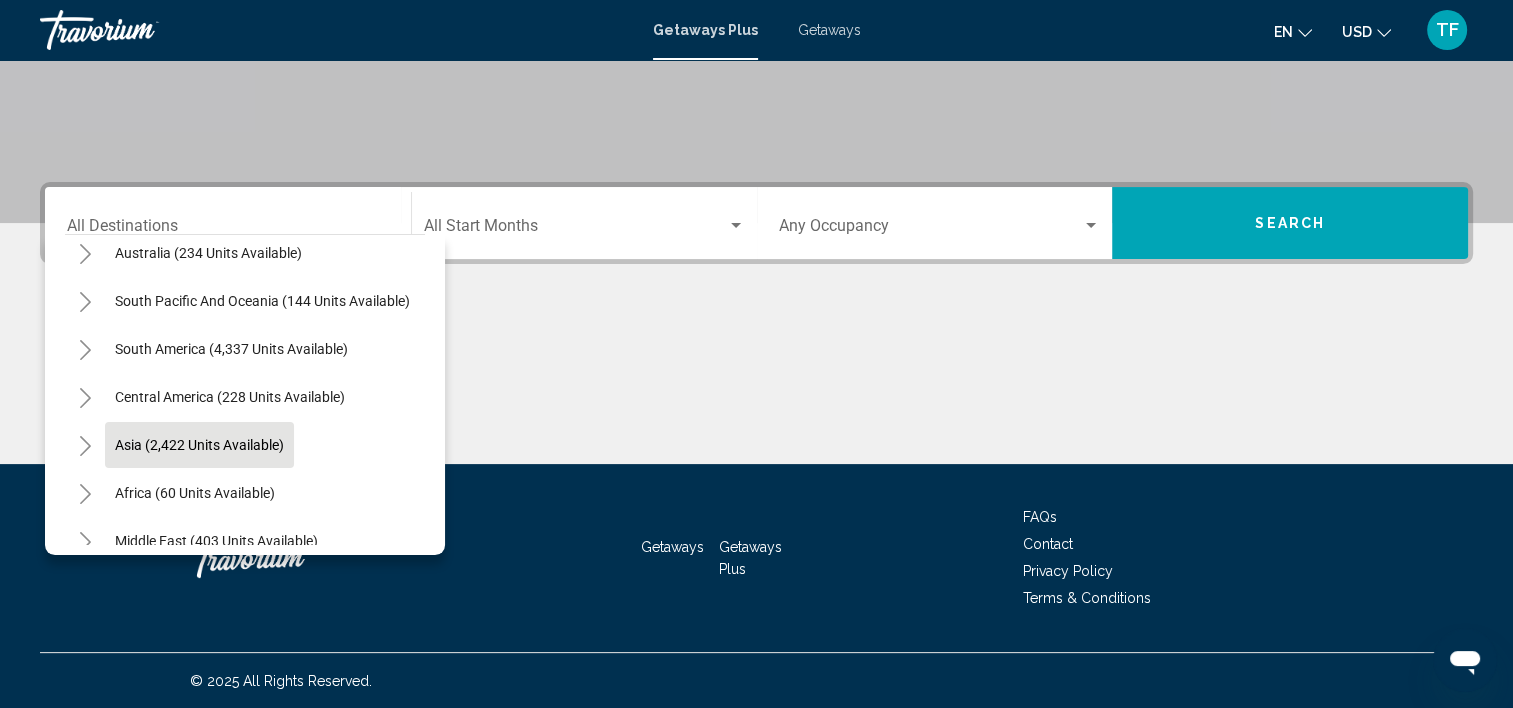 click on "Asia (2,422 units available)" at bounding box center (195, 493) 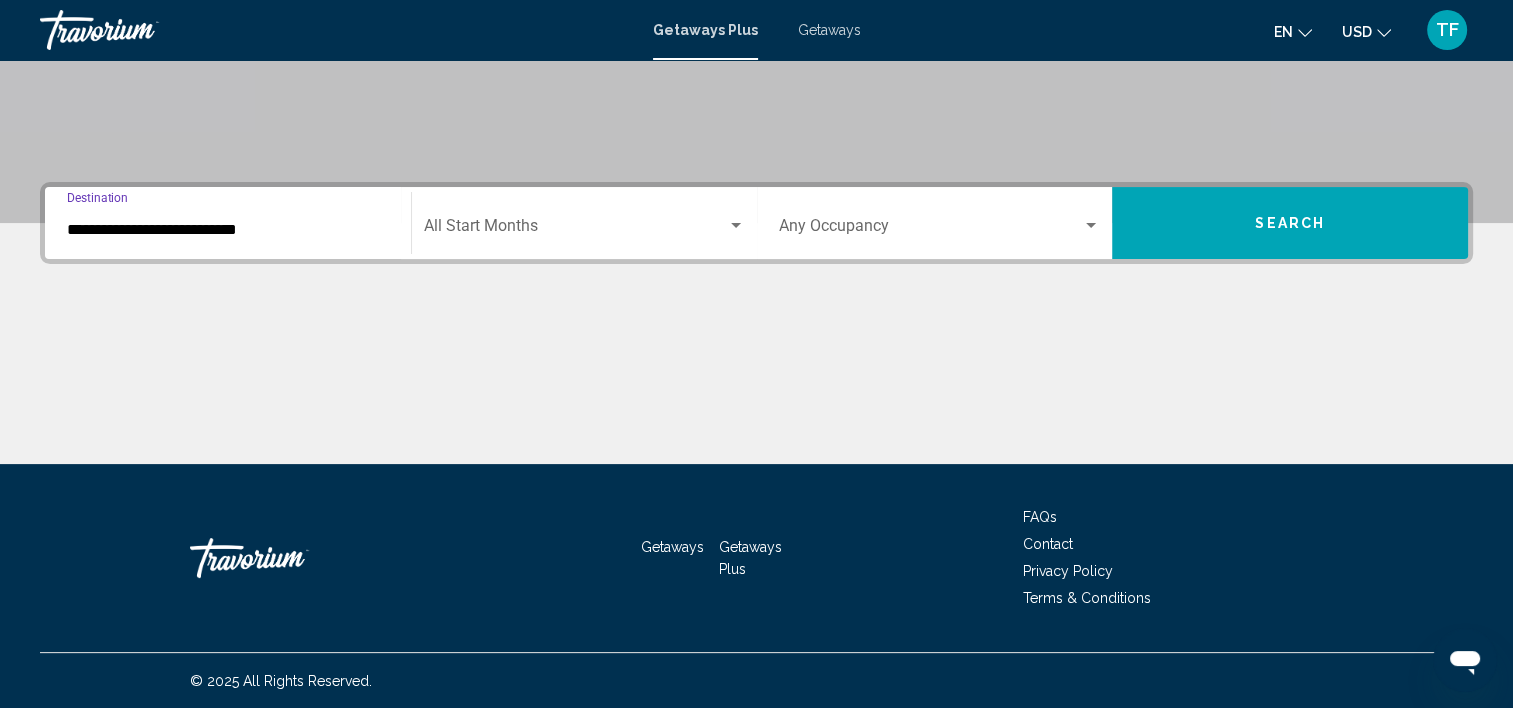click on "**********" at bounding box center [228, 230] 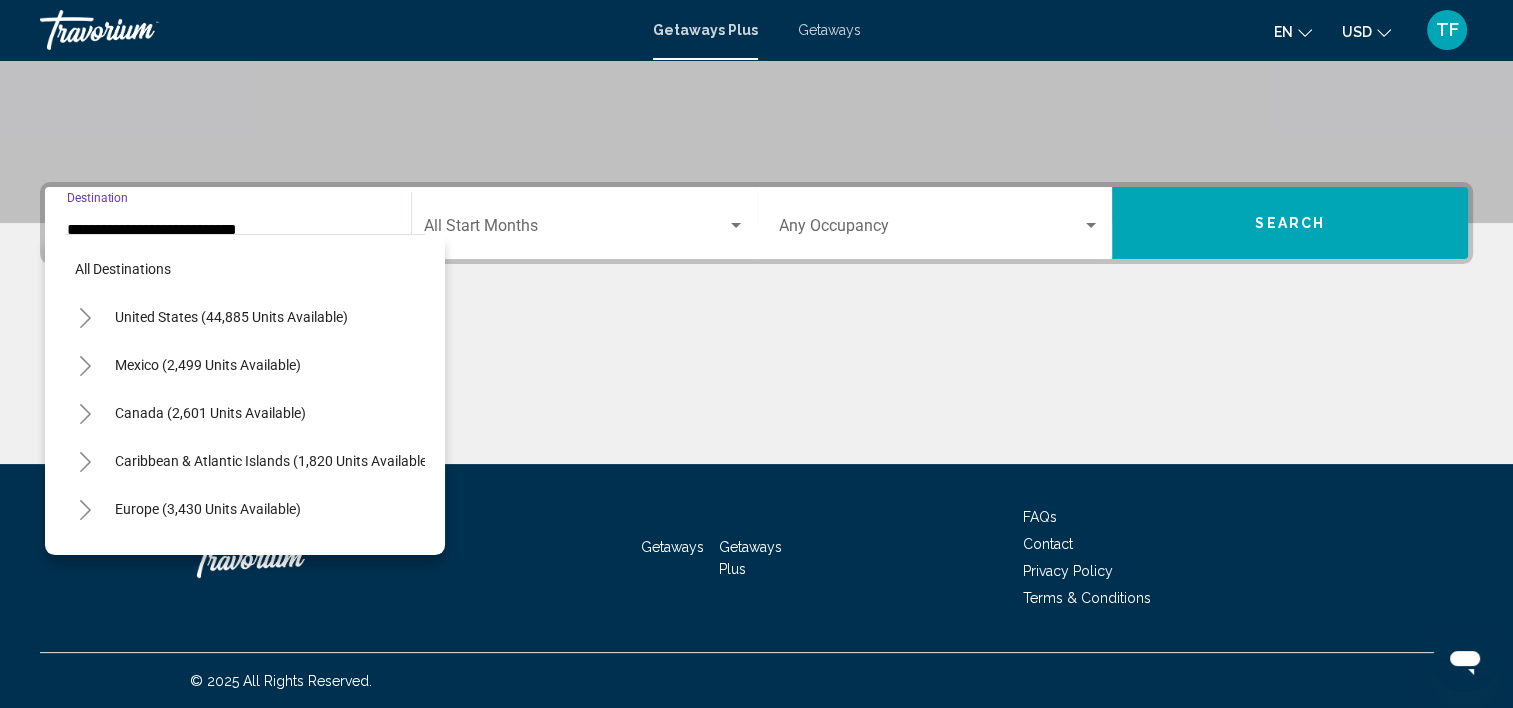 scroll, scrollTop: 366, scrollLeft: 0, axis: vertical 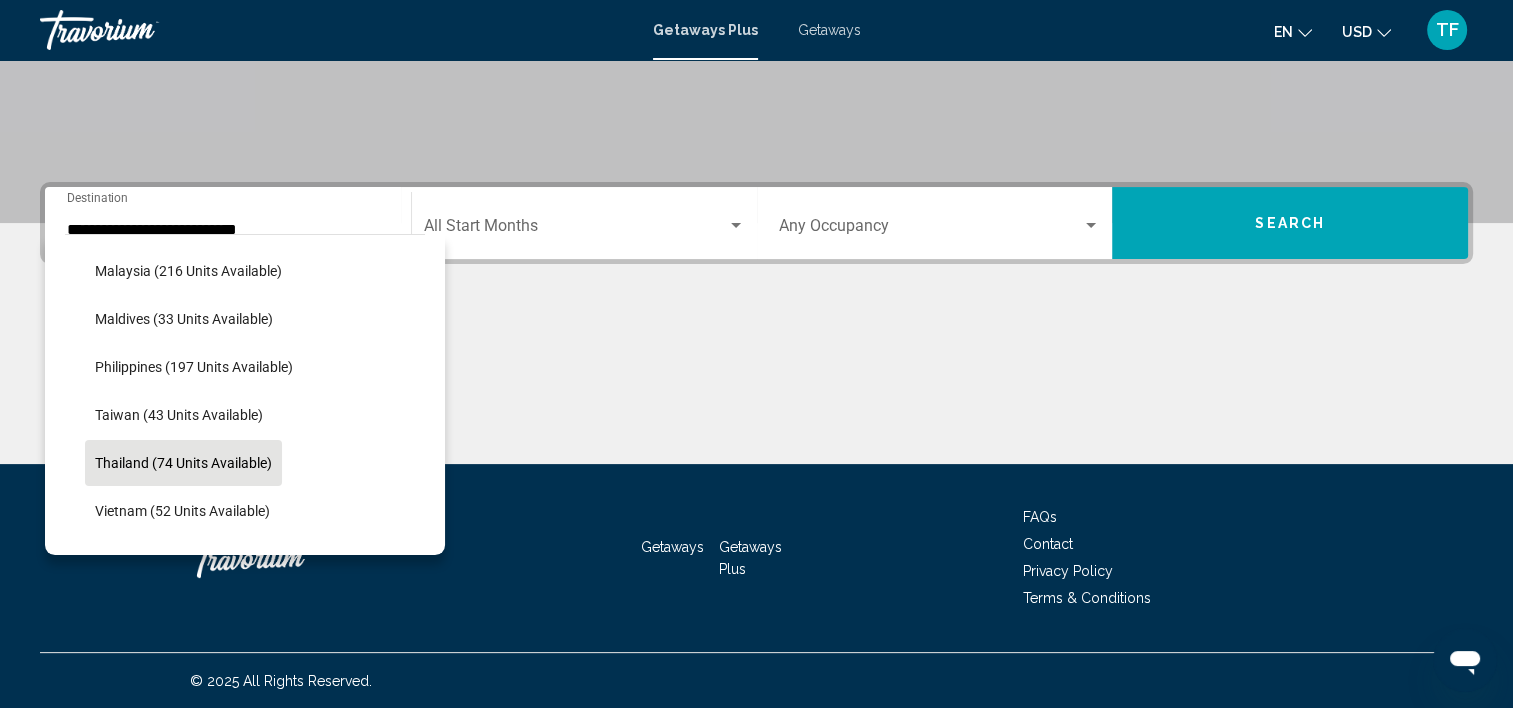 click on "Thailand (74 units available)" 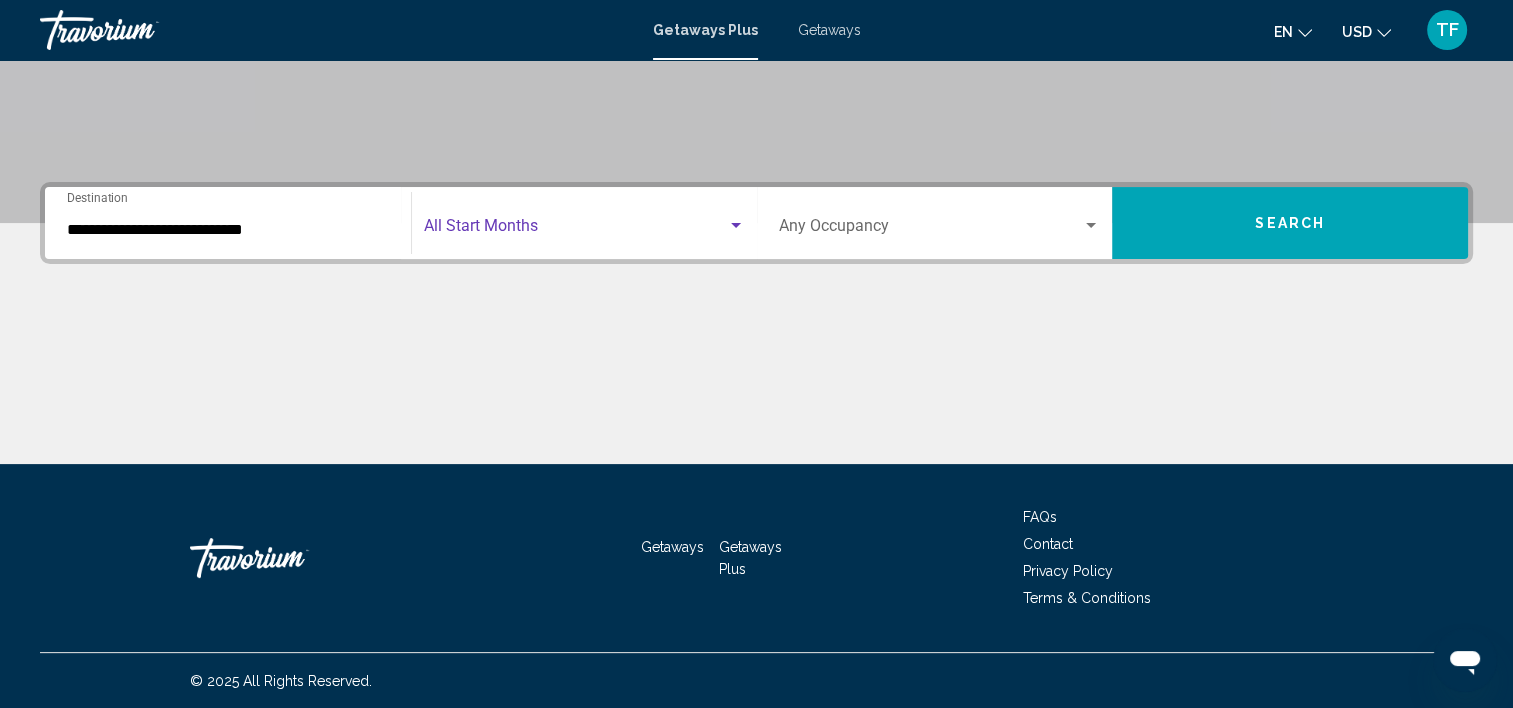click at bounding box center [575, 230] 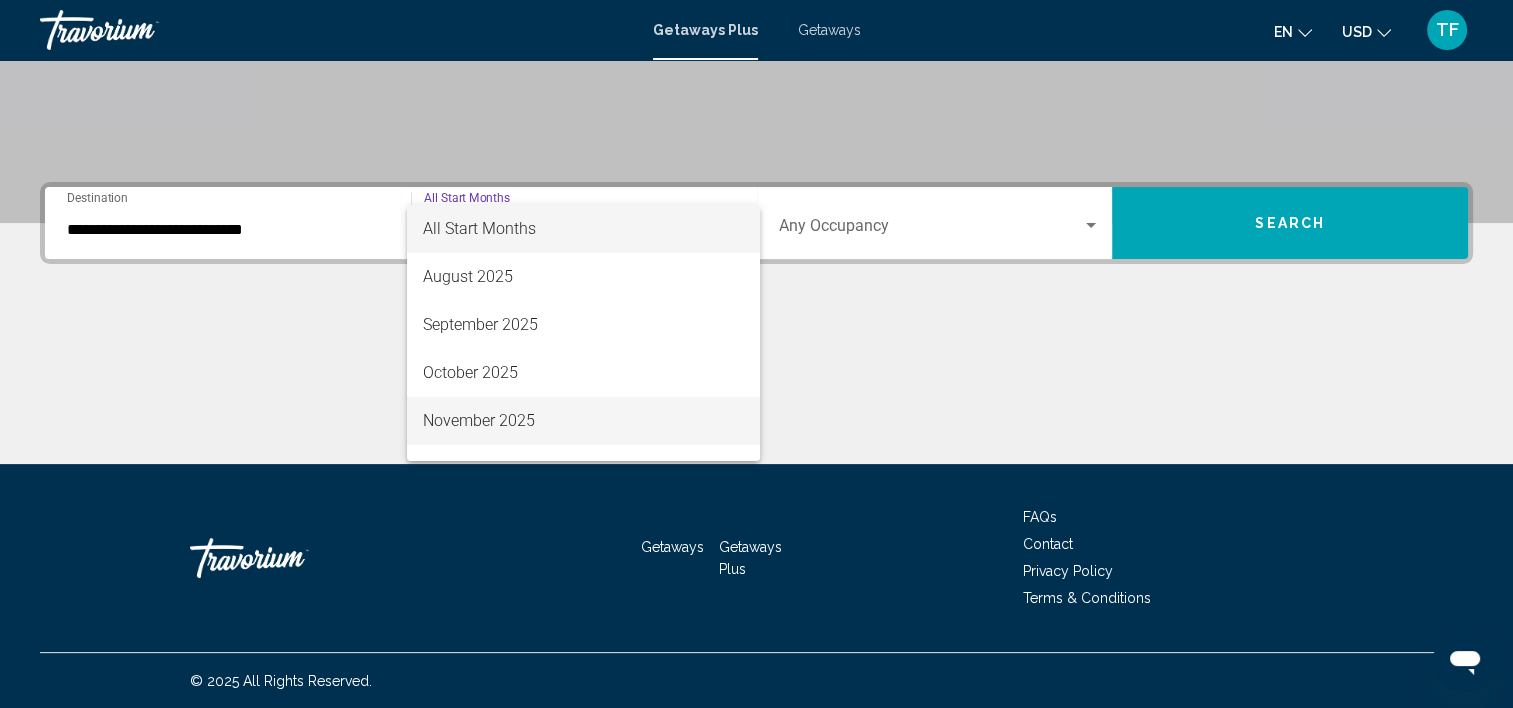click on "November 2025" at bounding box center [583, 421] 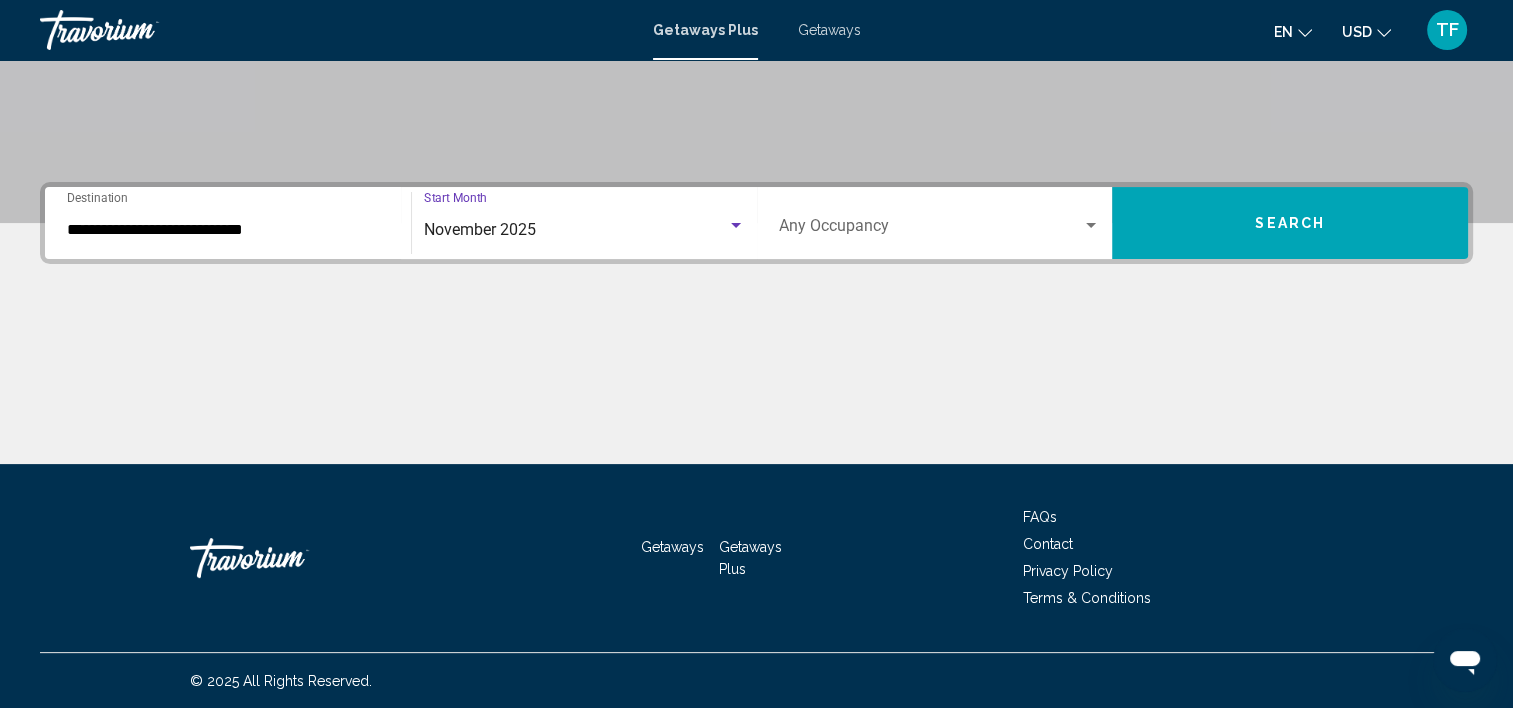 click on "Search" at bounding box center (1290, 224) 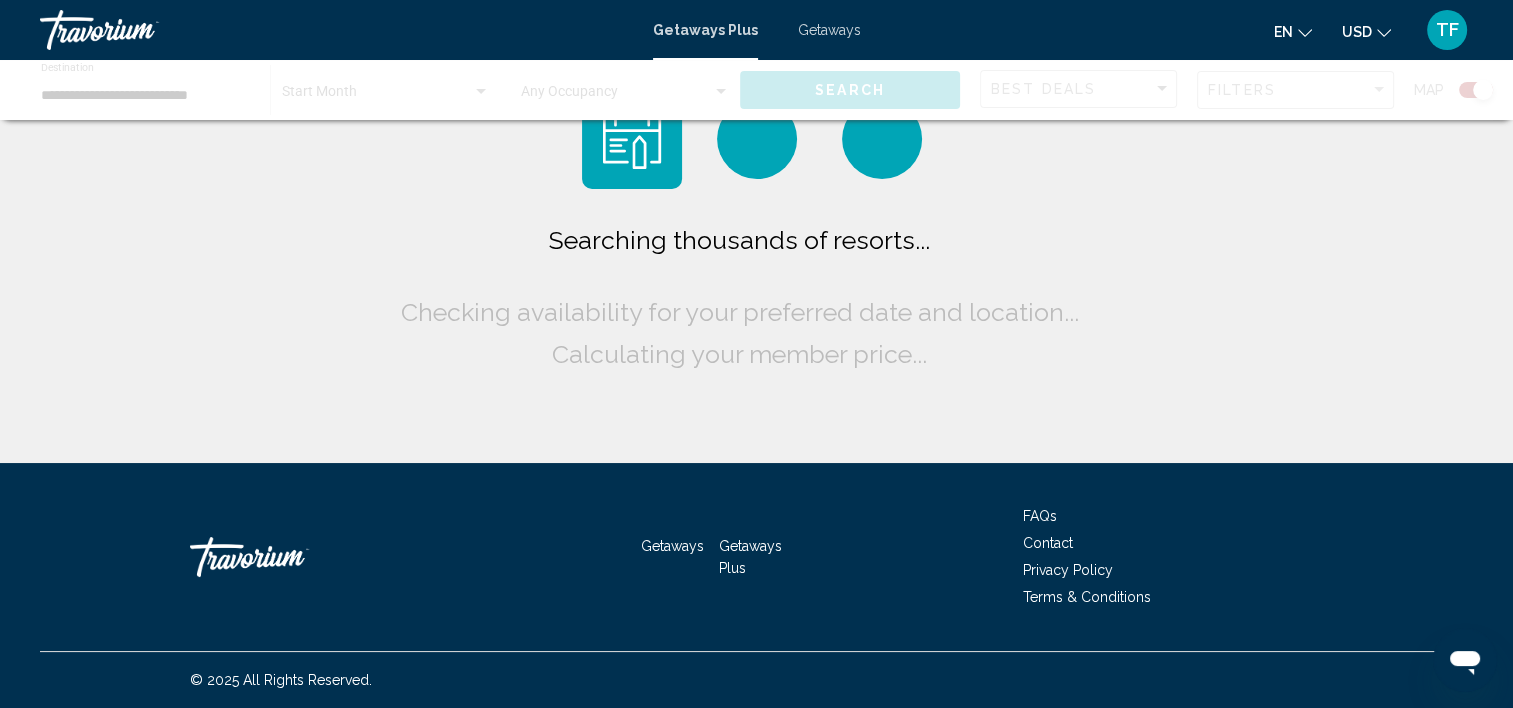 scroll, scrollTop: 0, scrollLeft: 0, axis: both 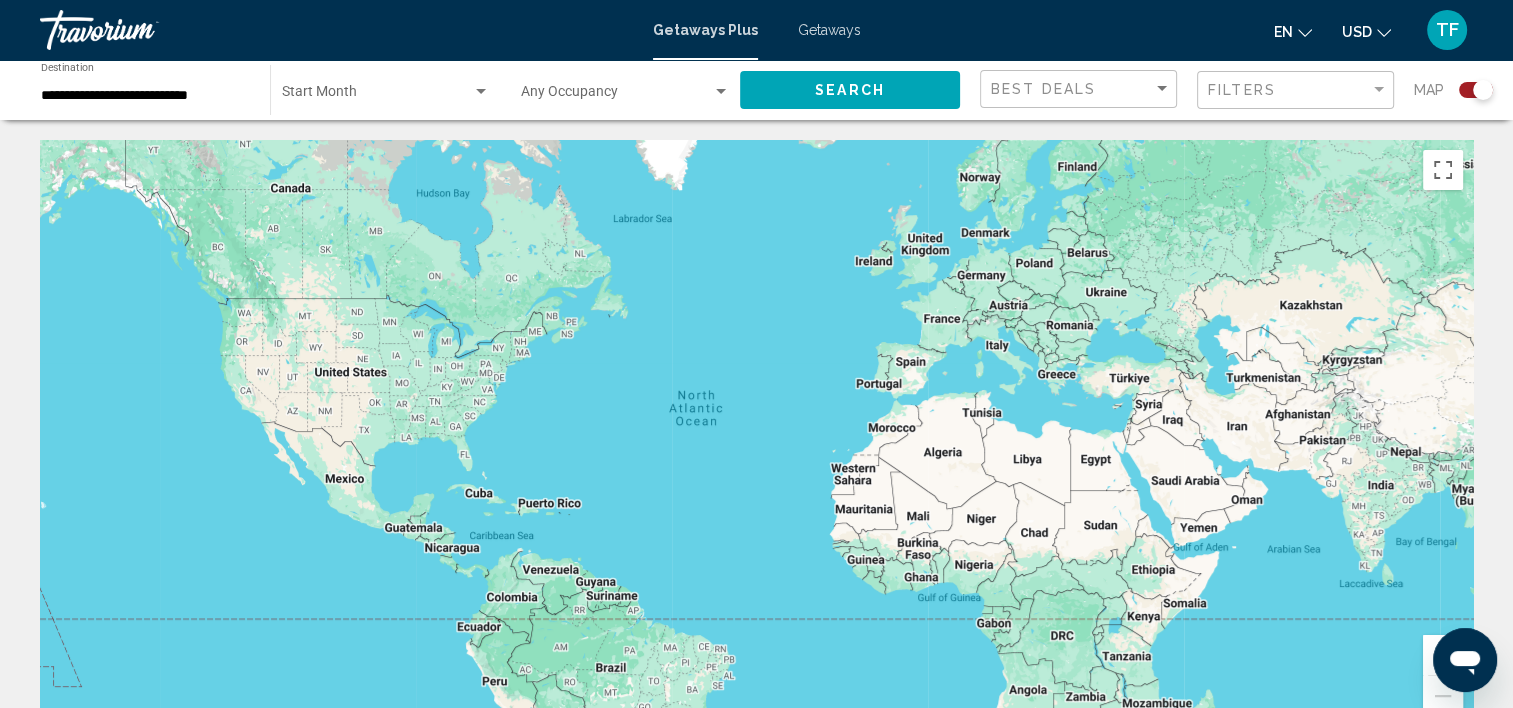 click at bounding box center (377, 96) 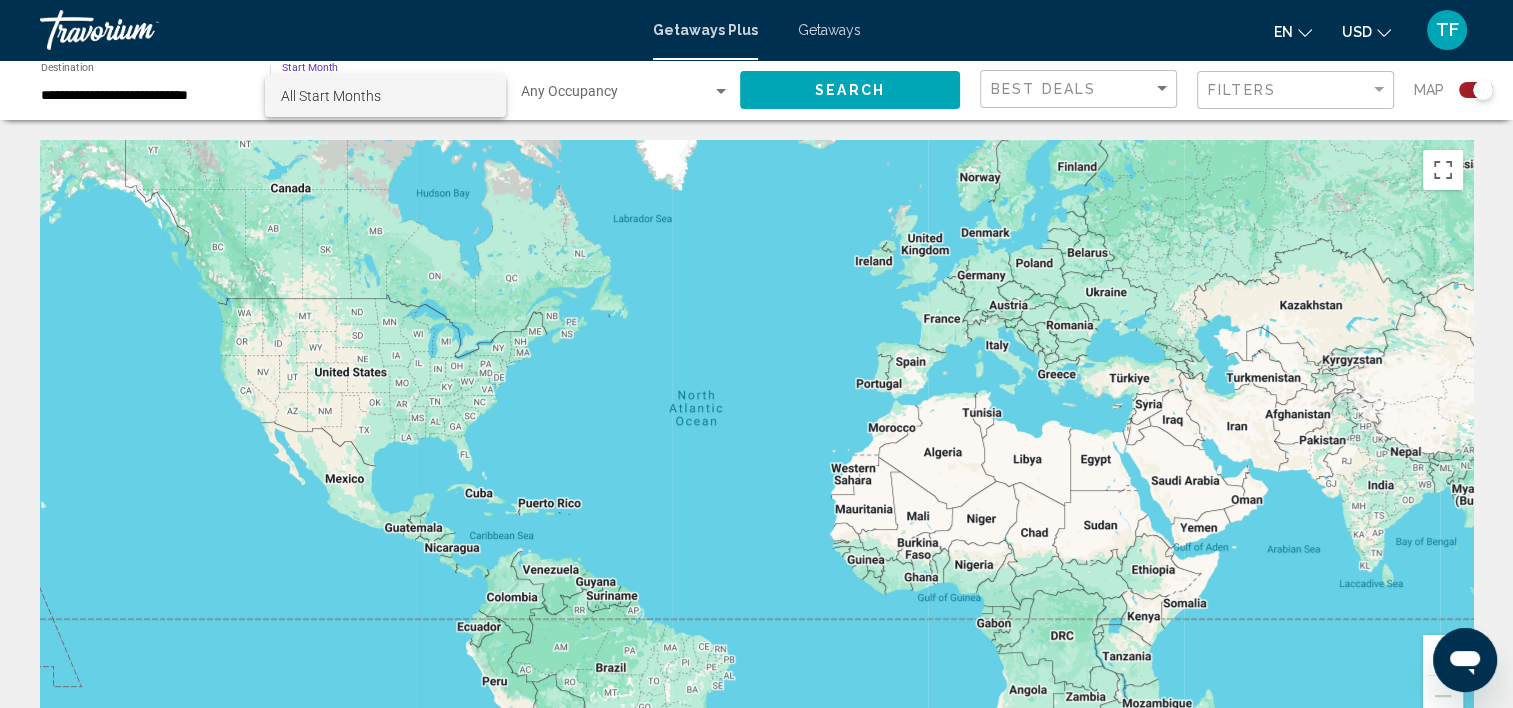 click on "All Start Months" at bounding box center [331, 96] 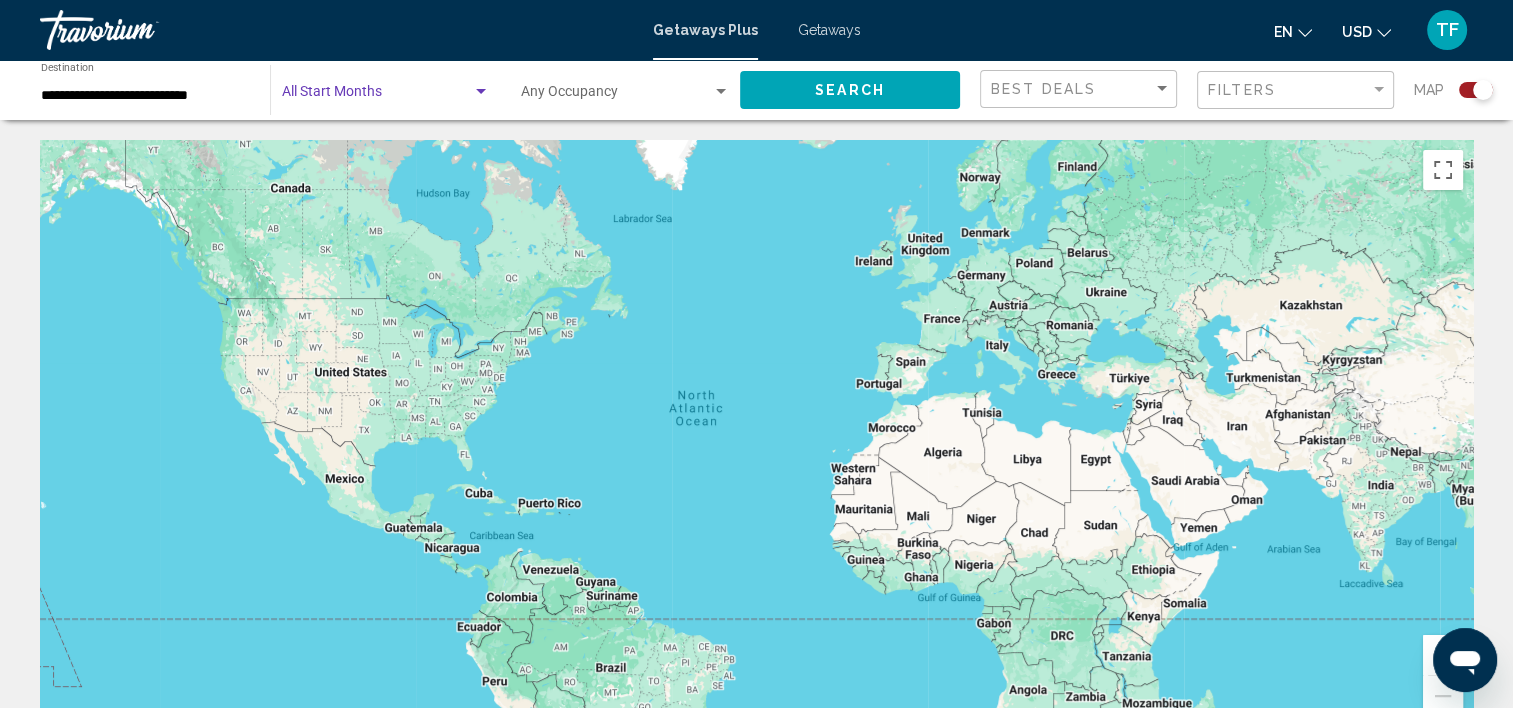 click at bounding box center (481, 92) 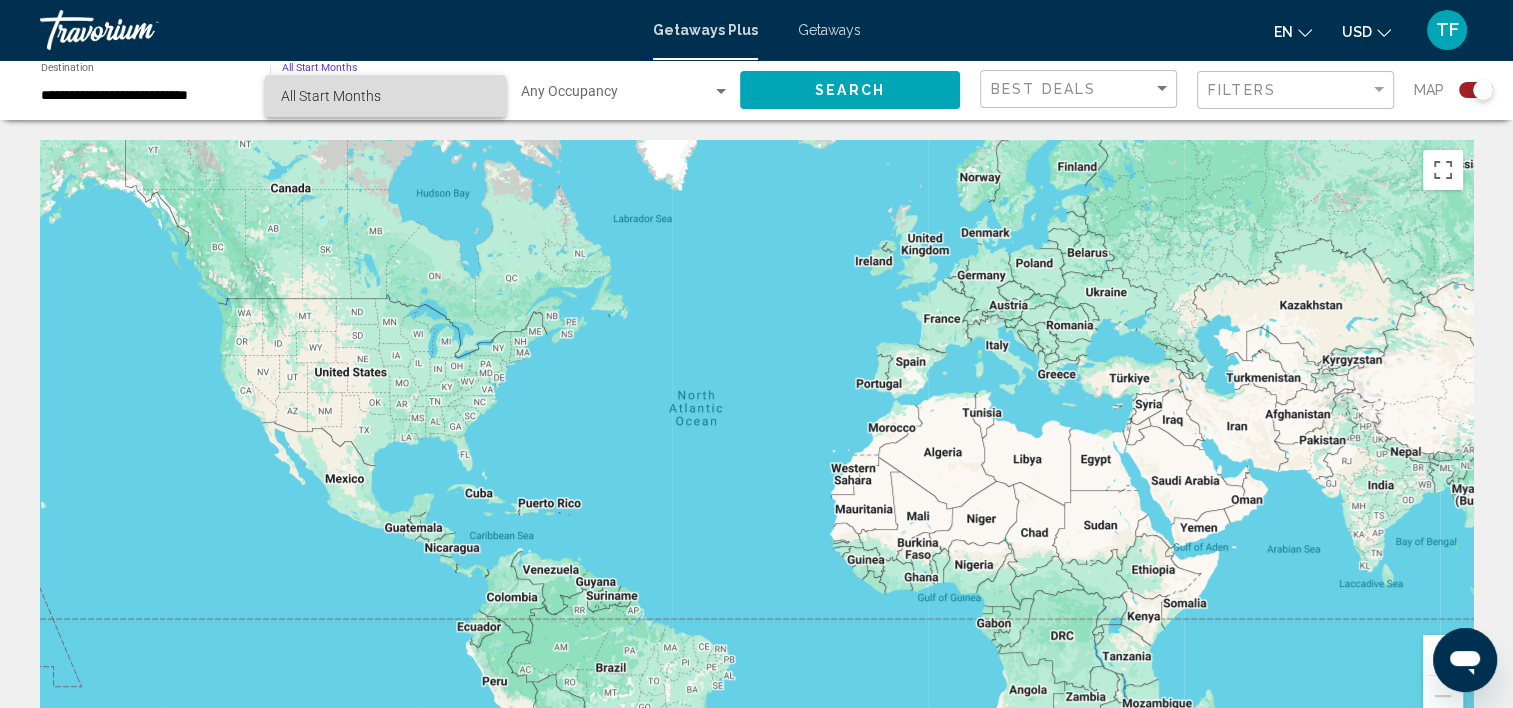 click on "All Start Months" at bounding box center (385, 96) 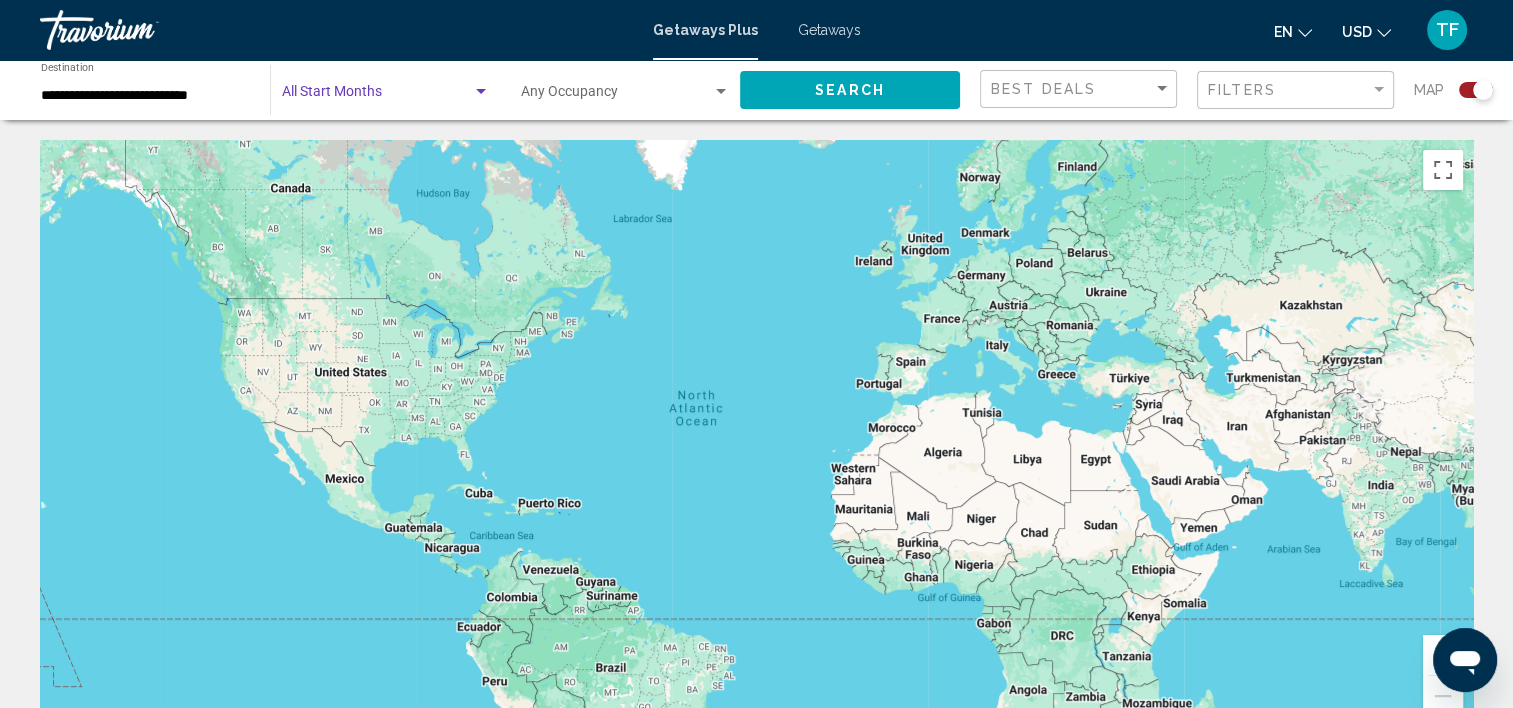 click at bounding box center (721, 91) 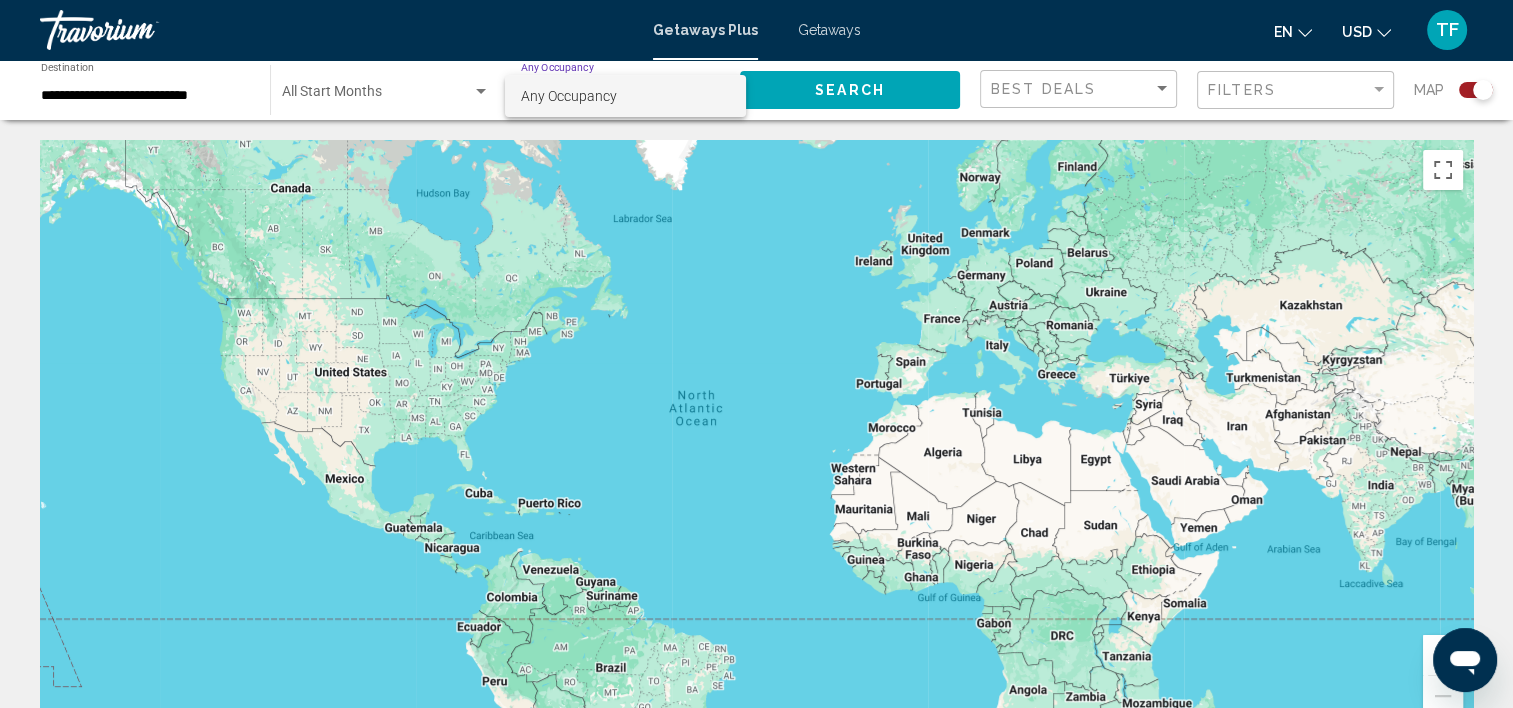click on "Any Occupancy" at bounding box center [625, 96] 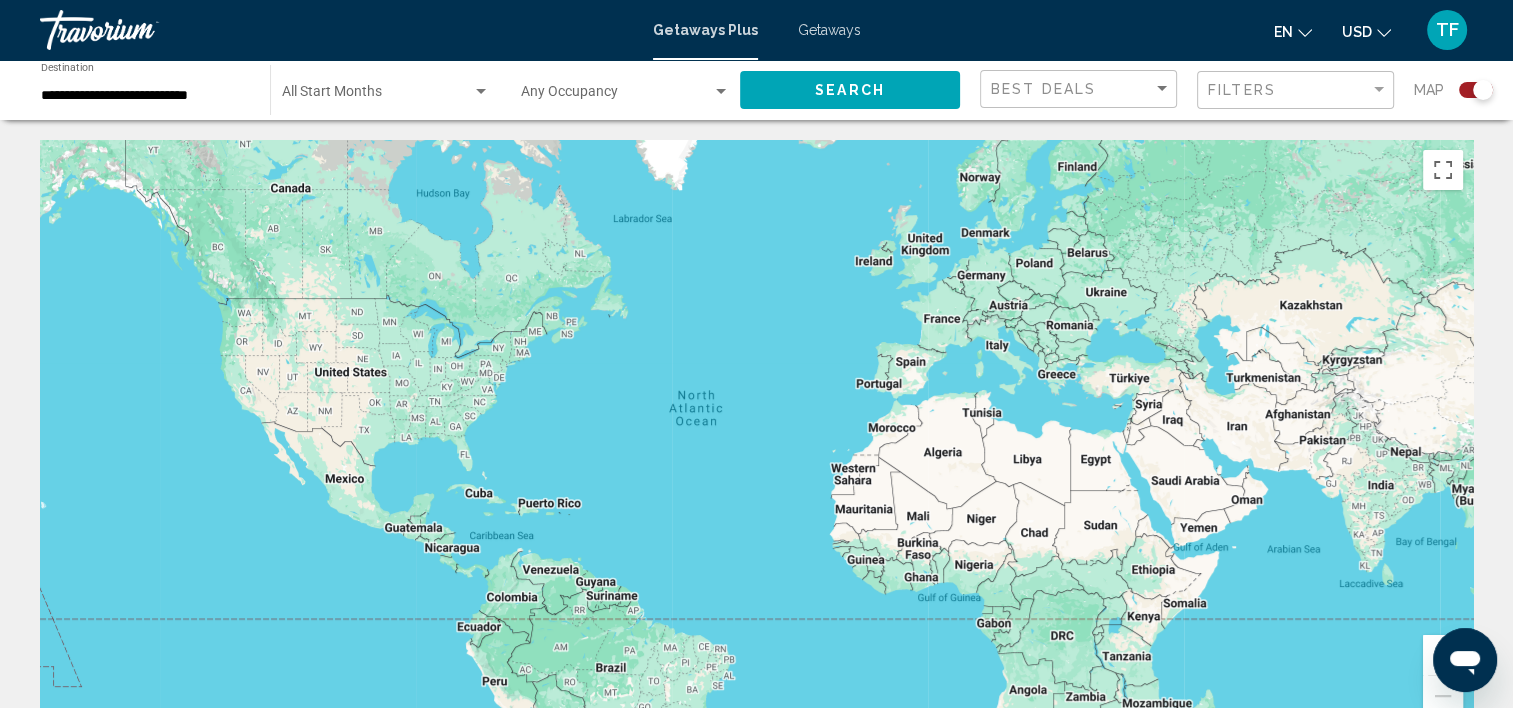 click on "Getaways" at bounding box center [829, 30] 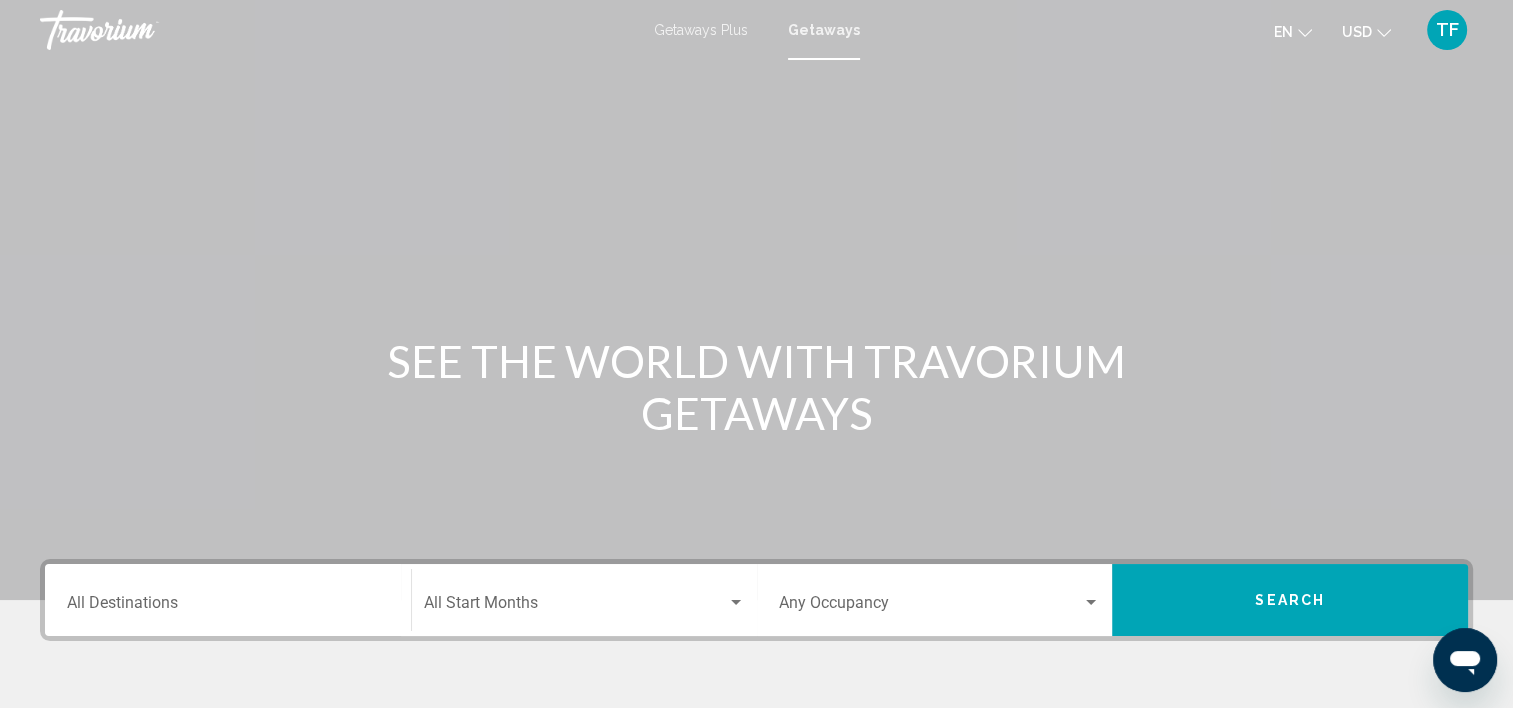click on "Destination All Destinations" at bounding box center [228, 607] 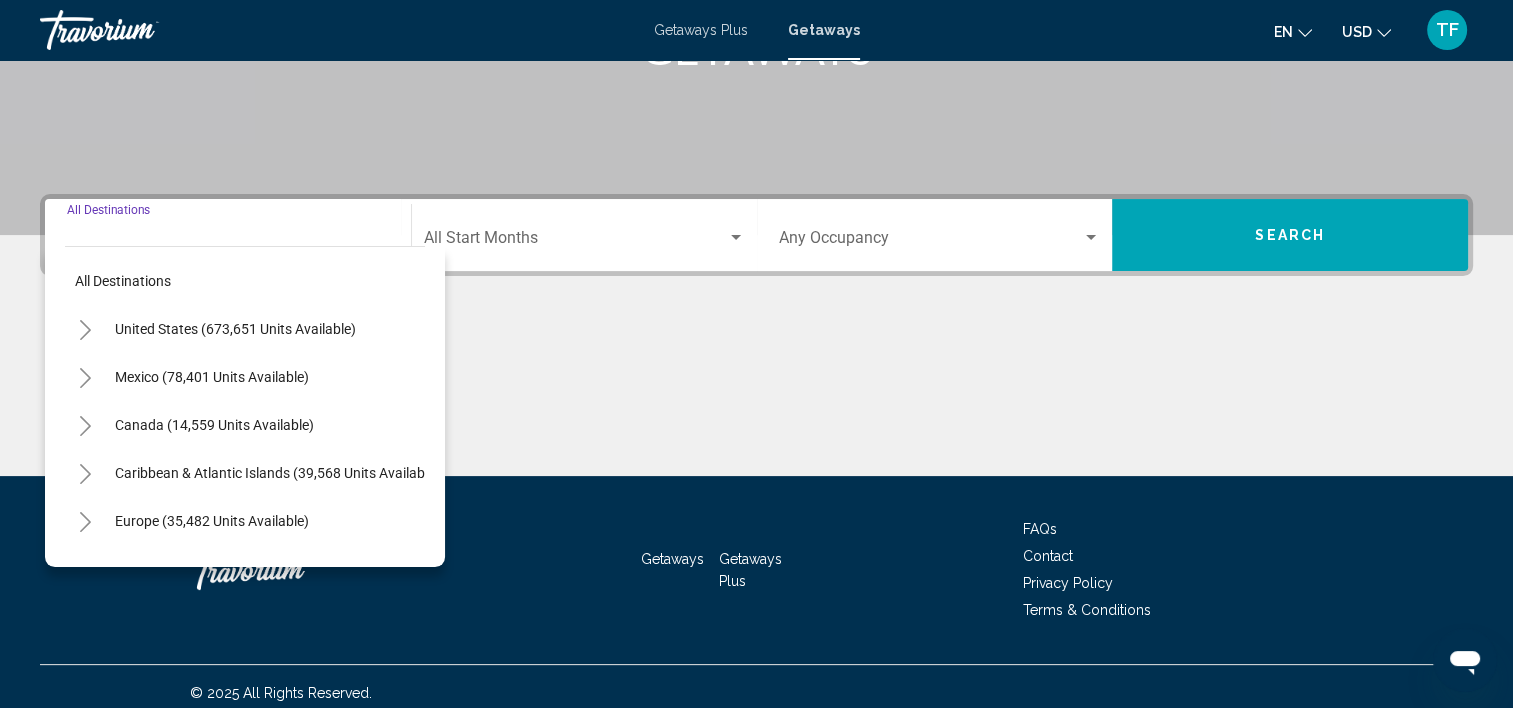 scroll, scrollTop: 377, scrollLeft: 0, axis: vertical 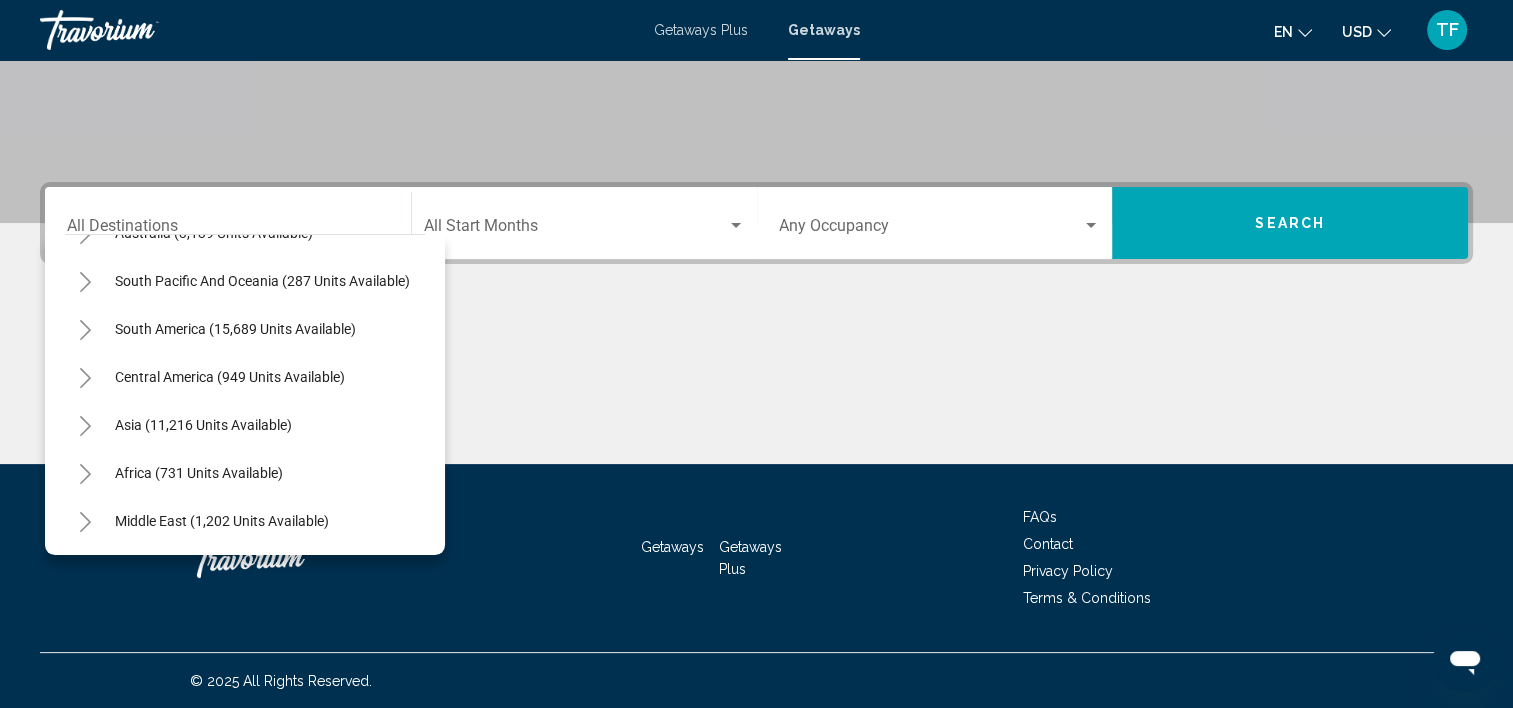 click 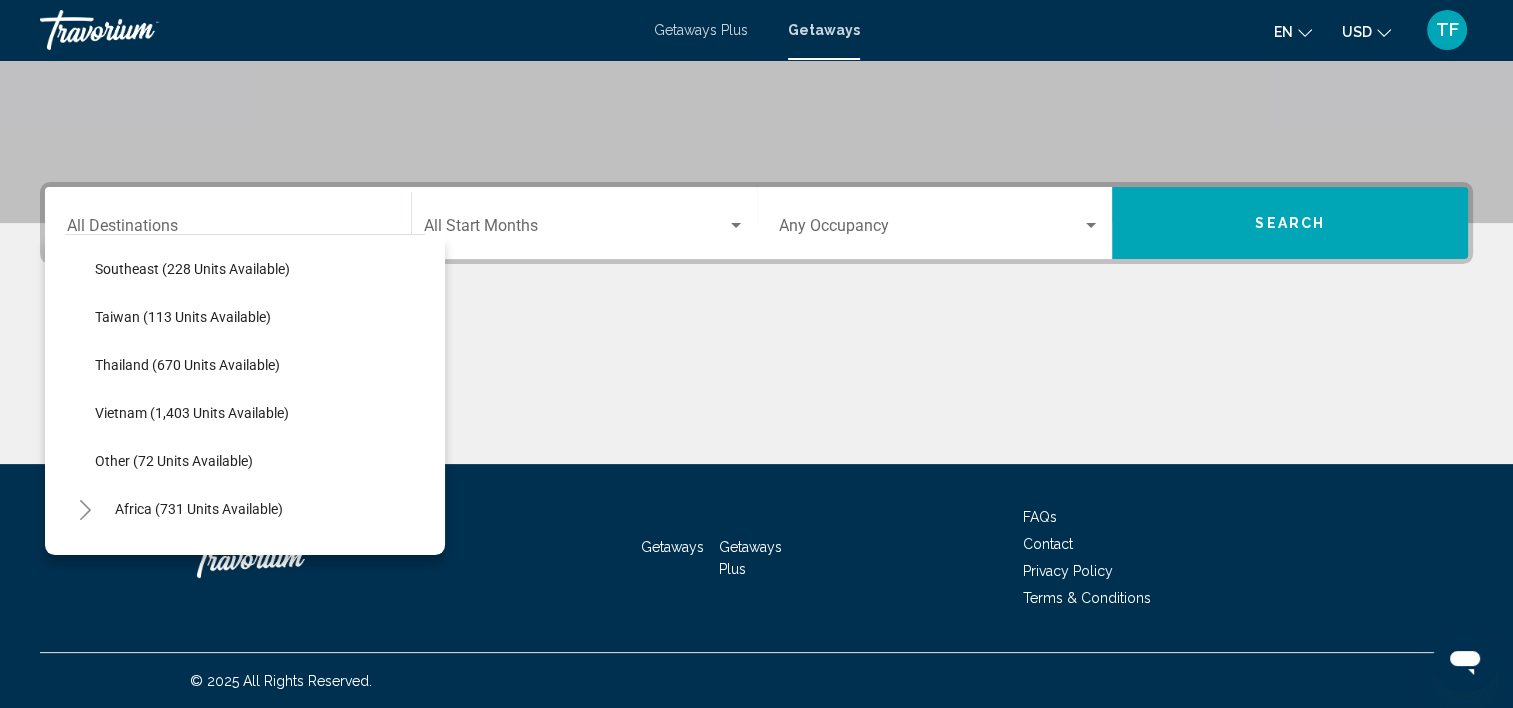 scroll, scrollTop: 973, scrollLeft: 0, axis: vertical 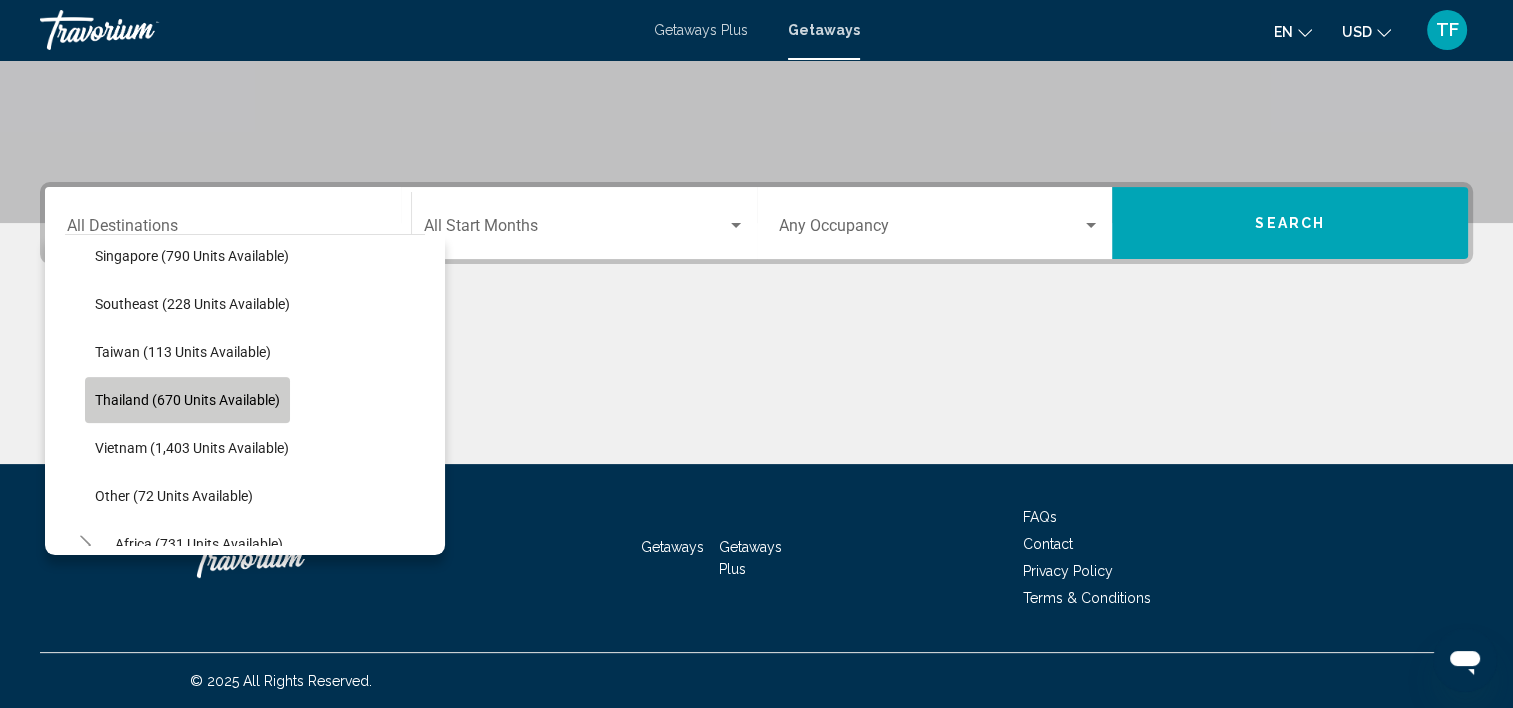 click on "Thailand (670 units available)" 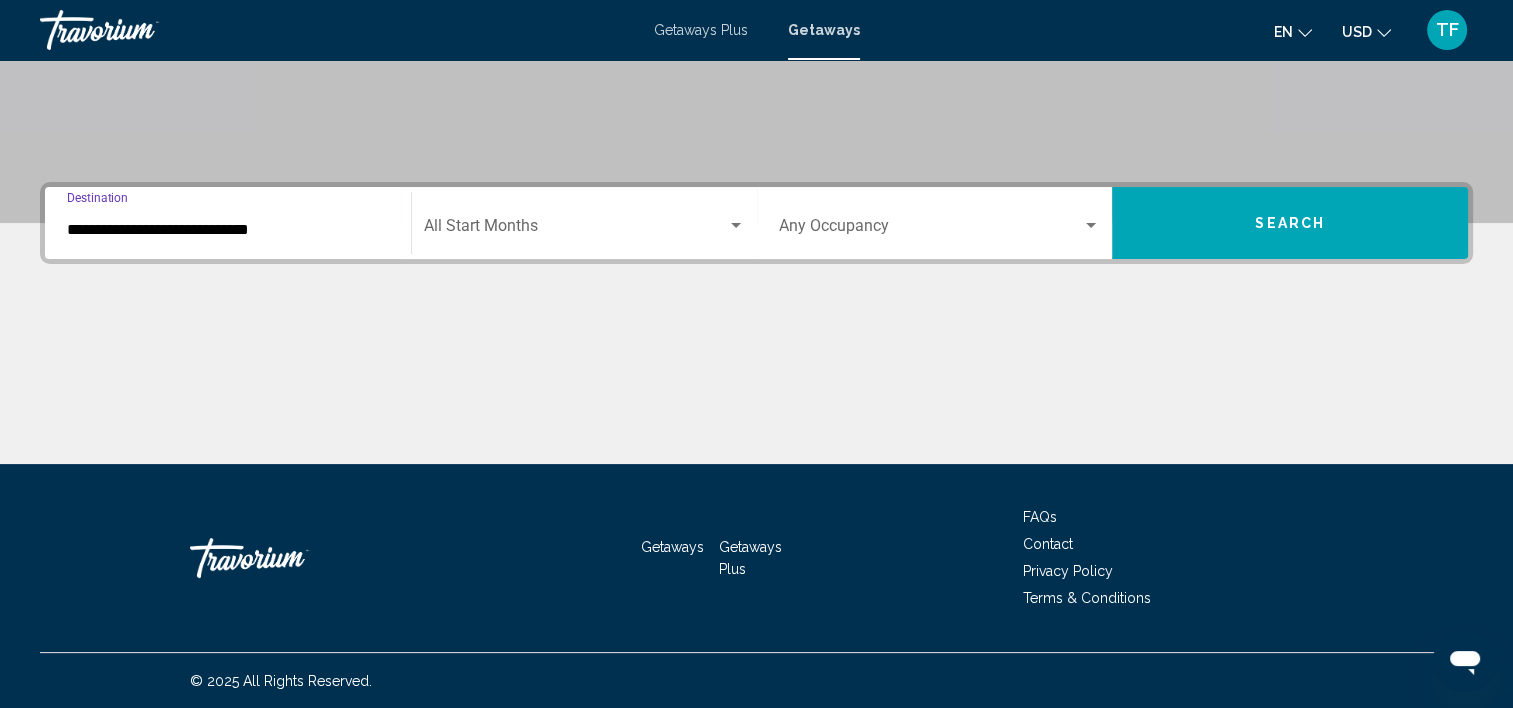 click on "Start Month All Start Months" 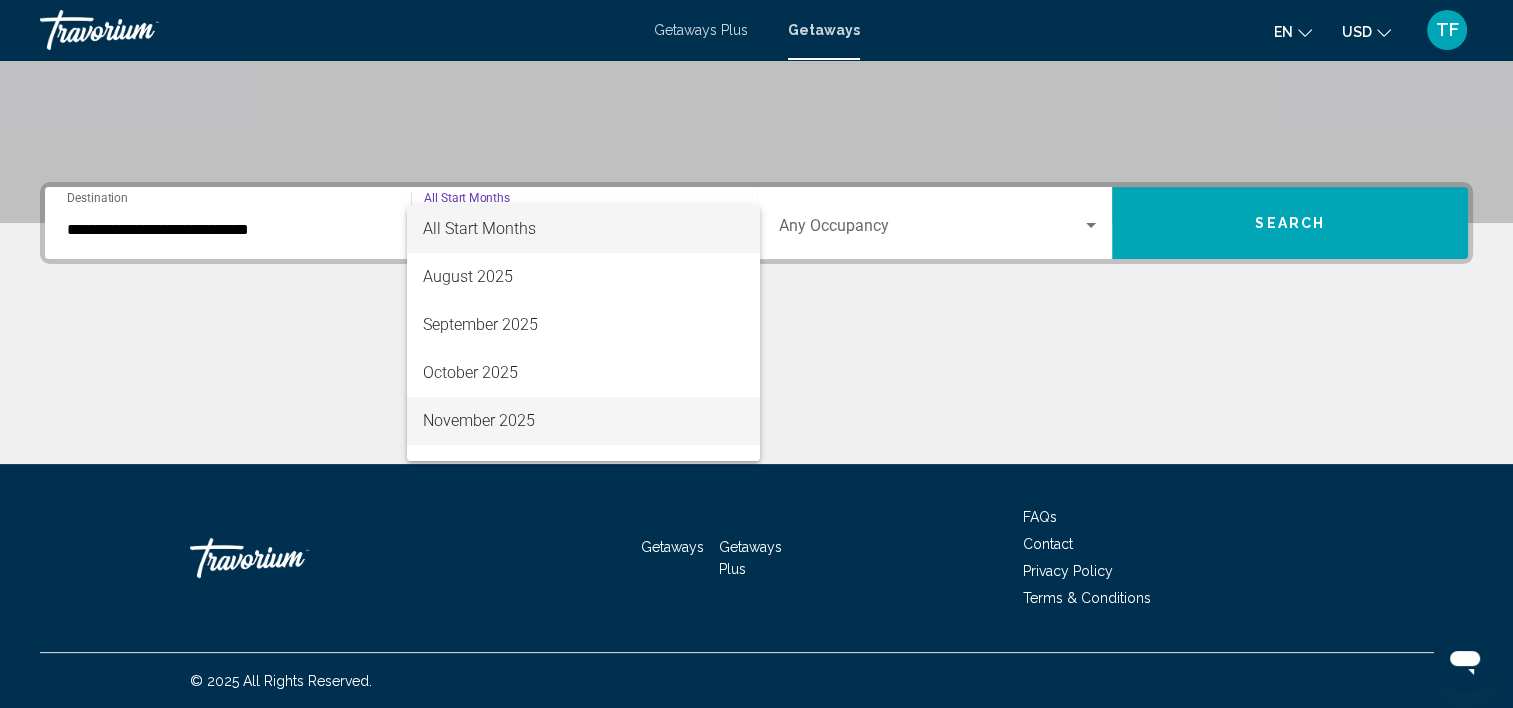 click on "November 2025" at bounding box center [583, 421] 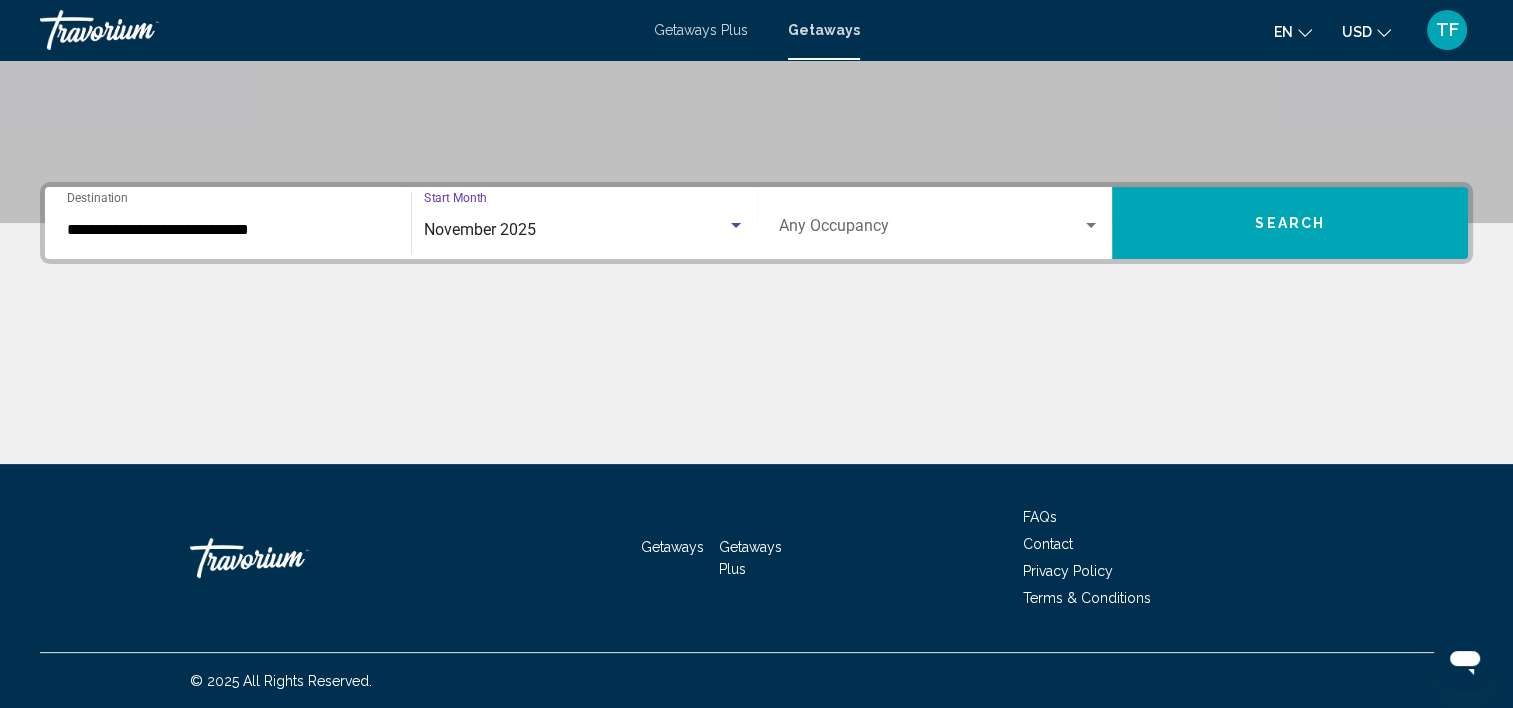 click on "Search" at bounding box center [1290, 224] 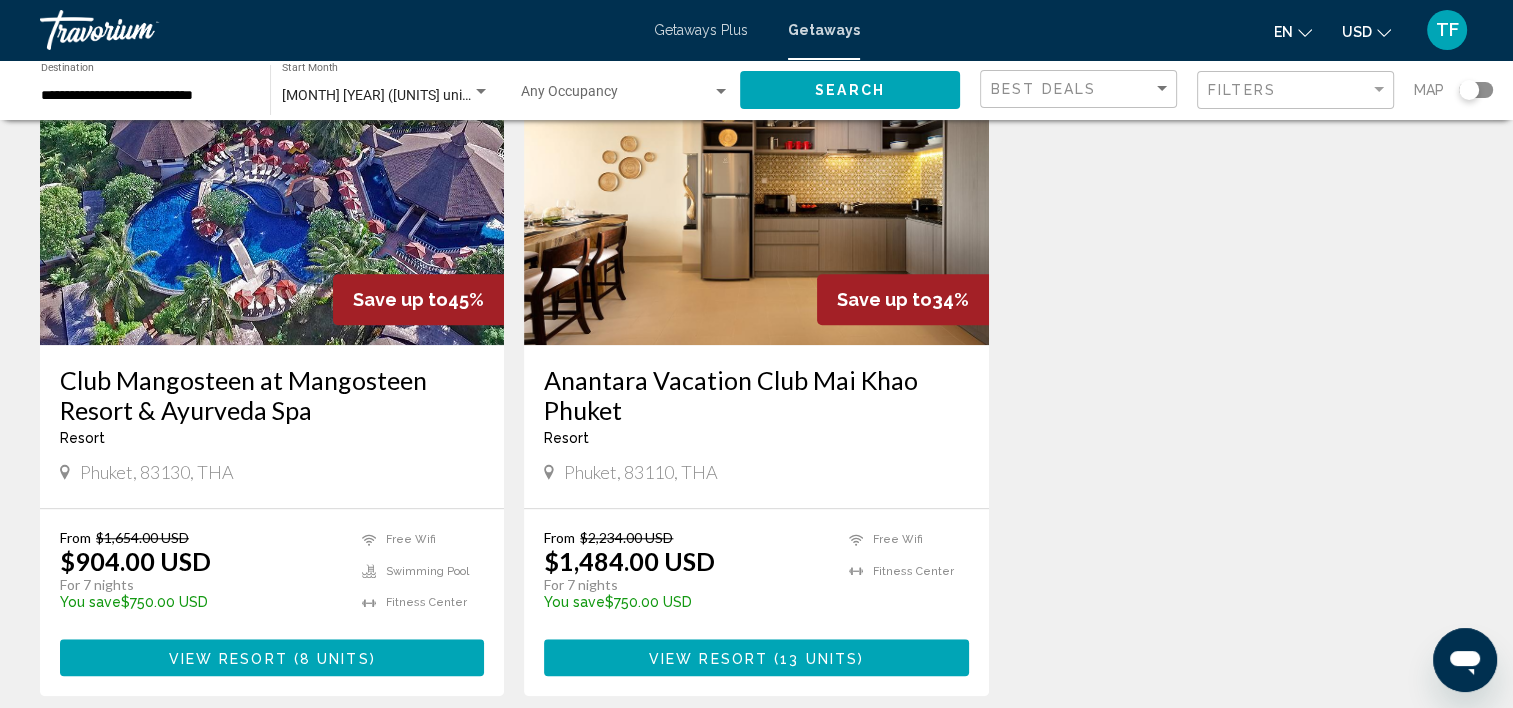 scroll, scrollTop: 1575, scrollLeft: 0, axis: vertical 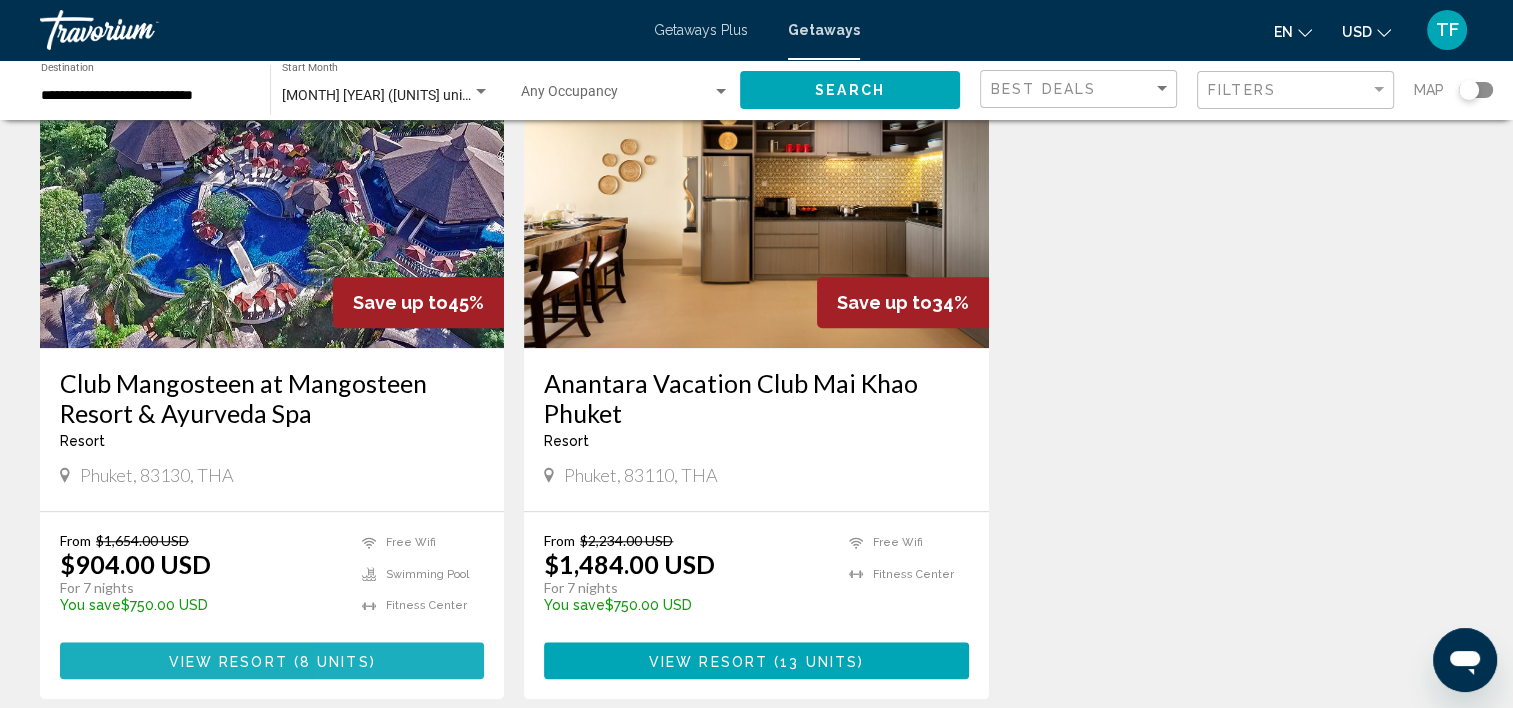 click on "View Resort    ( 8 units )" at bounding box center (272, 660) 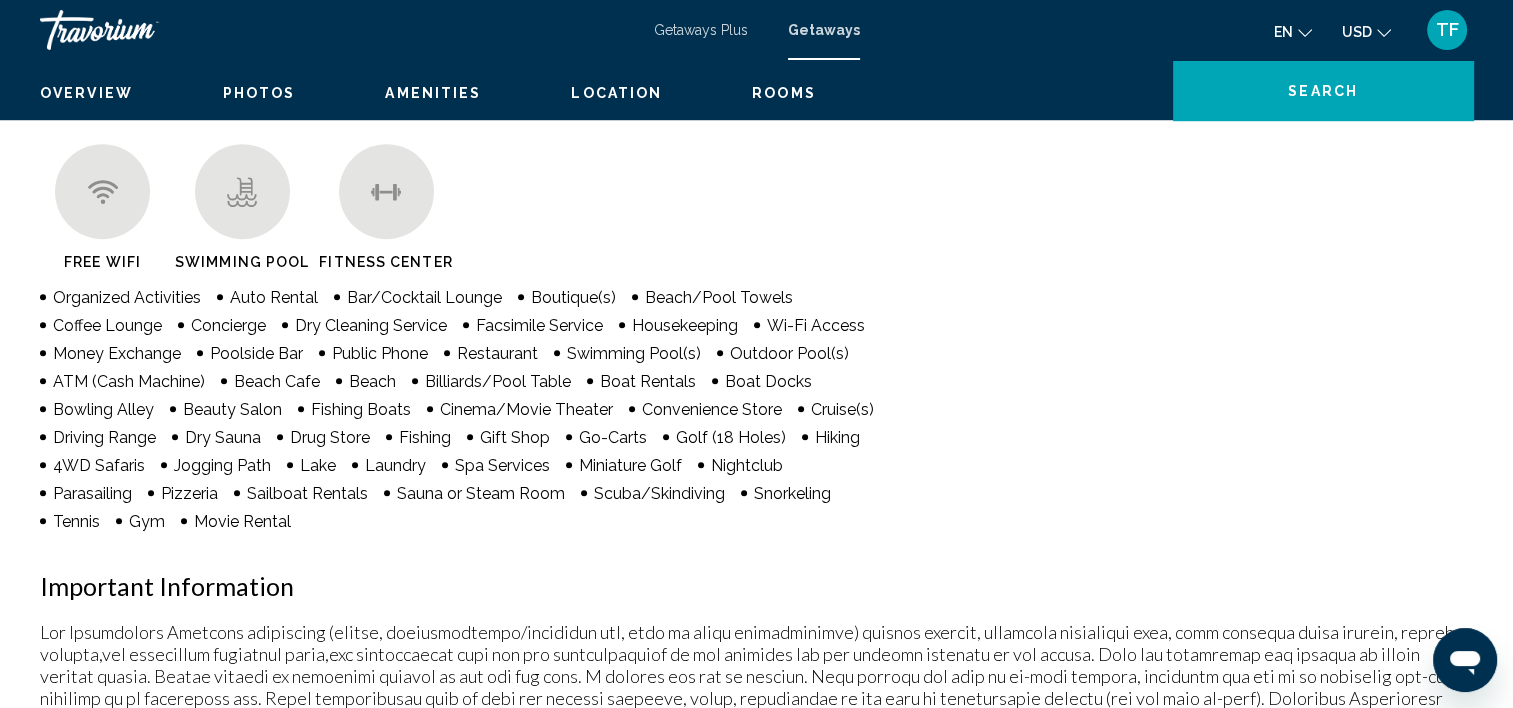 scroll, scrollTop: 6, scrollLeft: 0, axis: vertical 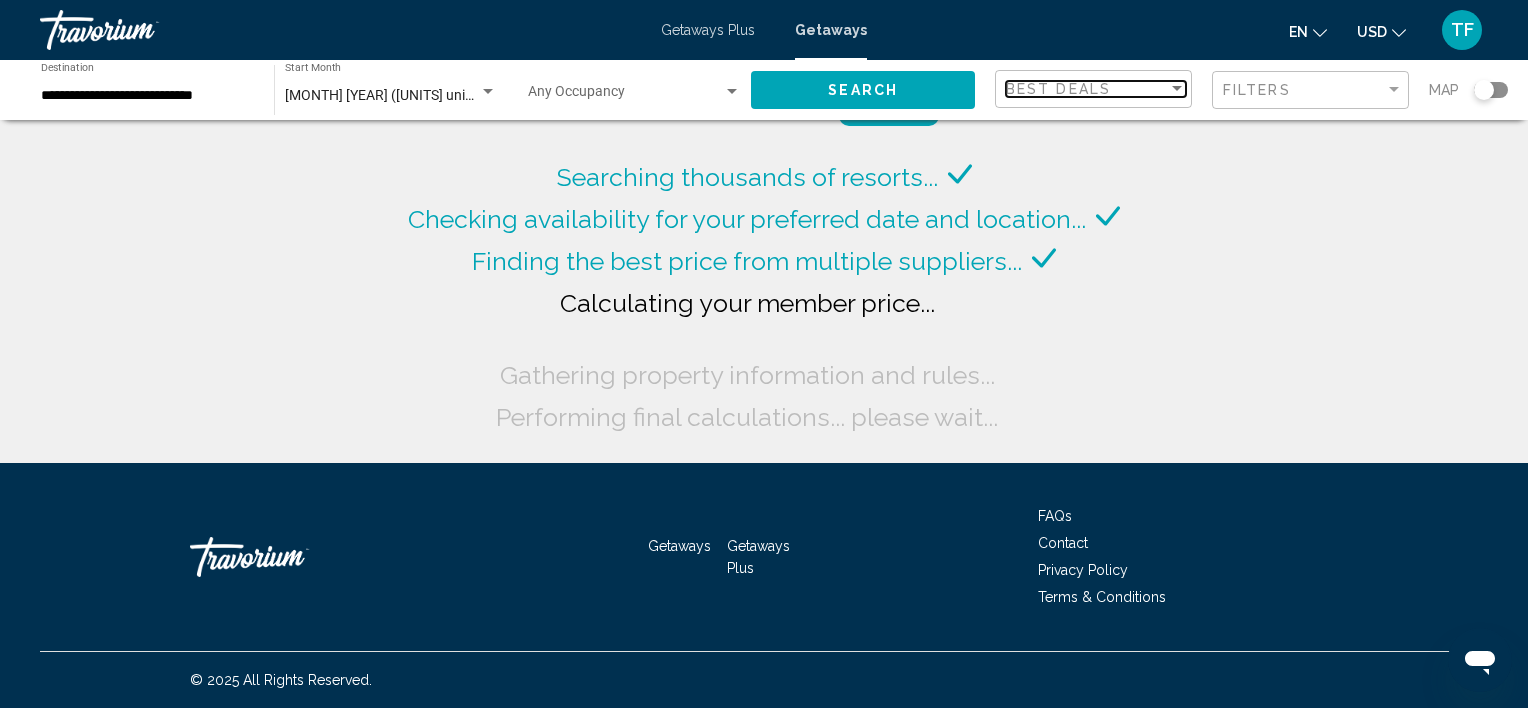 click at bounding box center [1177, 88] 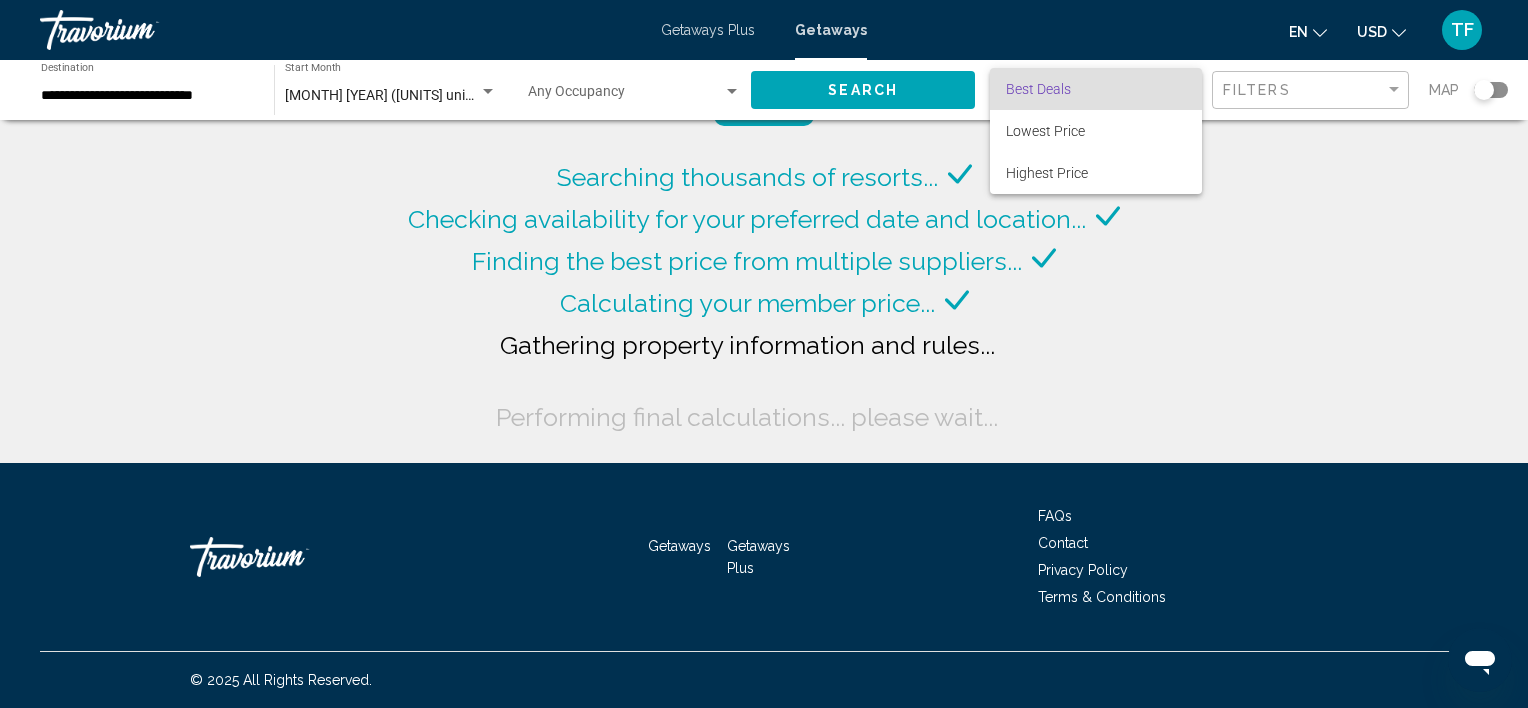 click at bounding box center (764, 354) 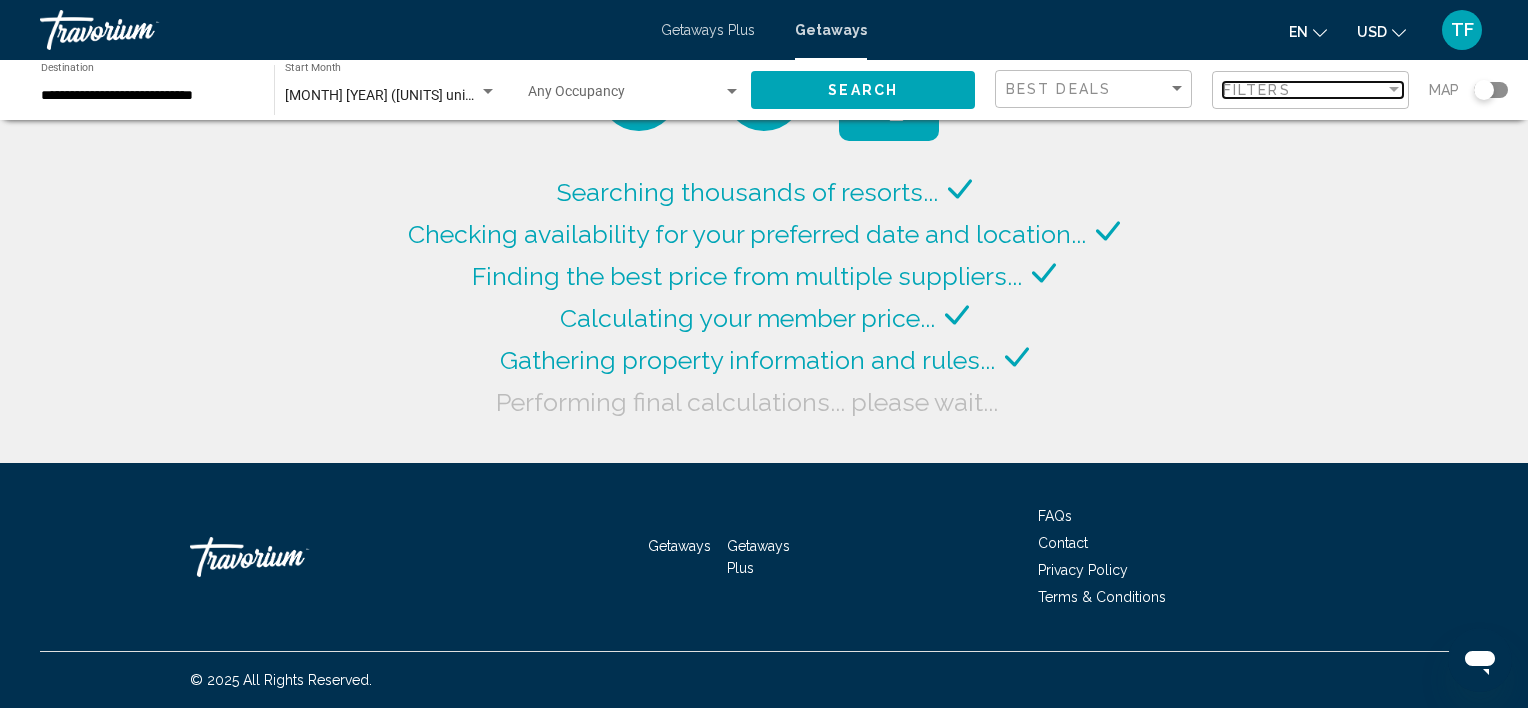 click at bounding box center [1394, 89] 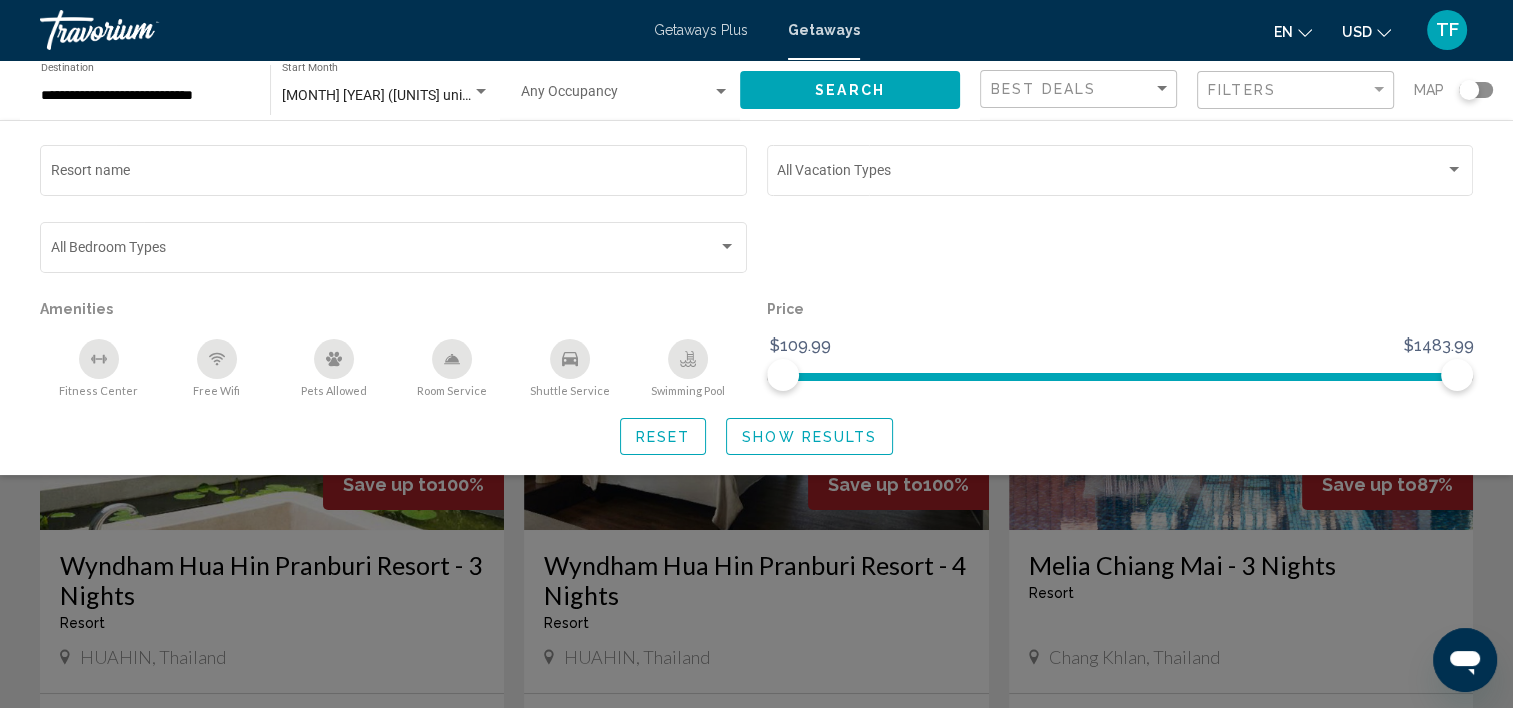 click 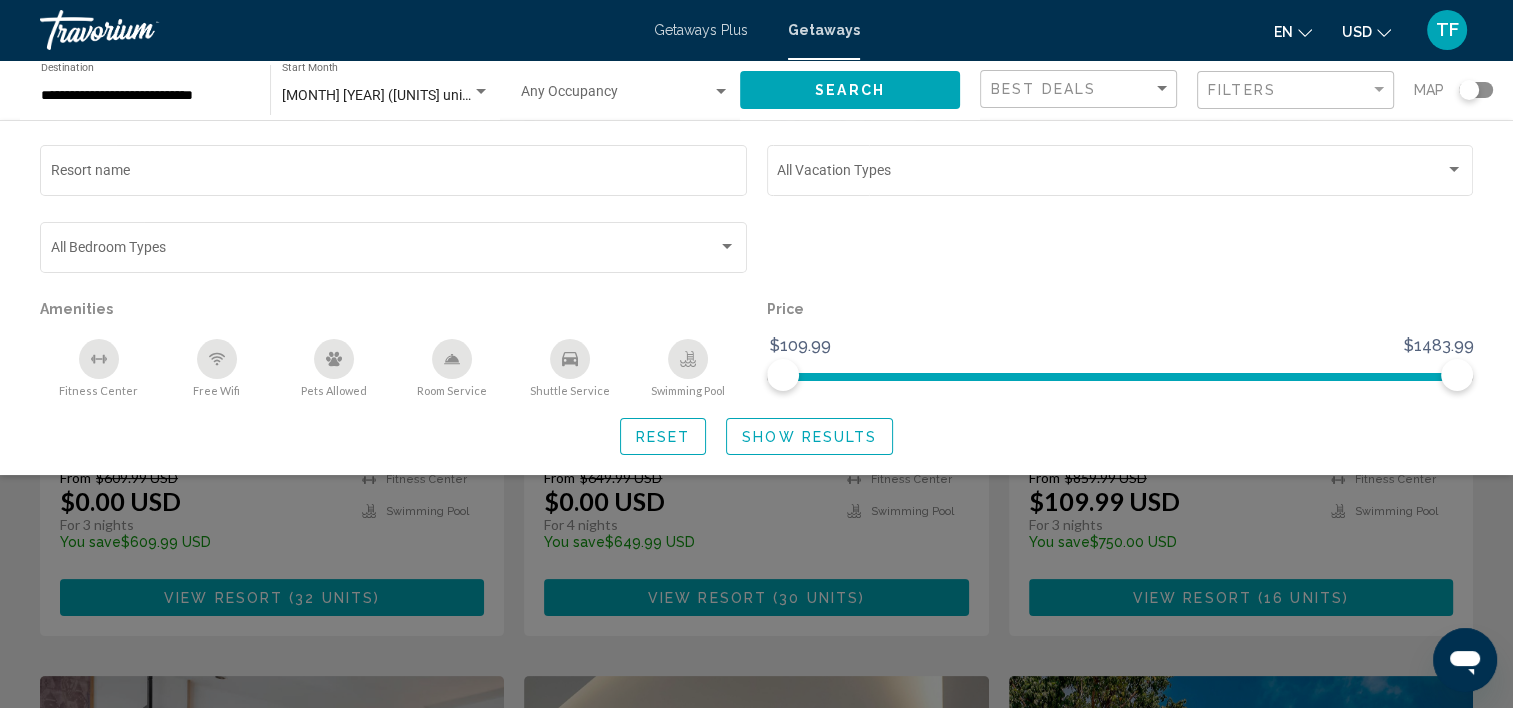 click on "Resort name Vacation Types All Vacation Types Bedroom Types All Bedroom Types Amenities
Fitness Center
Free Wifi
Pets Allowed
Room Service
Shuttle Service
Swimming Pool Price $109.99 $1484.00 $109.99 $1483.99 Reset Show Results" 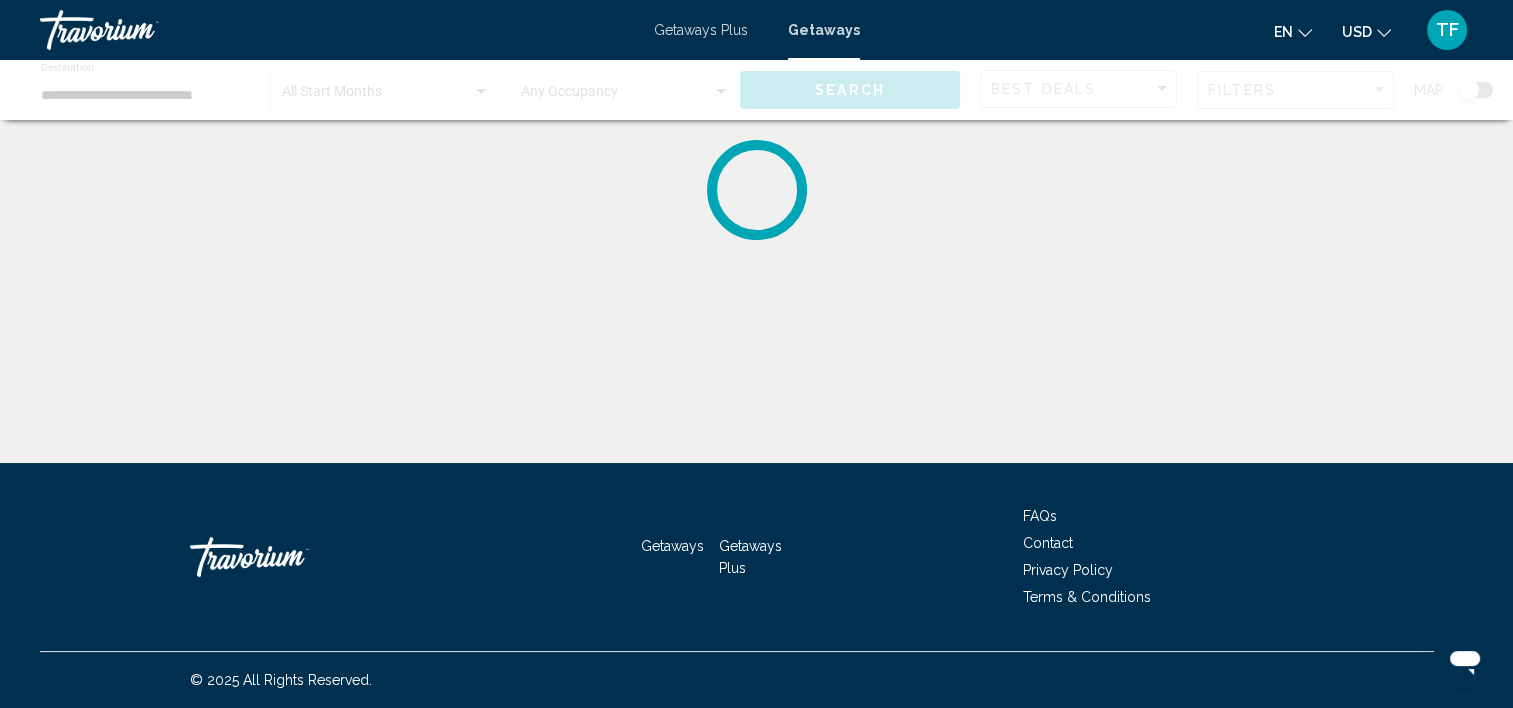 scroll, scrollTop: 0, scrollLeft: 0, axis: both 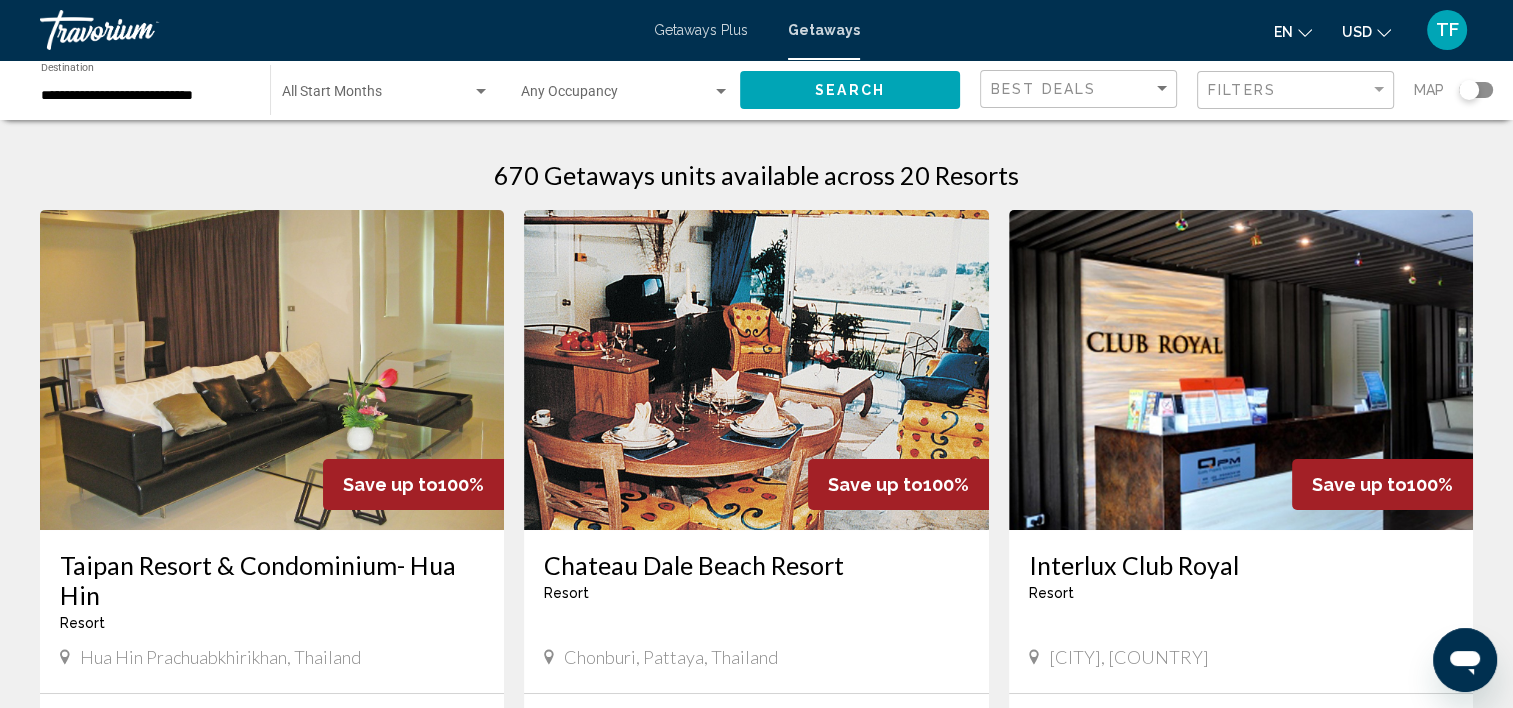 click at bounding box center (721, 92) 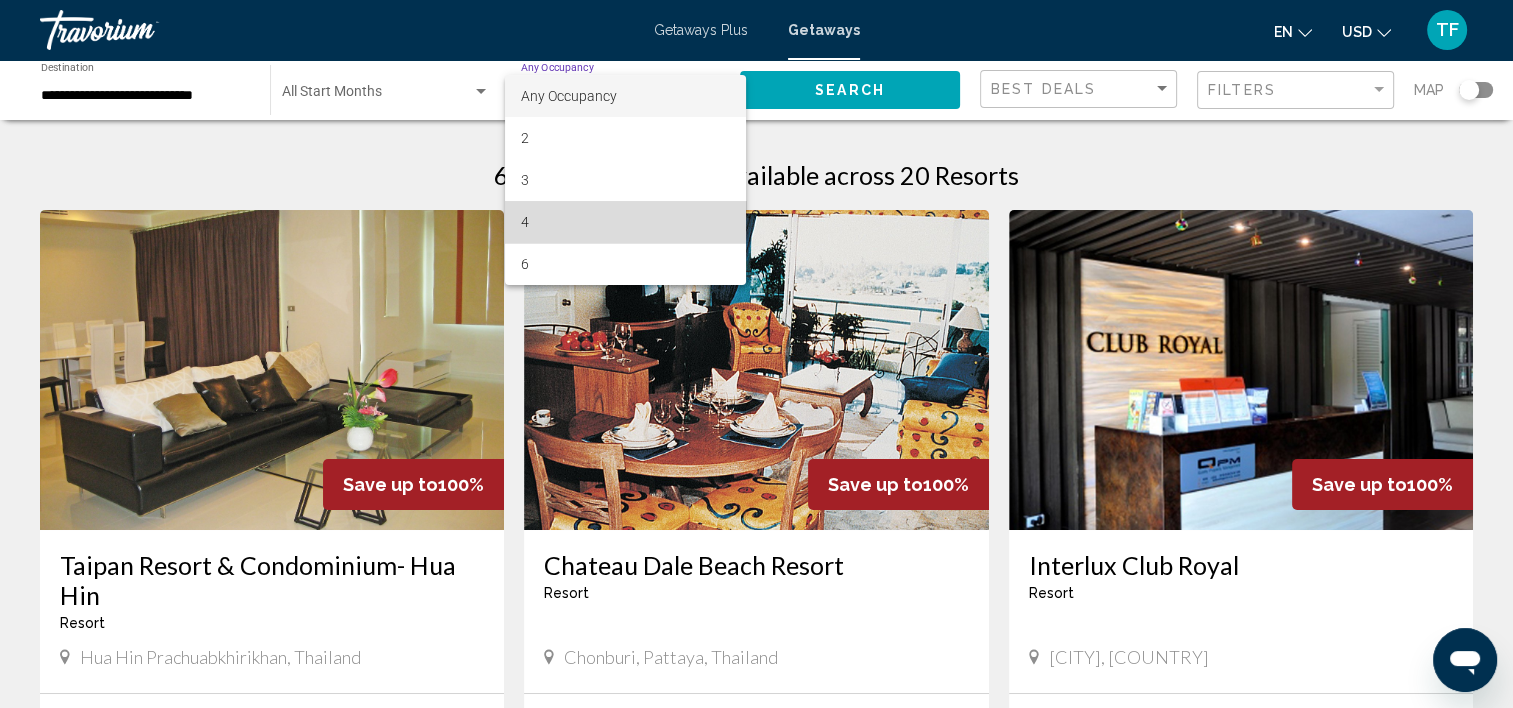 click on "4" at bounding box center [625, 222] 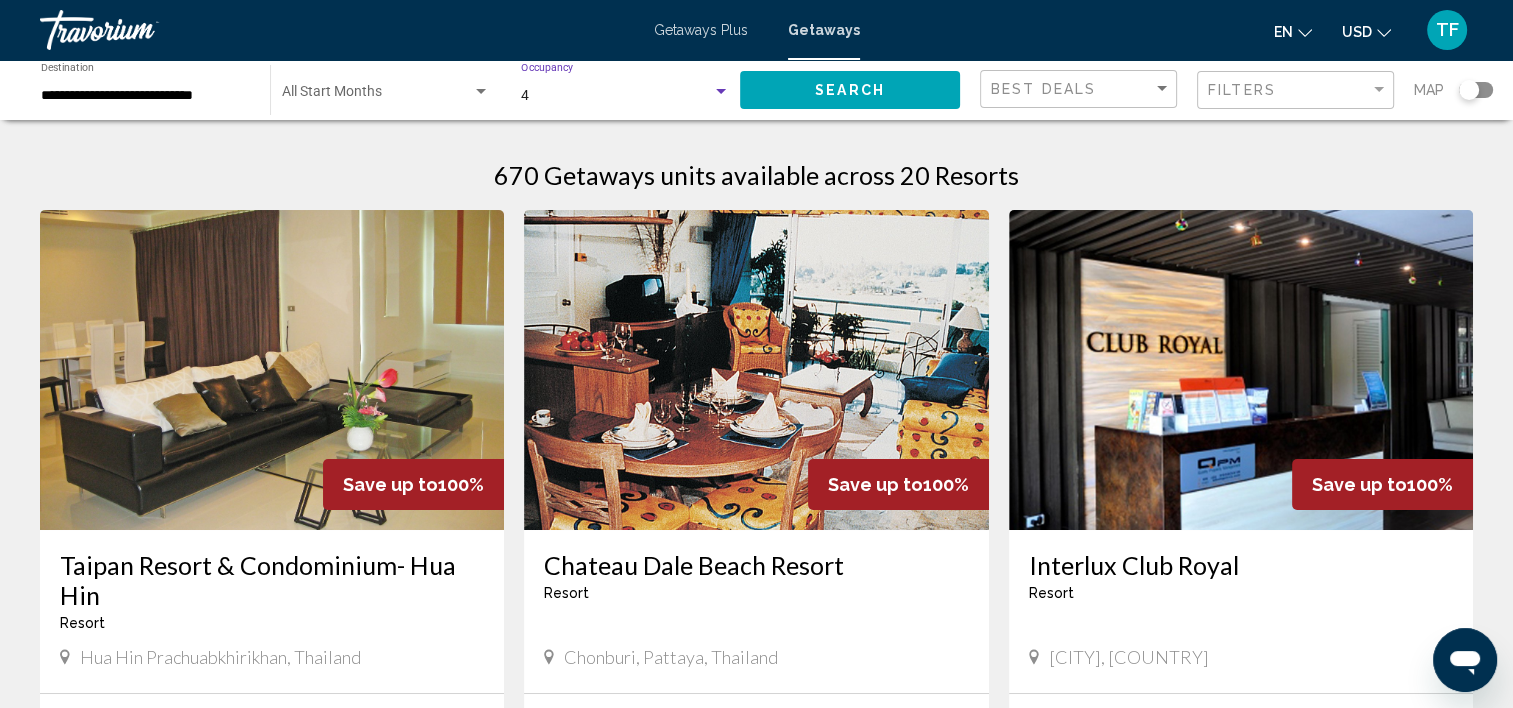click at bounding box center (481, 92) 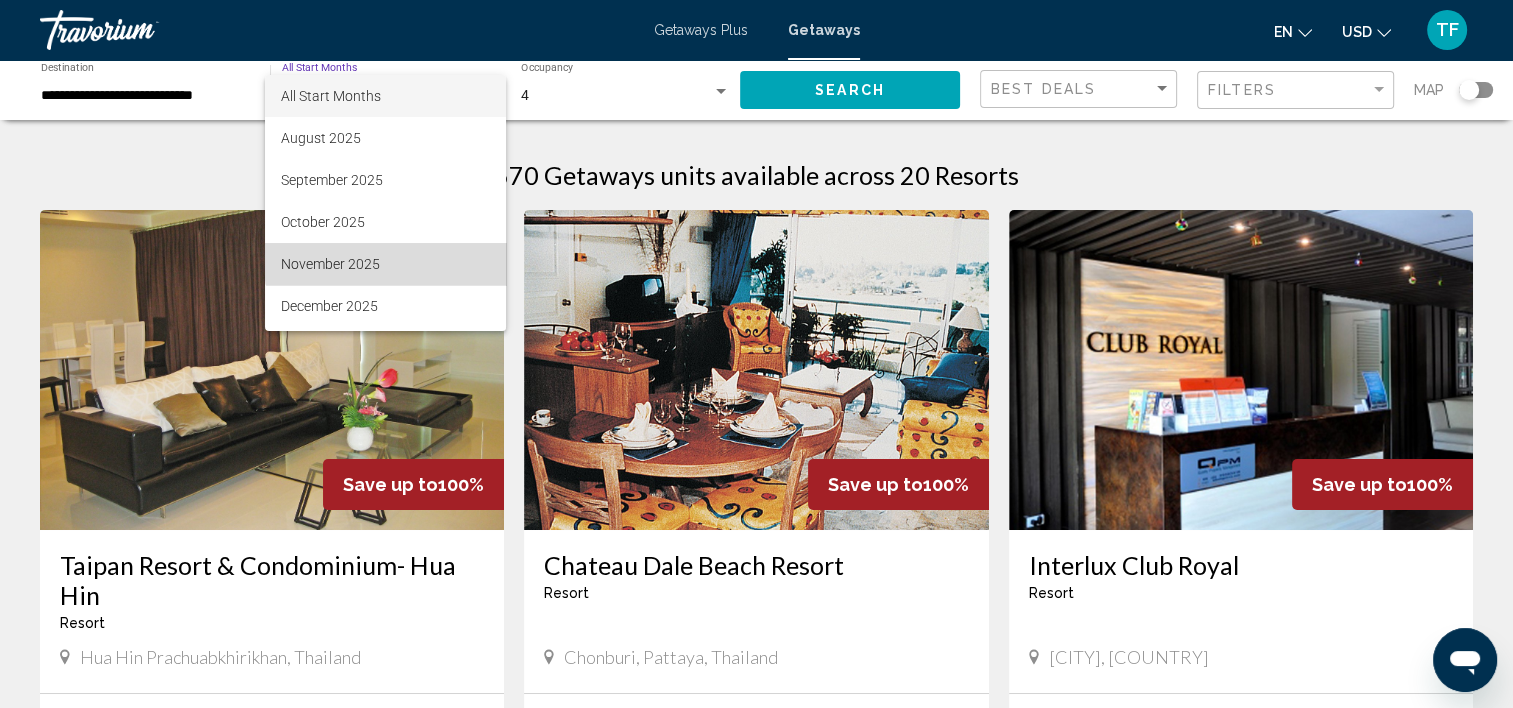 click on "November 2025" at bounding box center (385, 264) 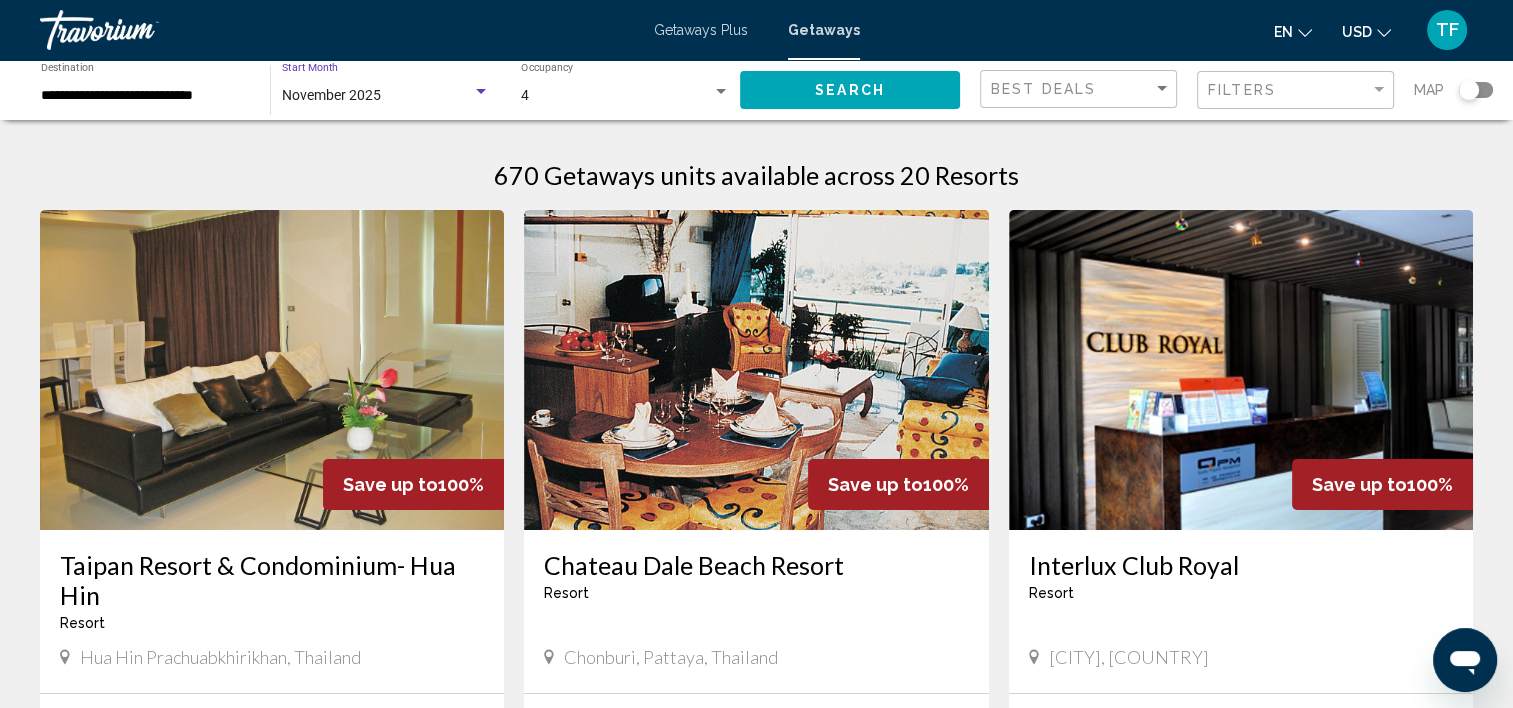 click on "Search" 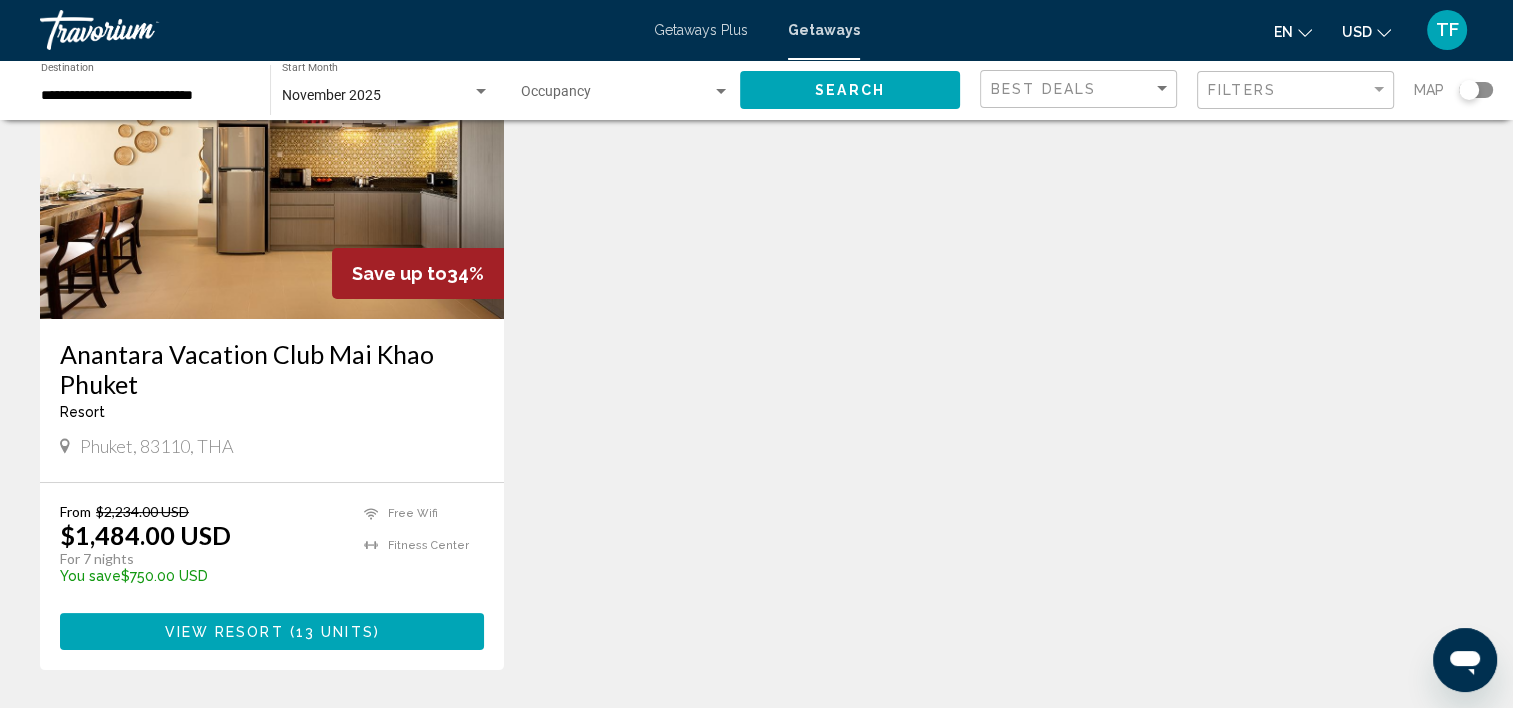 scroll, scrollTop: 212, scrollLeft: 0, axis: vertical 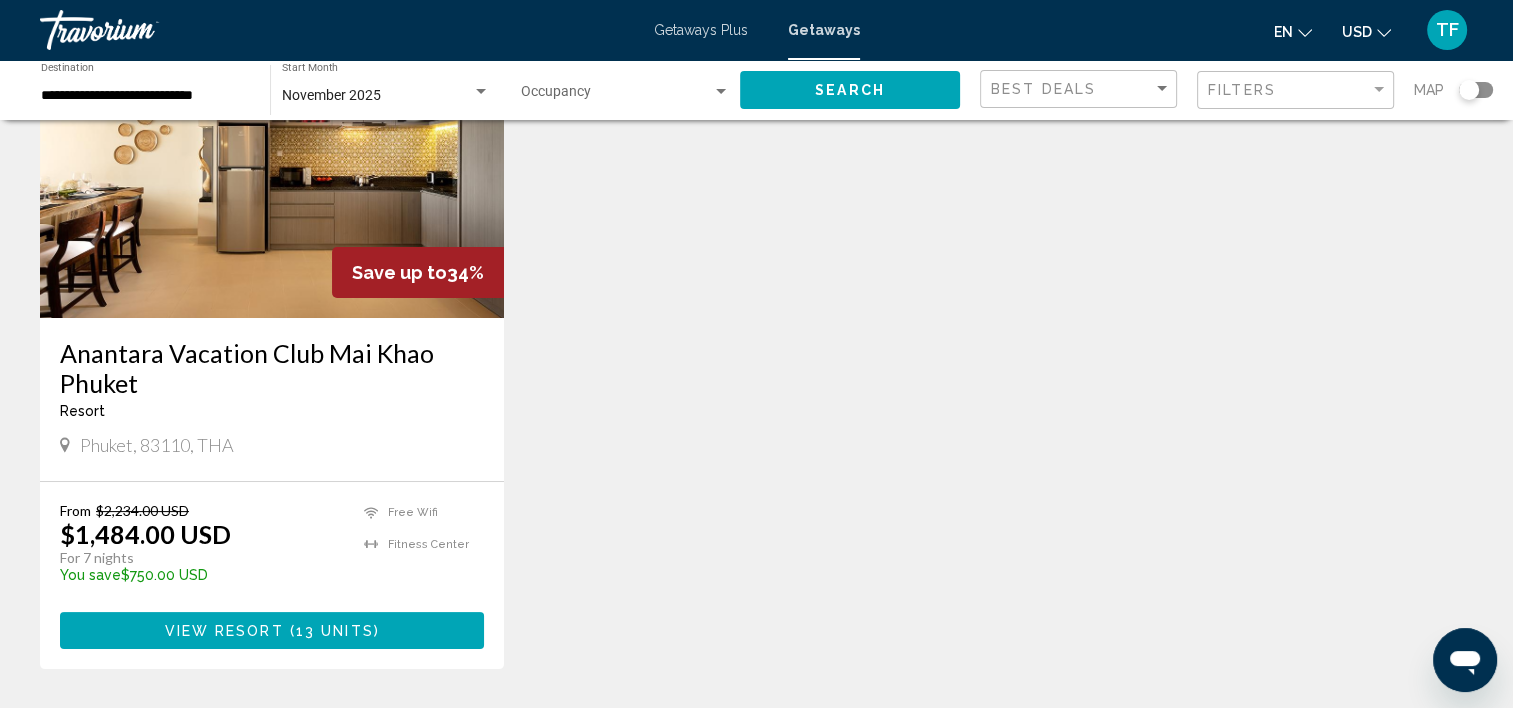 click on "View Resort    ( 13 units )" at bounding box center (272, 630) 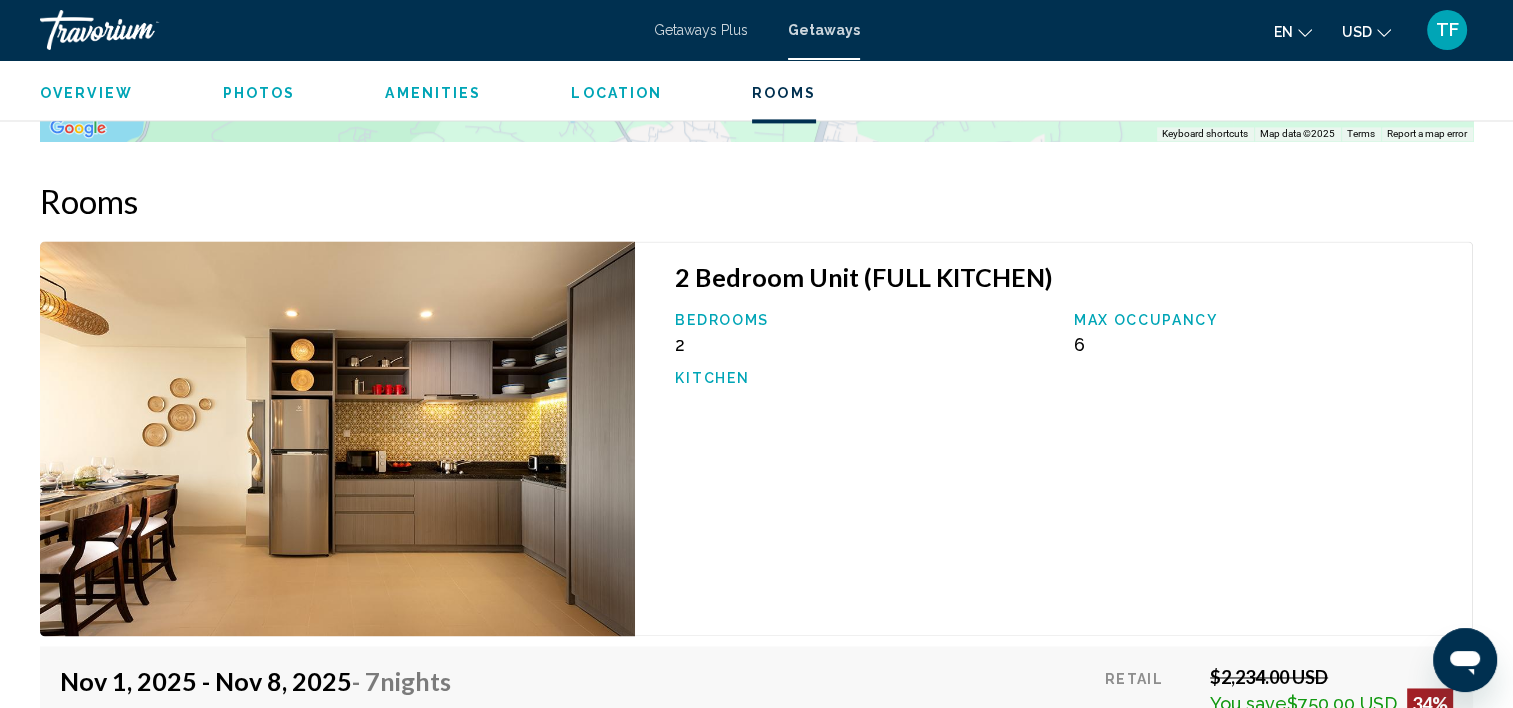 scroll, scrollTop: 2950, scrollLeft: 0, axis: vertical 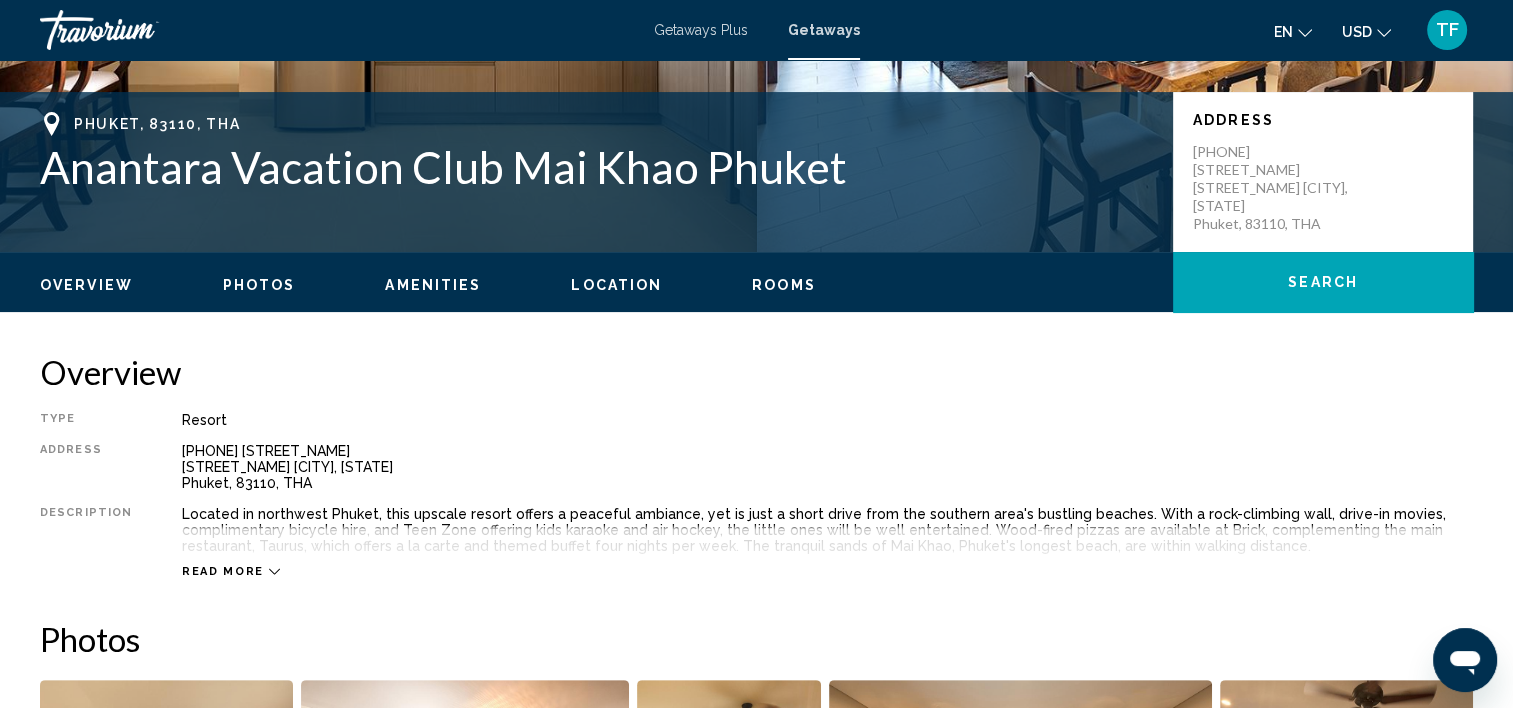 click 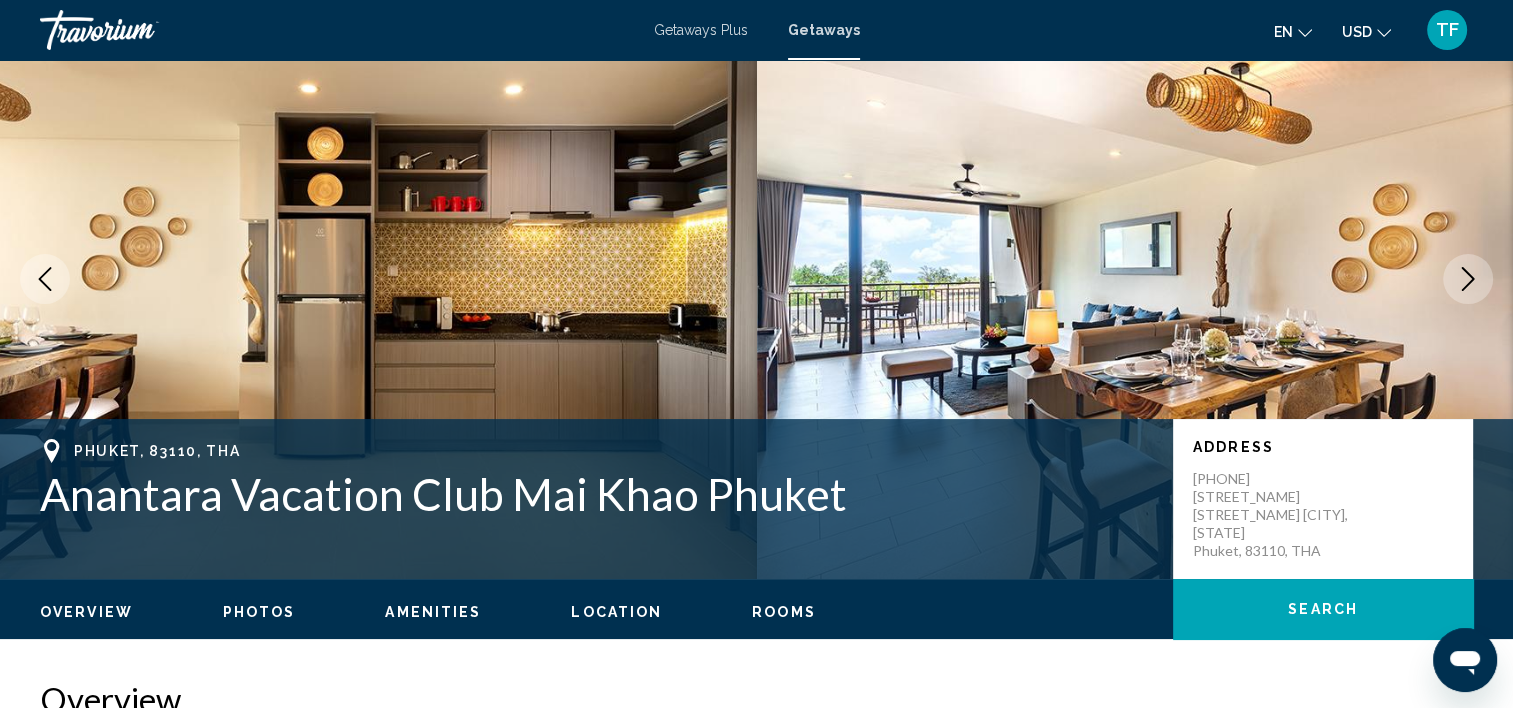 scroll, scrollTop: 93, scrollLeft: 0, axis: vertical 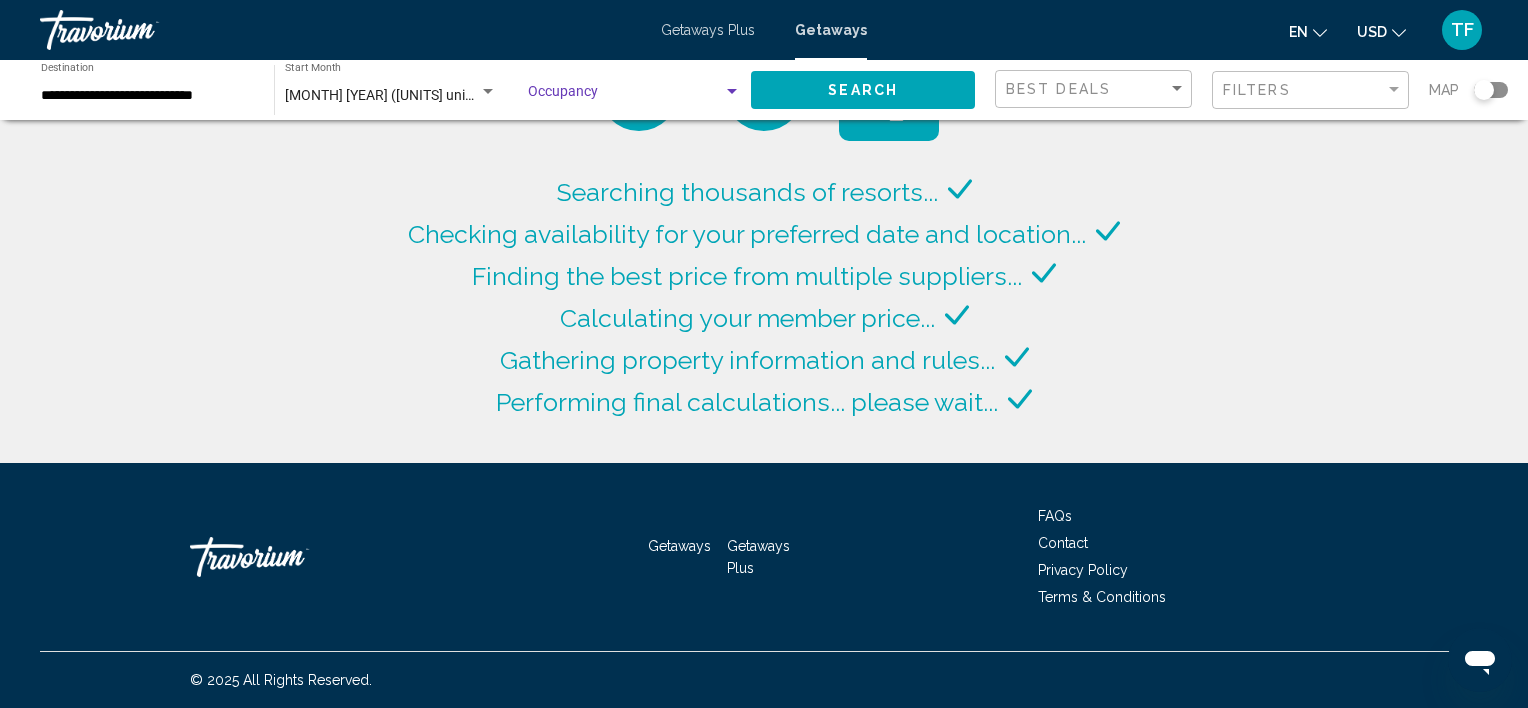 click at bounding box center (732, 92) 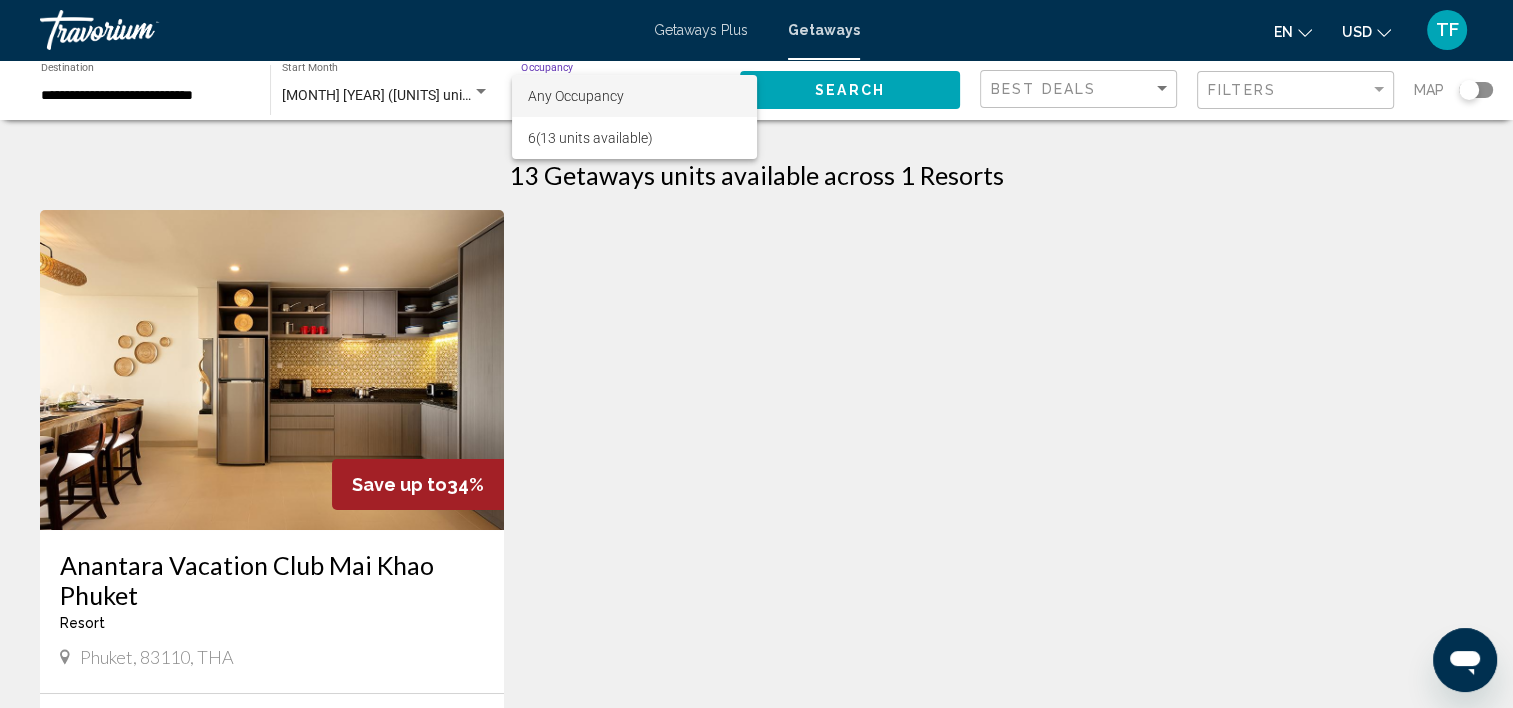click at bounding box center [756, 354] 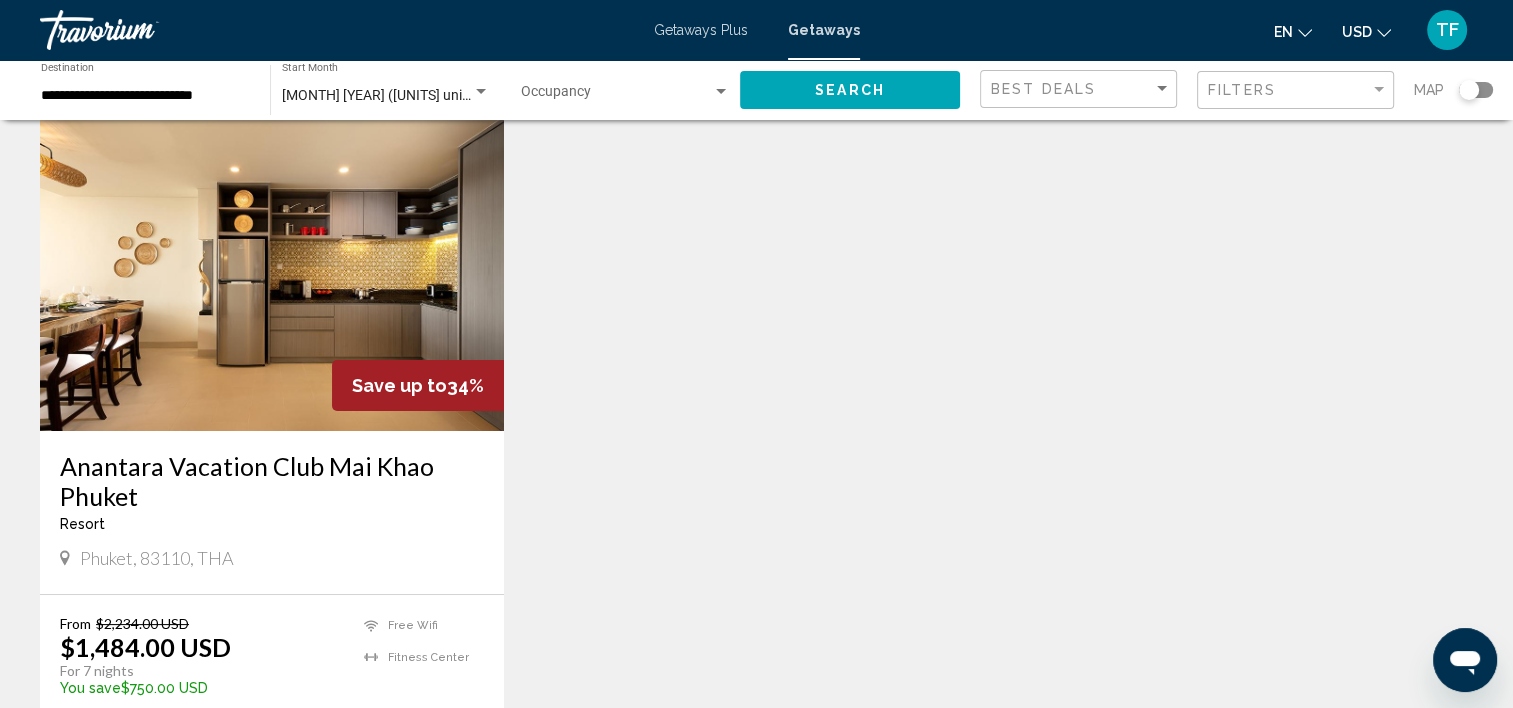 scroll, scrollTop: 0, scrollLeft: 0, axis: both 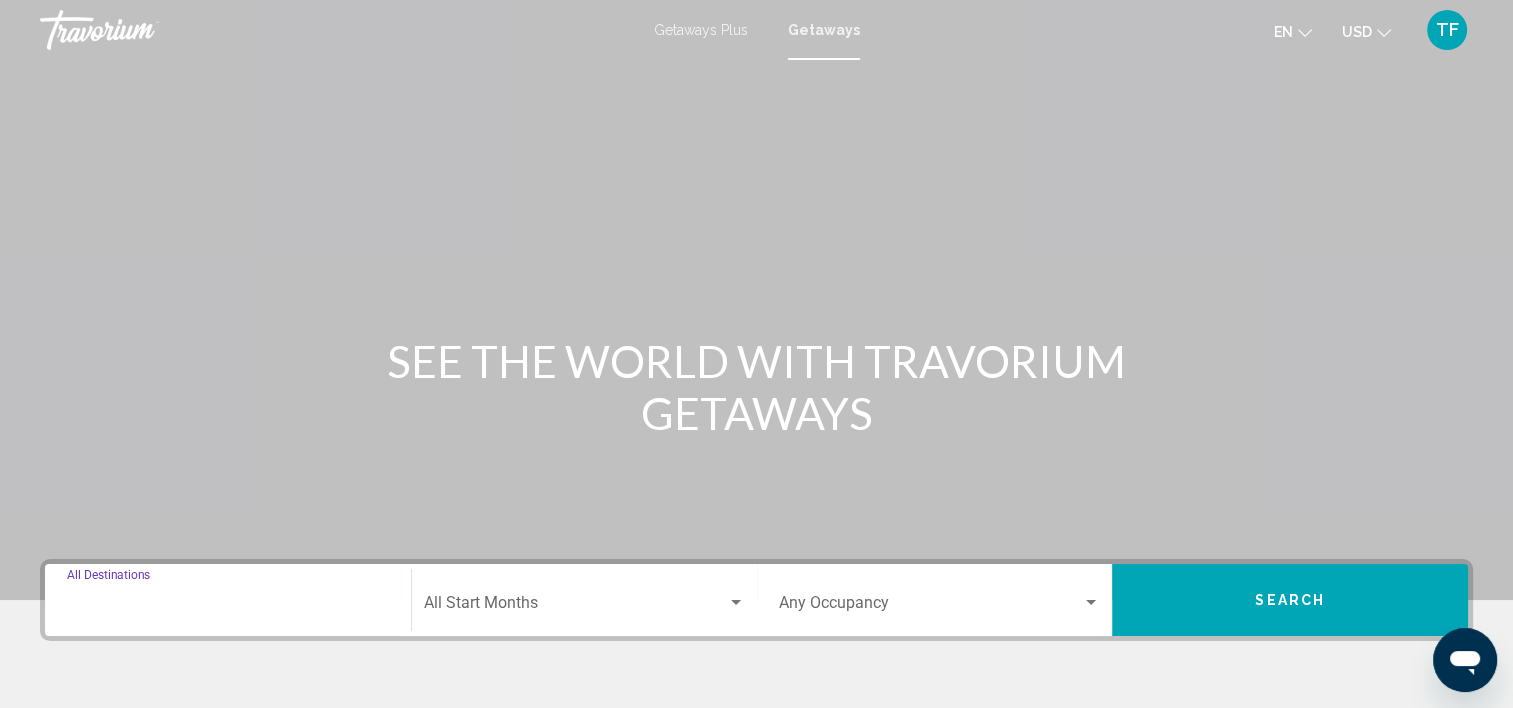 click on "Destination All Destinations" at bounding box center (228, 607) 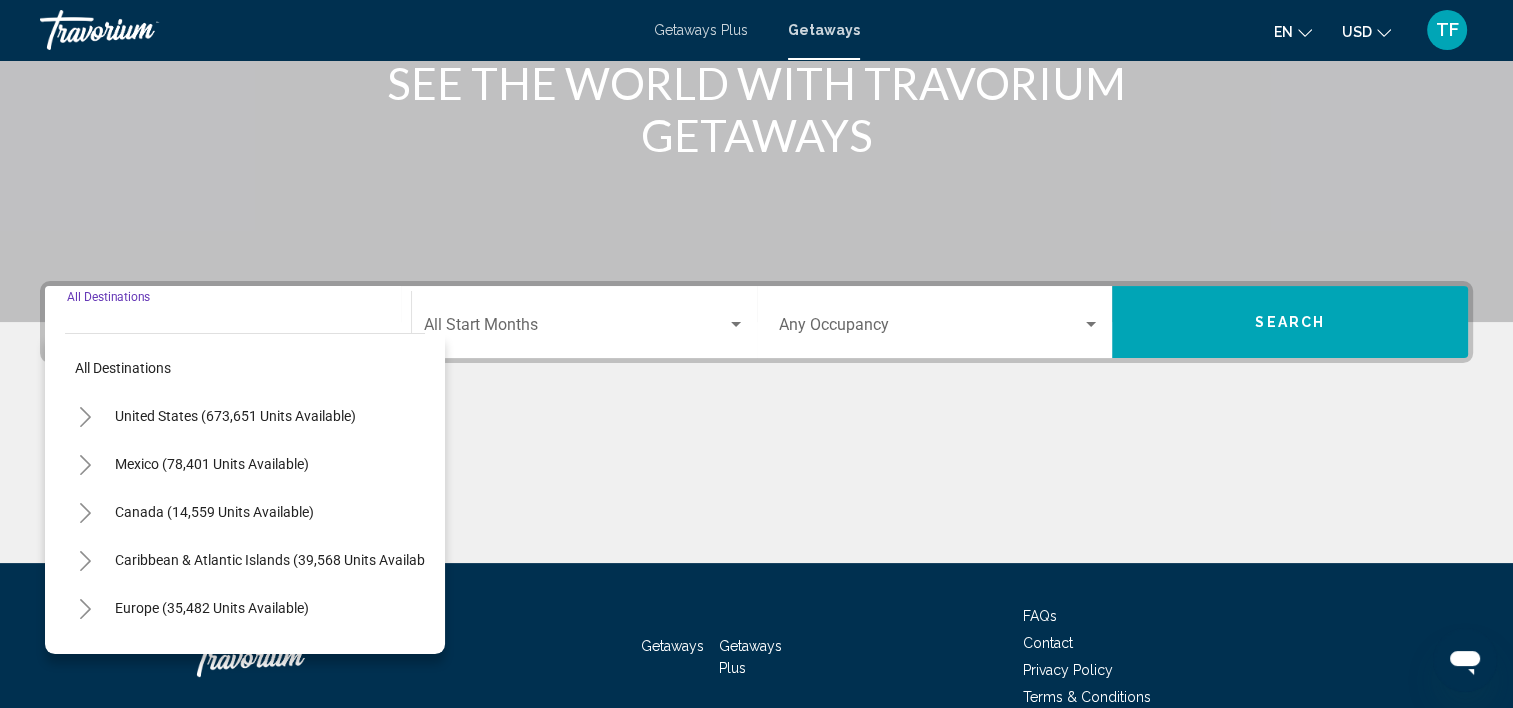 scroll, scrollTop: 377, scrollLeft: 0, axis: vertical 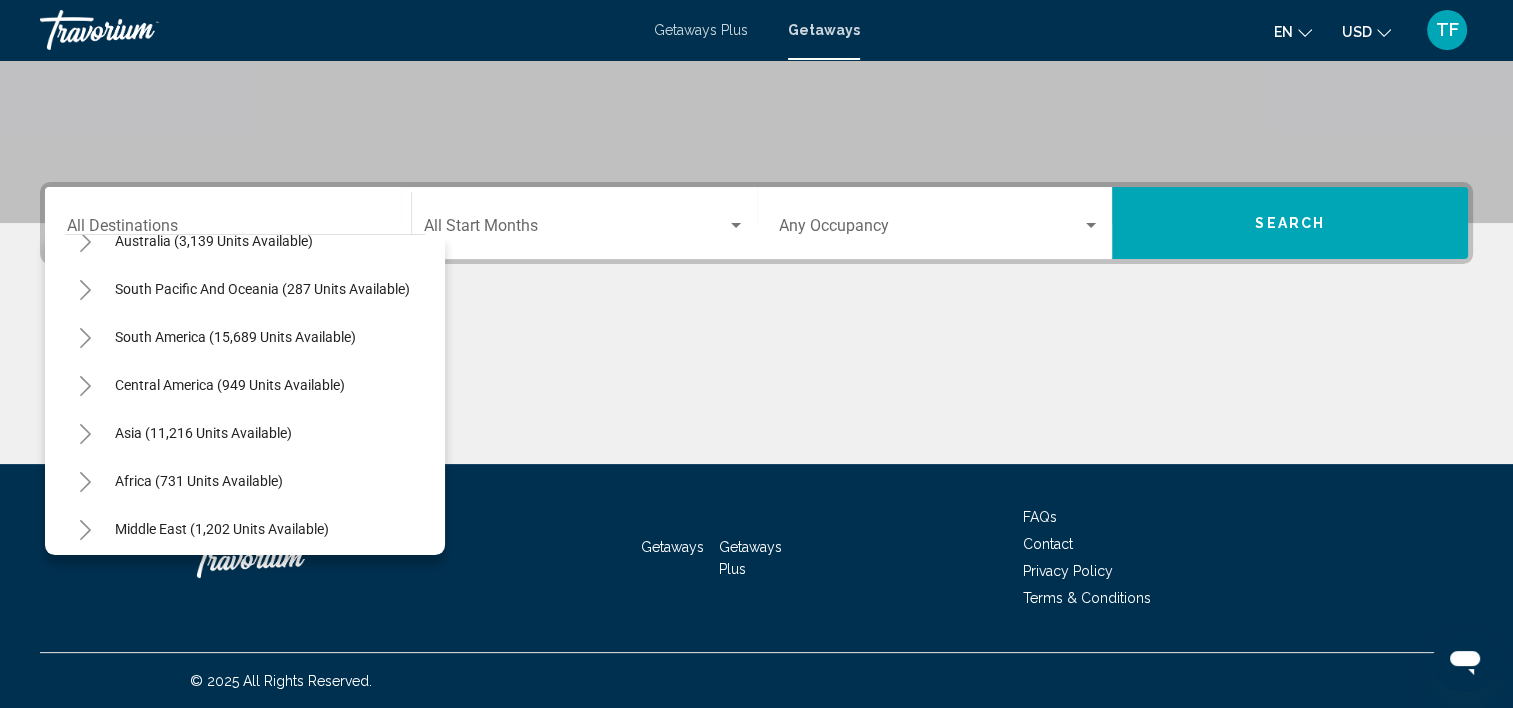 click 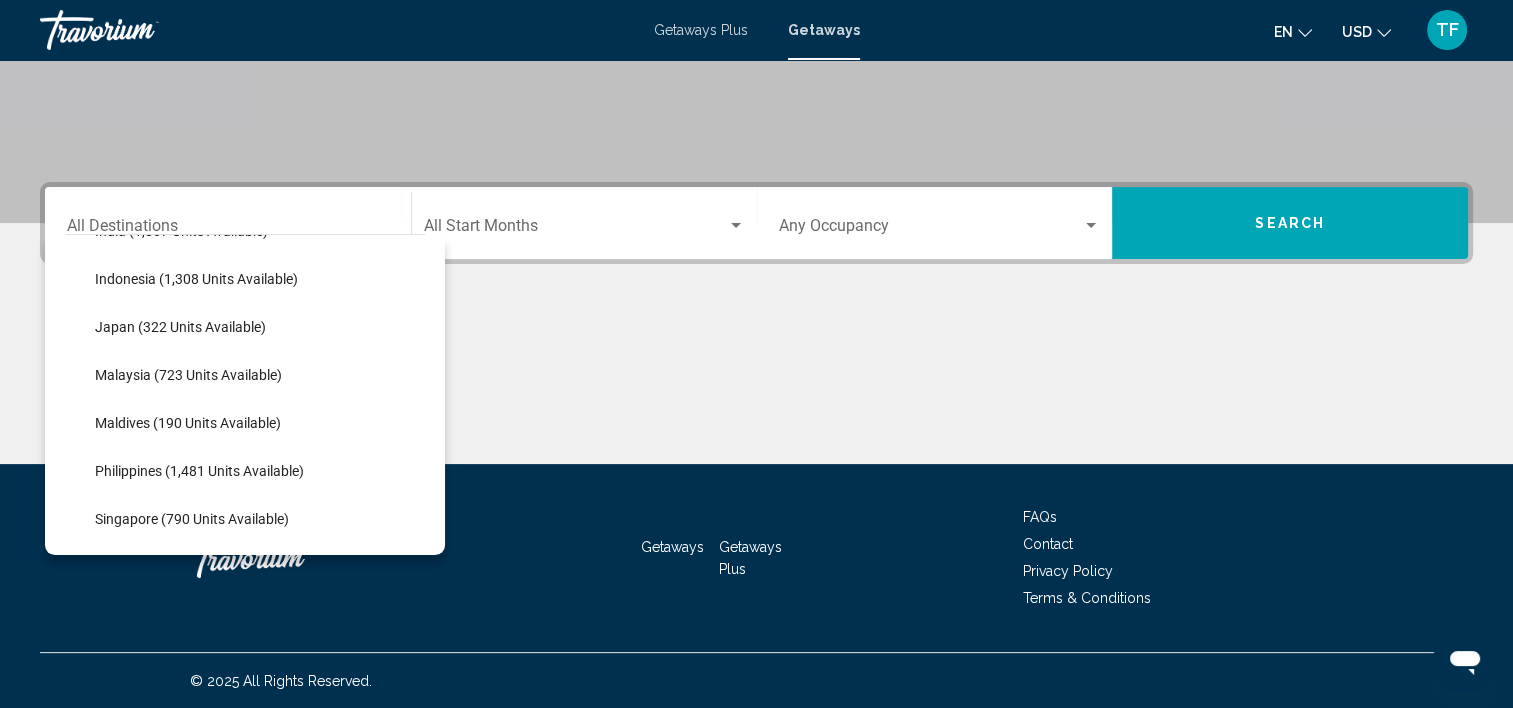 scroll, scrollTop: 715, scrollLeft: 0, axis: vertical 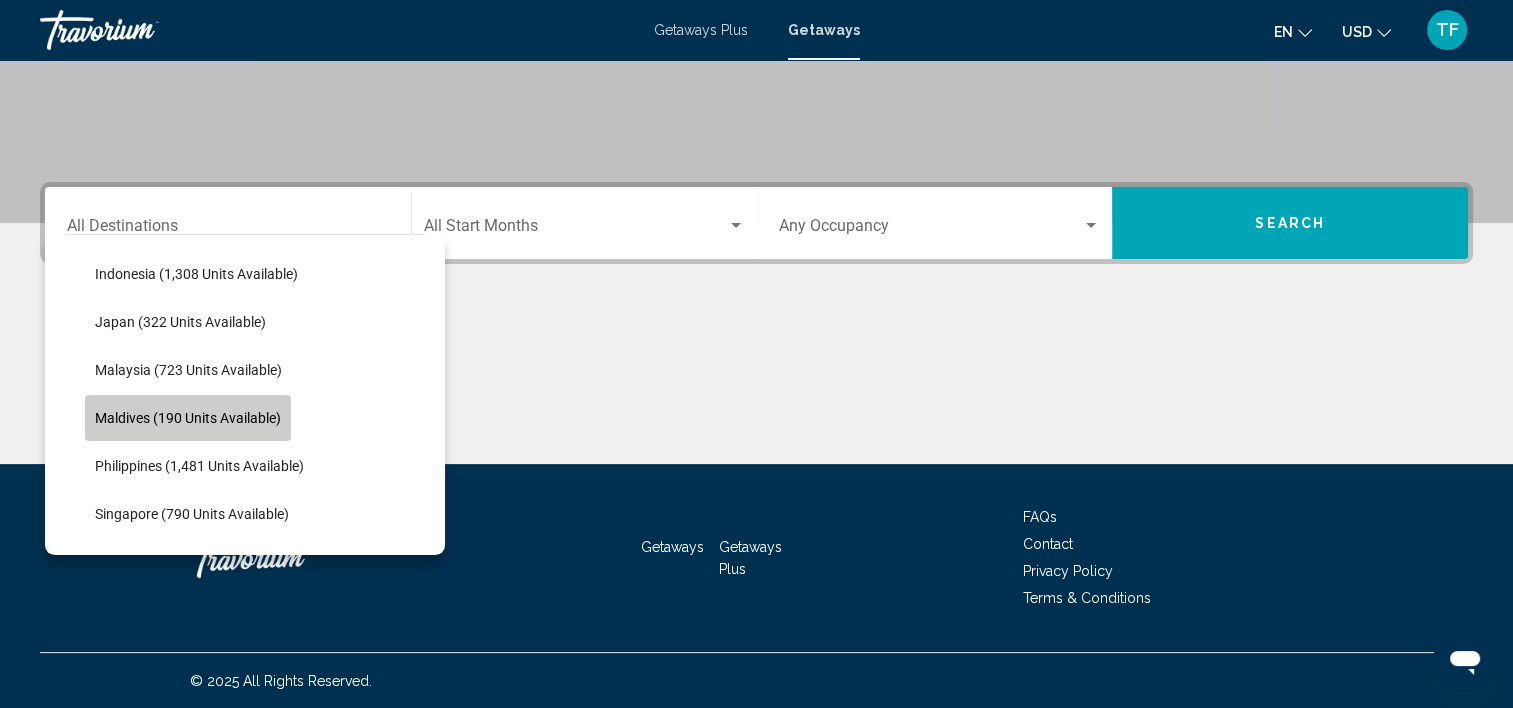 click on "Maldives (190 units available)" 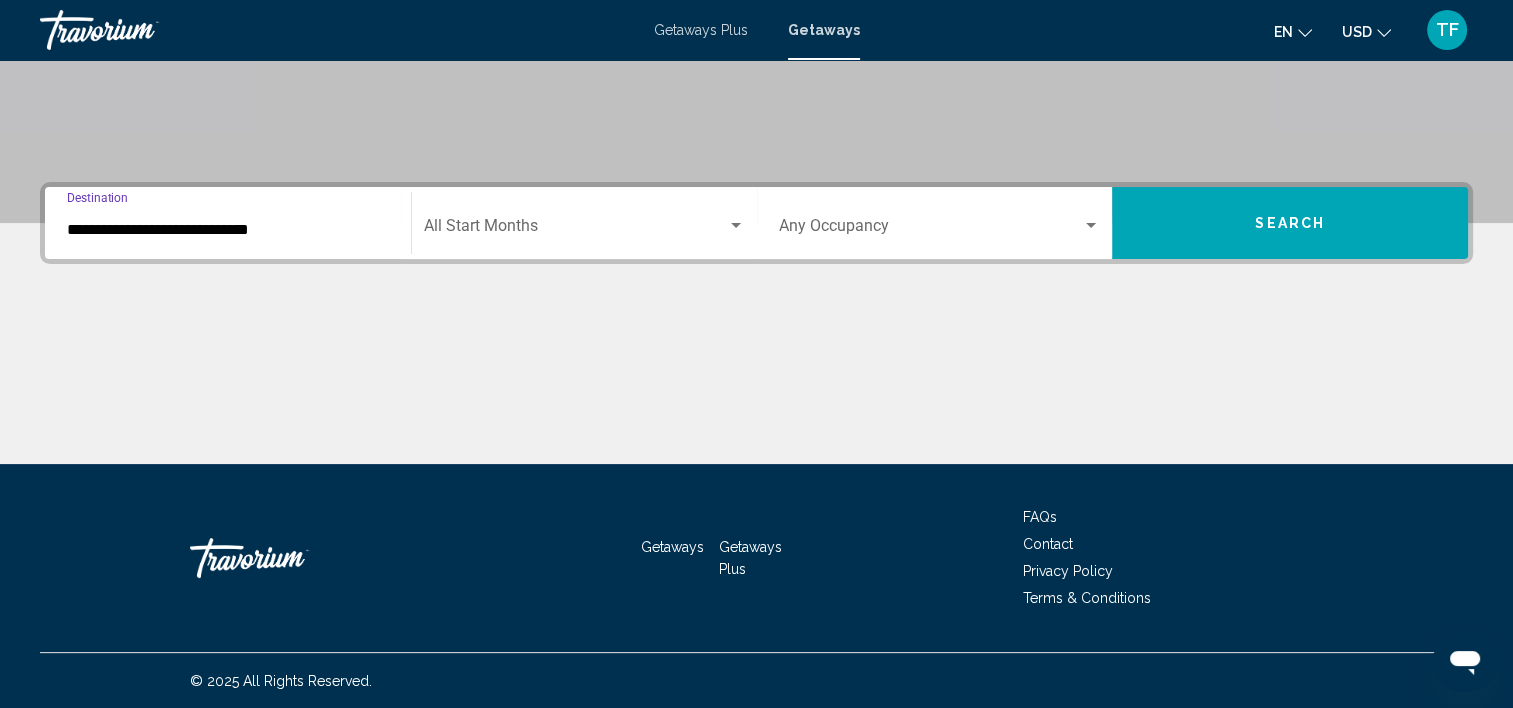 click at bounding box center (575, 230) 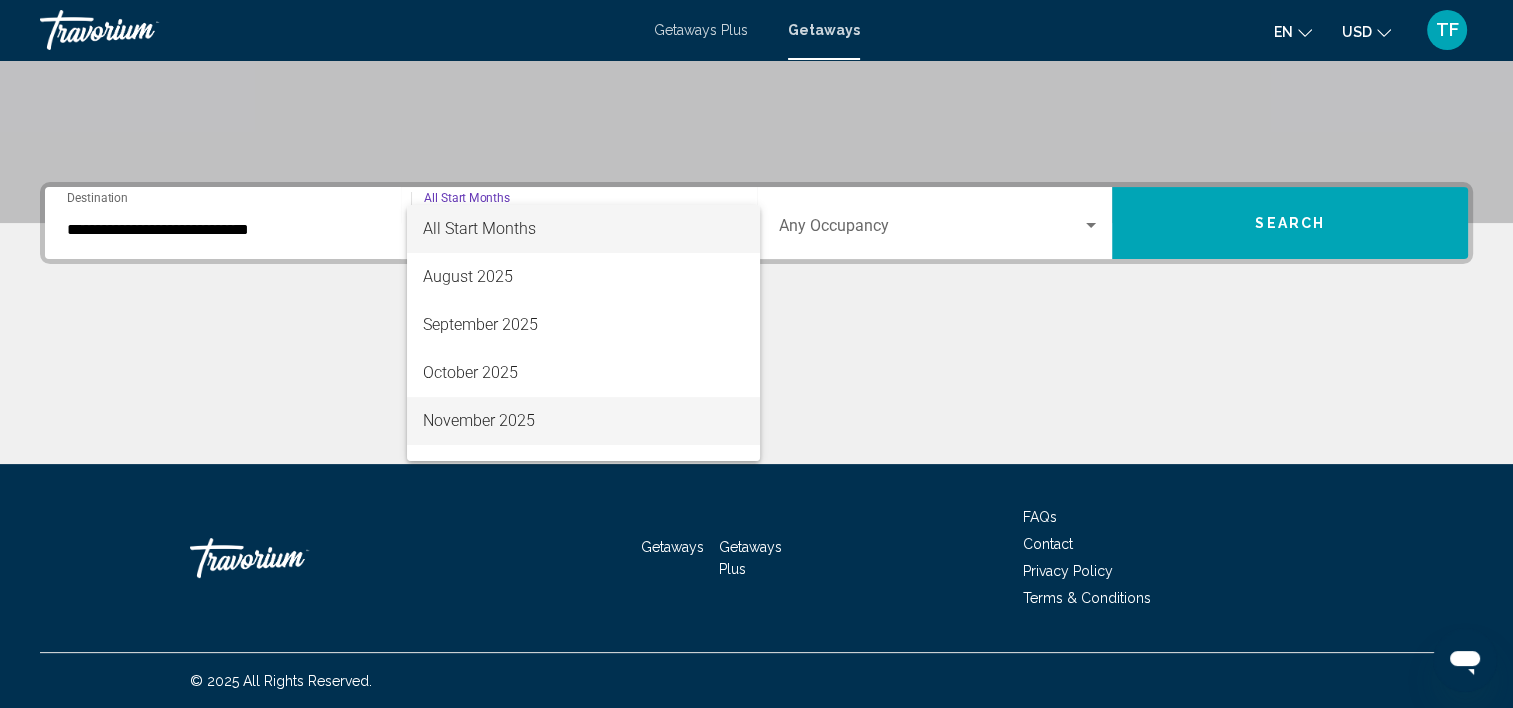 click on "November 2025" at bounding box center (583, 421) 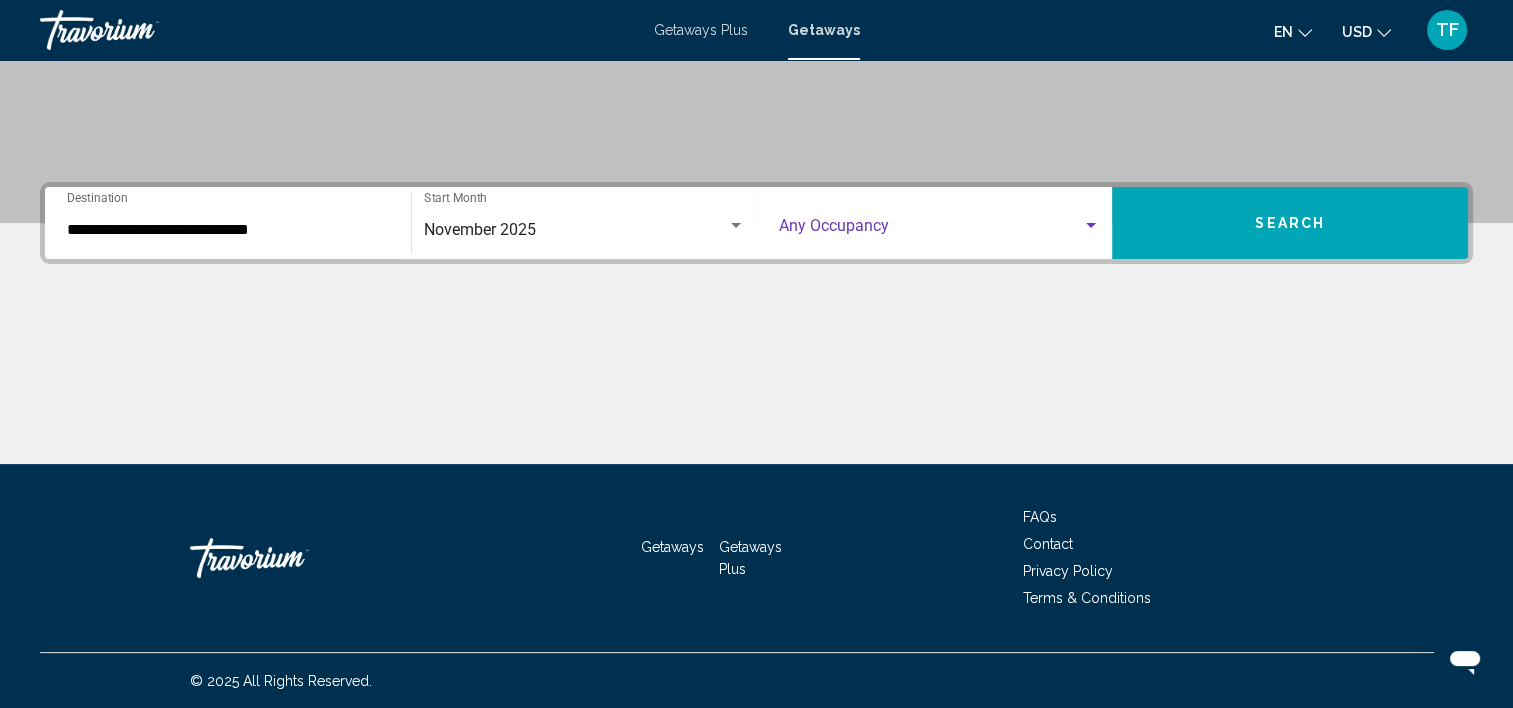 click at bounding box center (1091, 226) 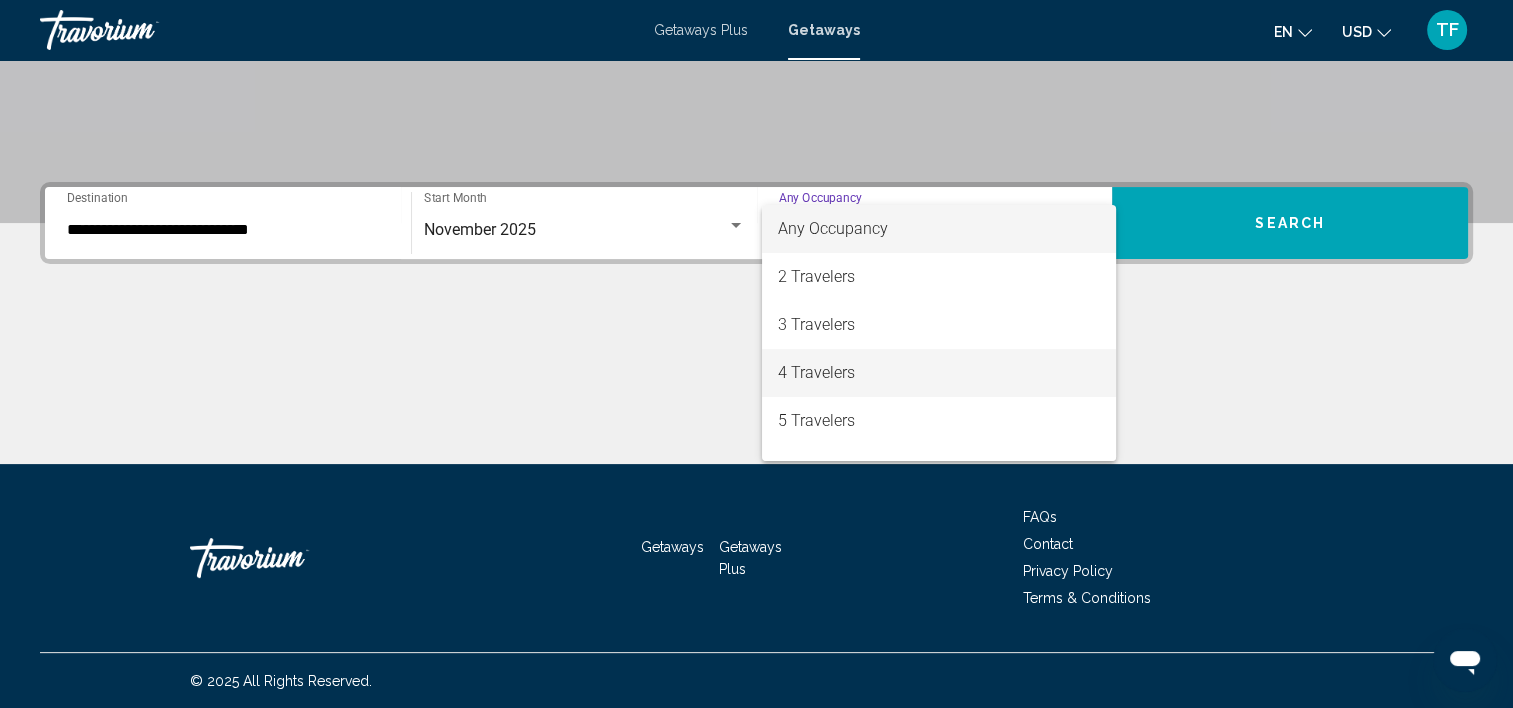 click on "4 Travelers" at bounding box center [939, 373] 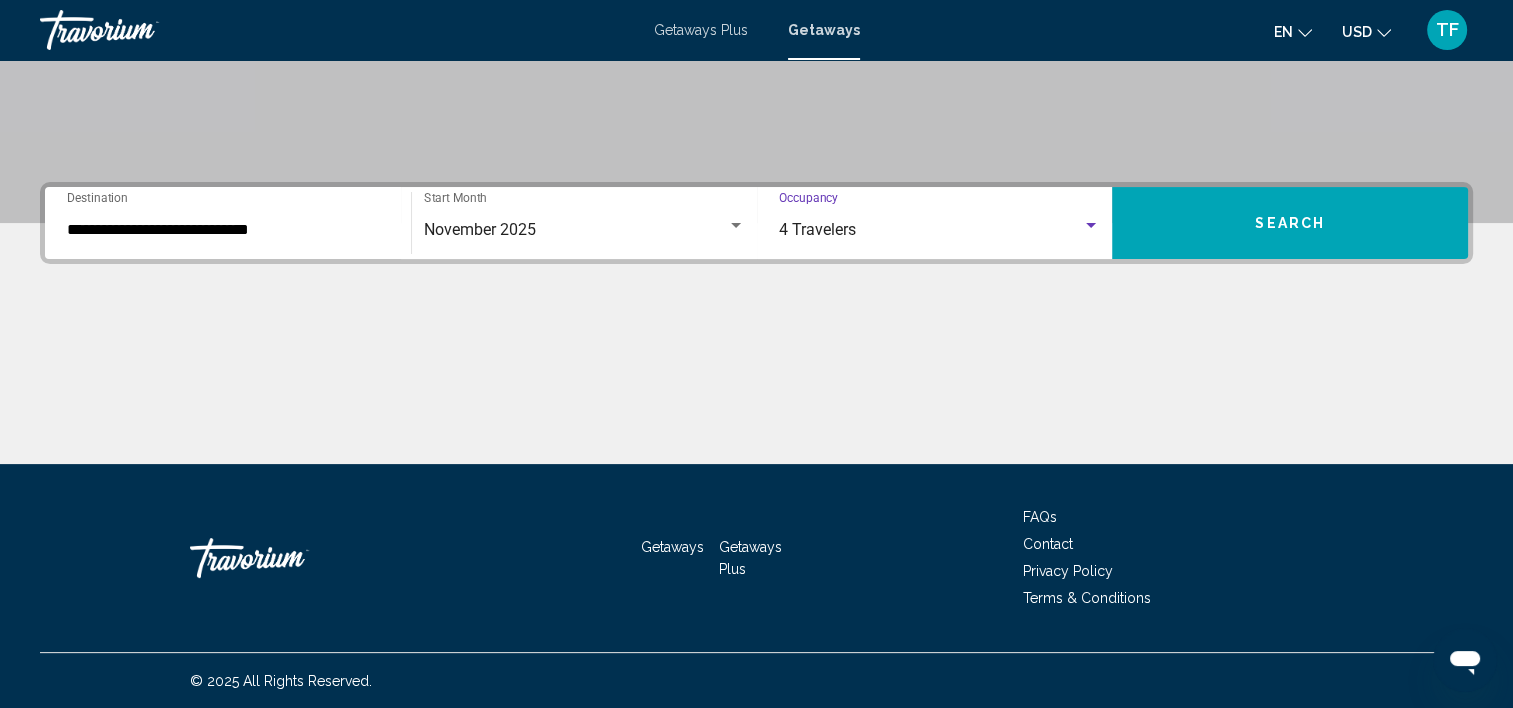 click on "Search" at bounding box center (1290, 224) 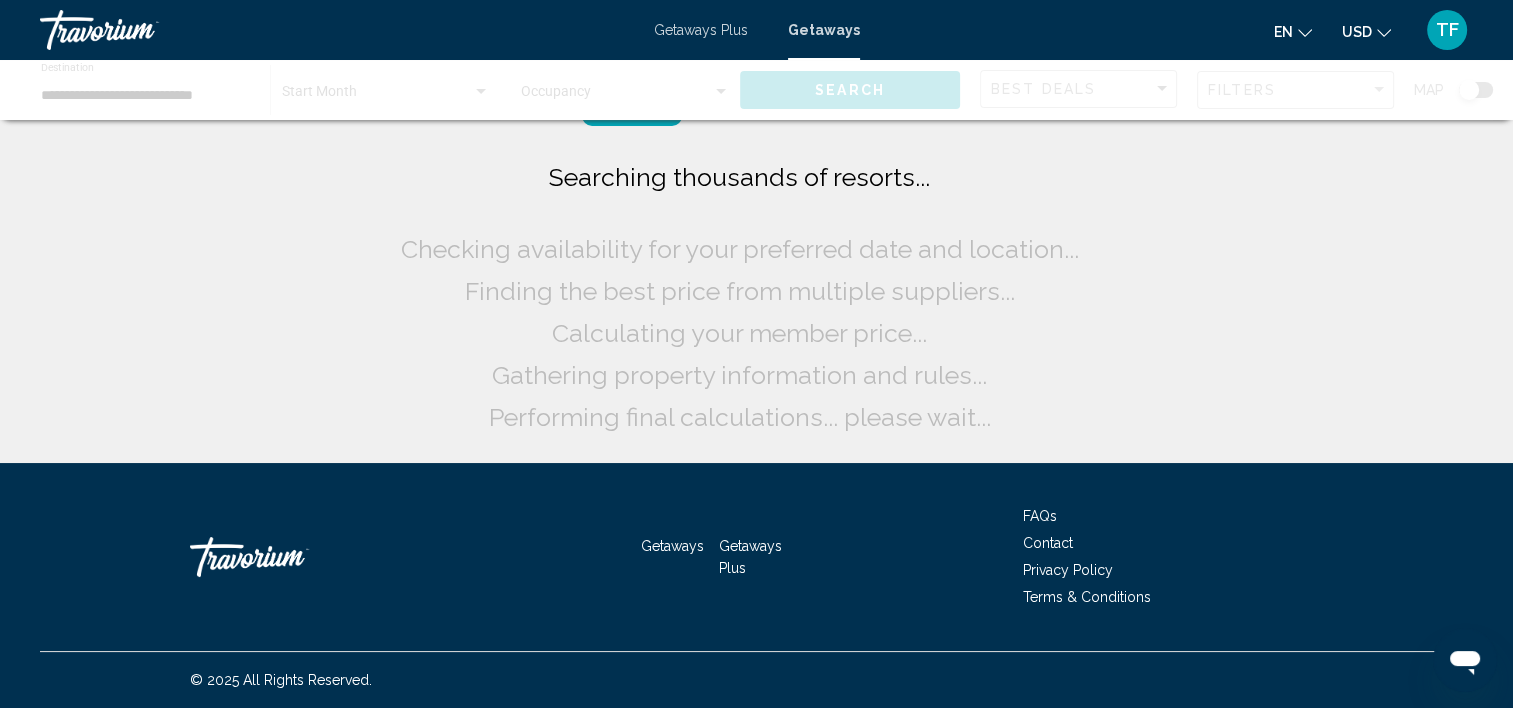 scroll, scrollTop: 0, scrollLeft: 0, axis: both 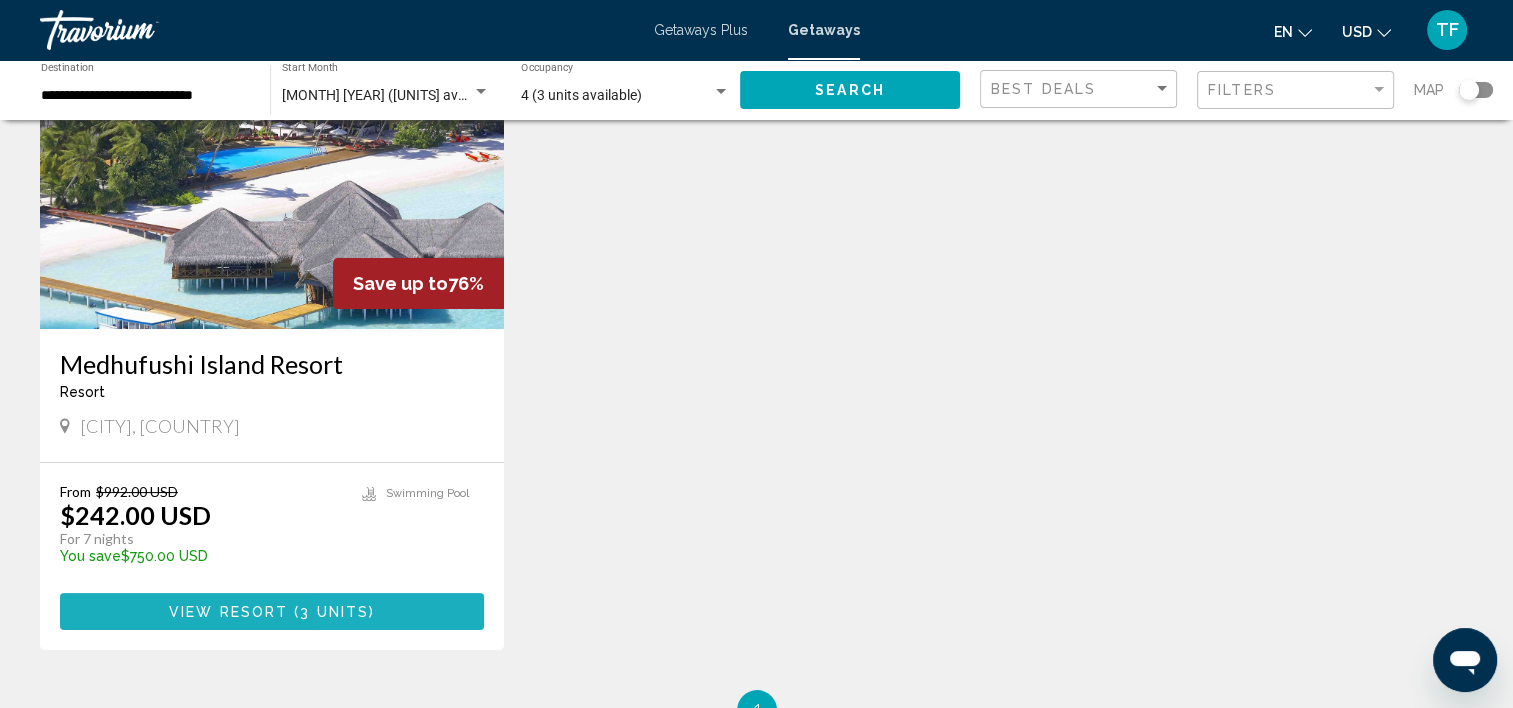 click on "3 units" at bounding box center [334, 612] 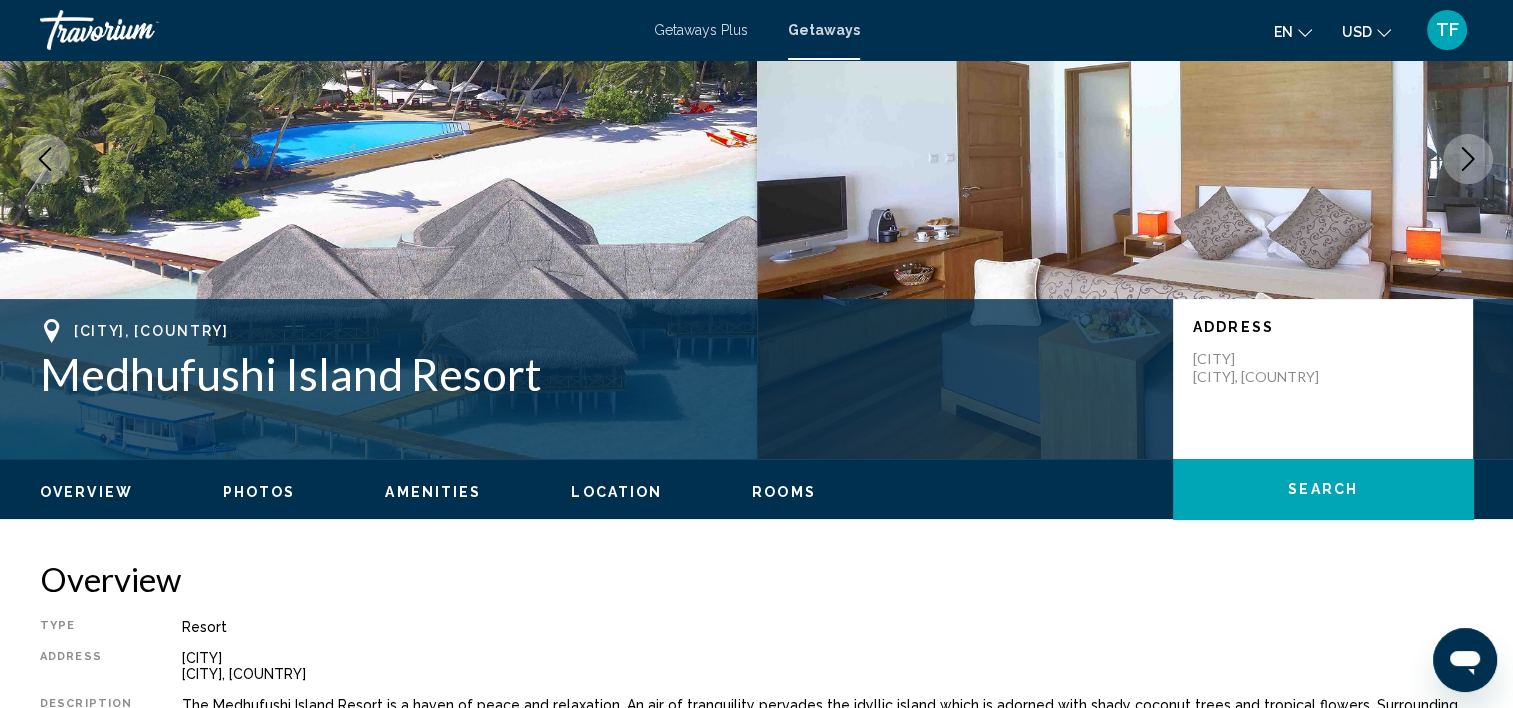 scroll, scrollTop: 6, scrollLeft: 0, axis: vertical 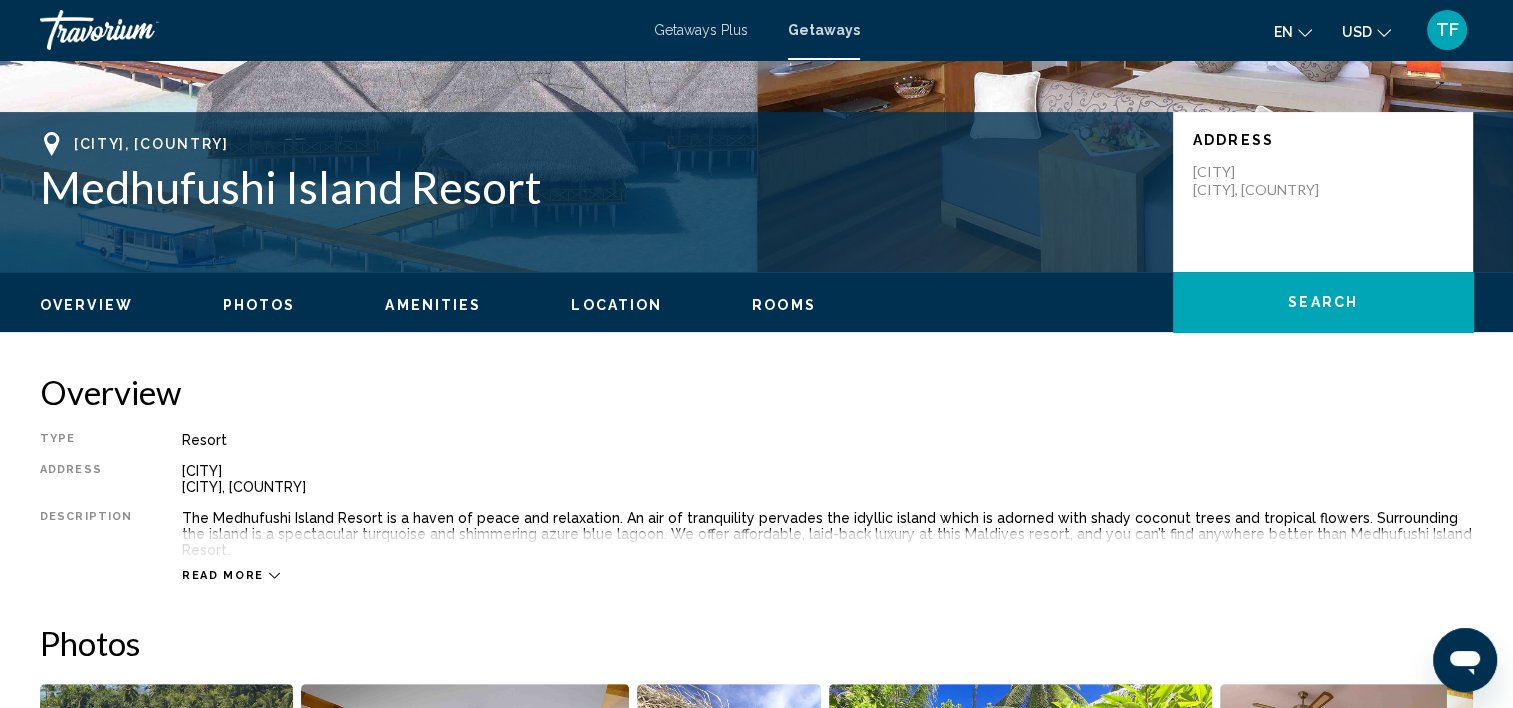 click 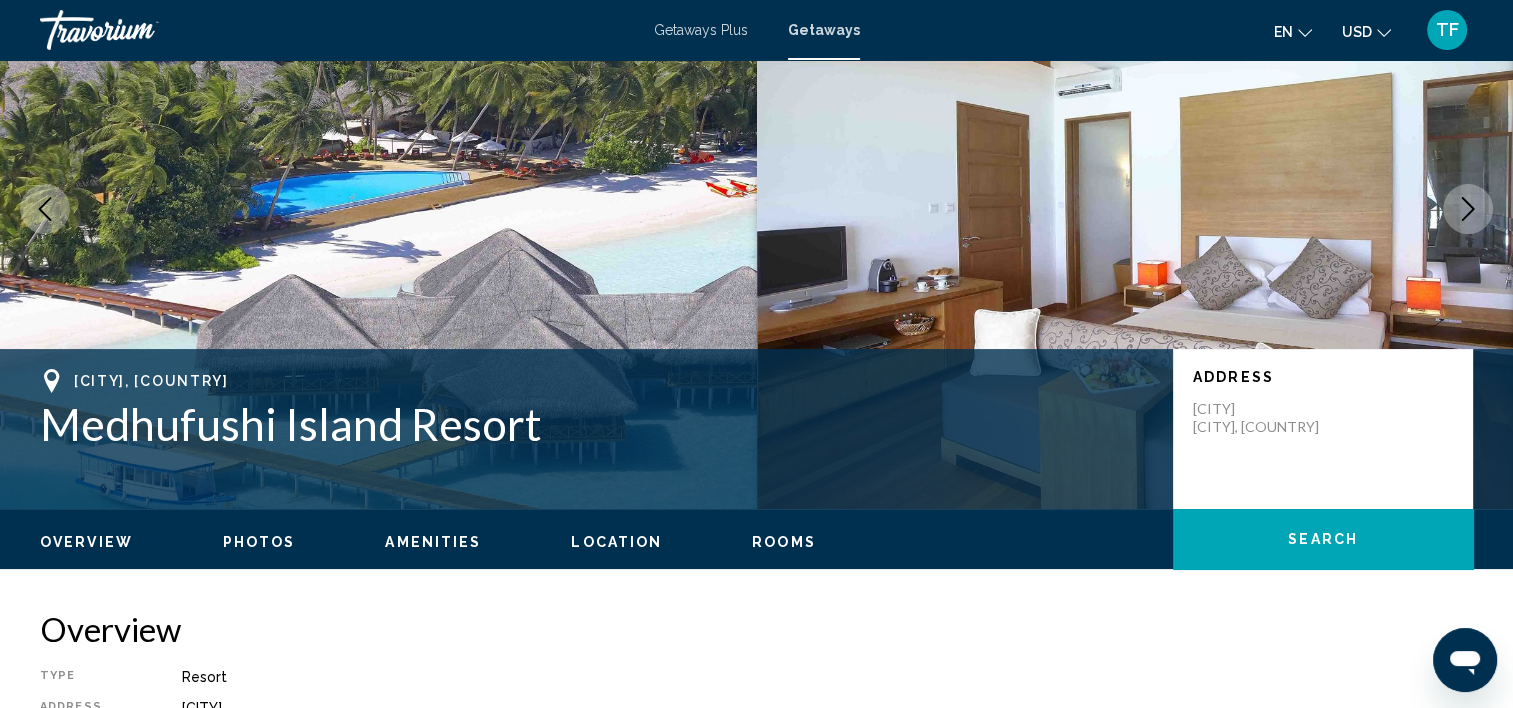 scroll, scrollTop: 138, scrollLeft: 0, axis: vertical 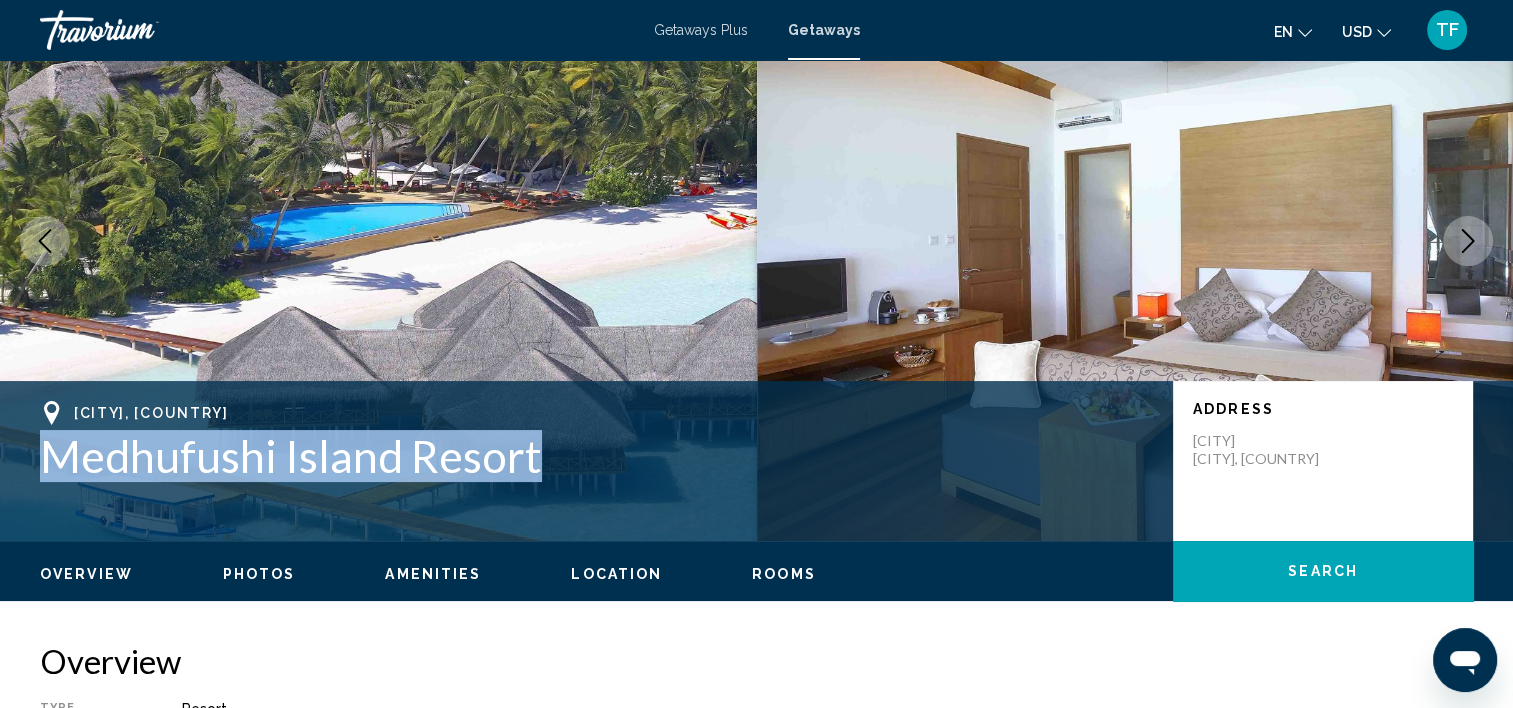 drag, startPoint x: 532, startPoint y: 455, endPoint x: 44, endPoint y: 461, distance: 488.0369 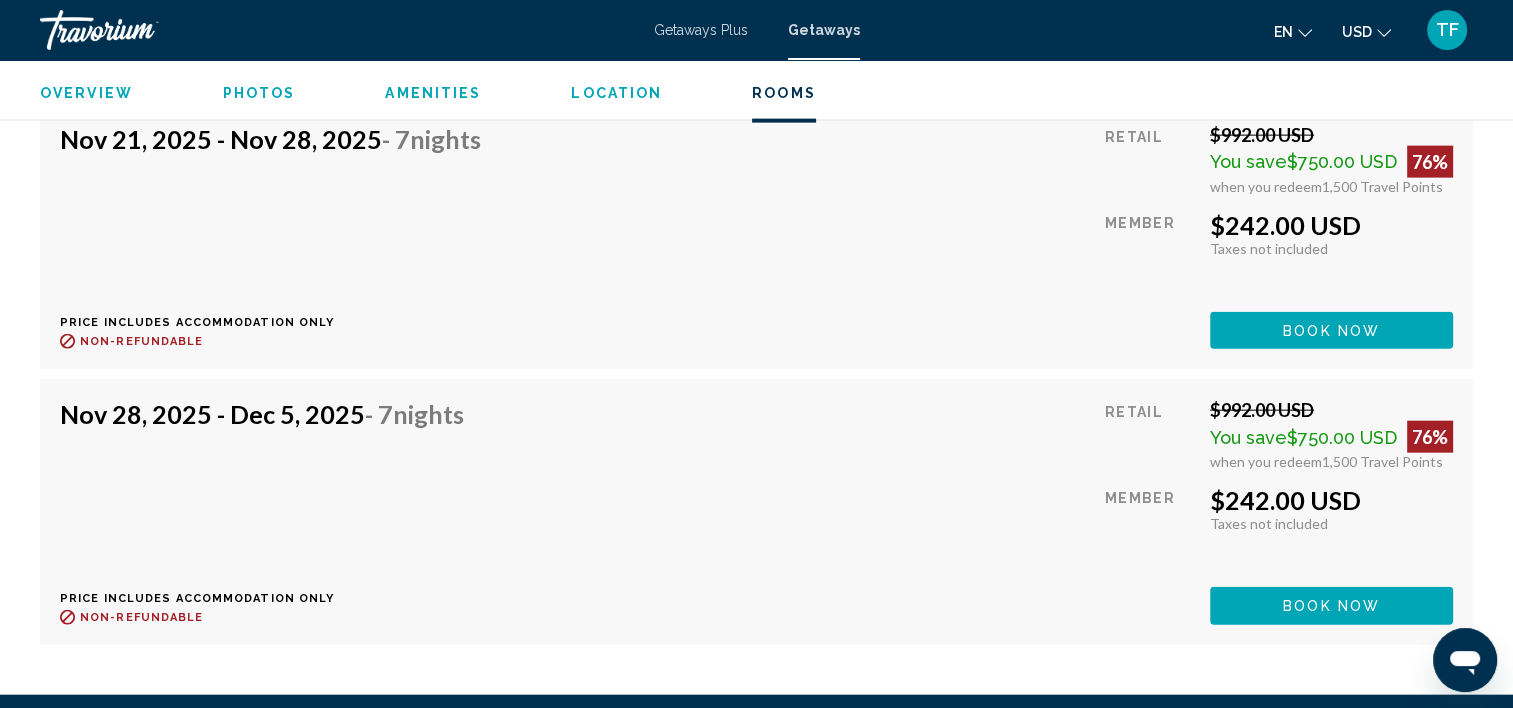 scroll, scrollTop: 4592, scrollLeft: 0, axis: vertical 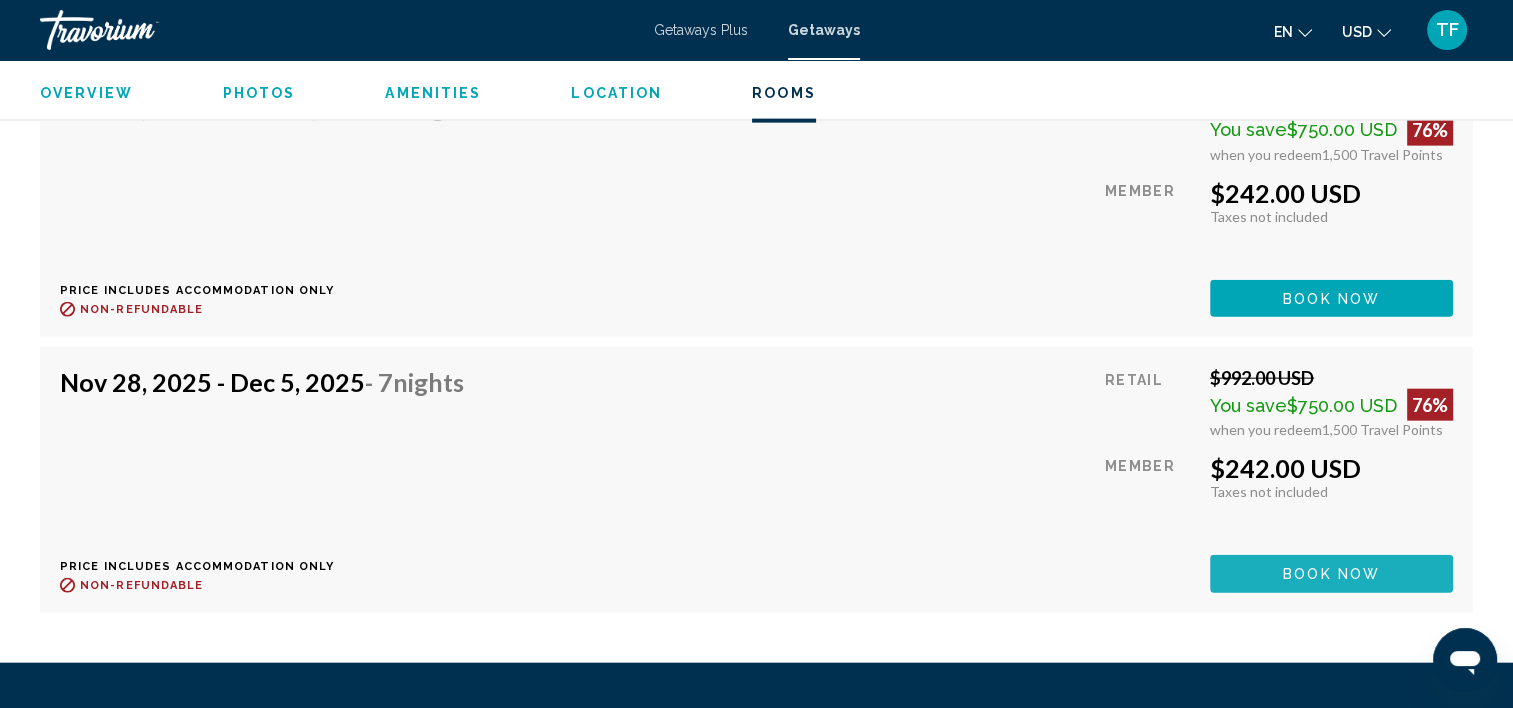 click on "Book now" at bounding box center [1331, 573] 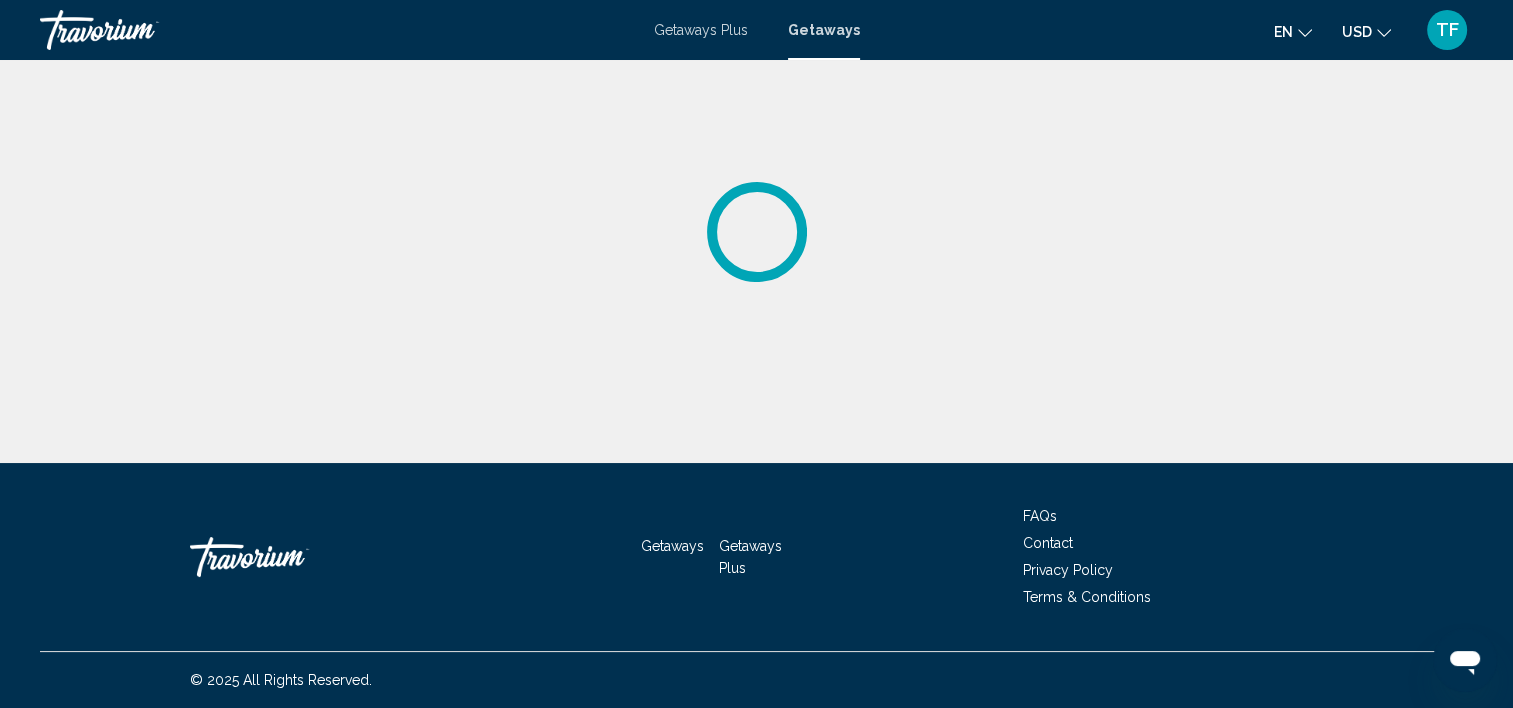 scroll, scrollTop: 0, scrollLeft: 0, axis: both 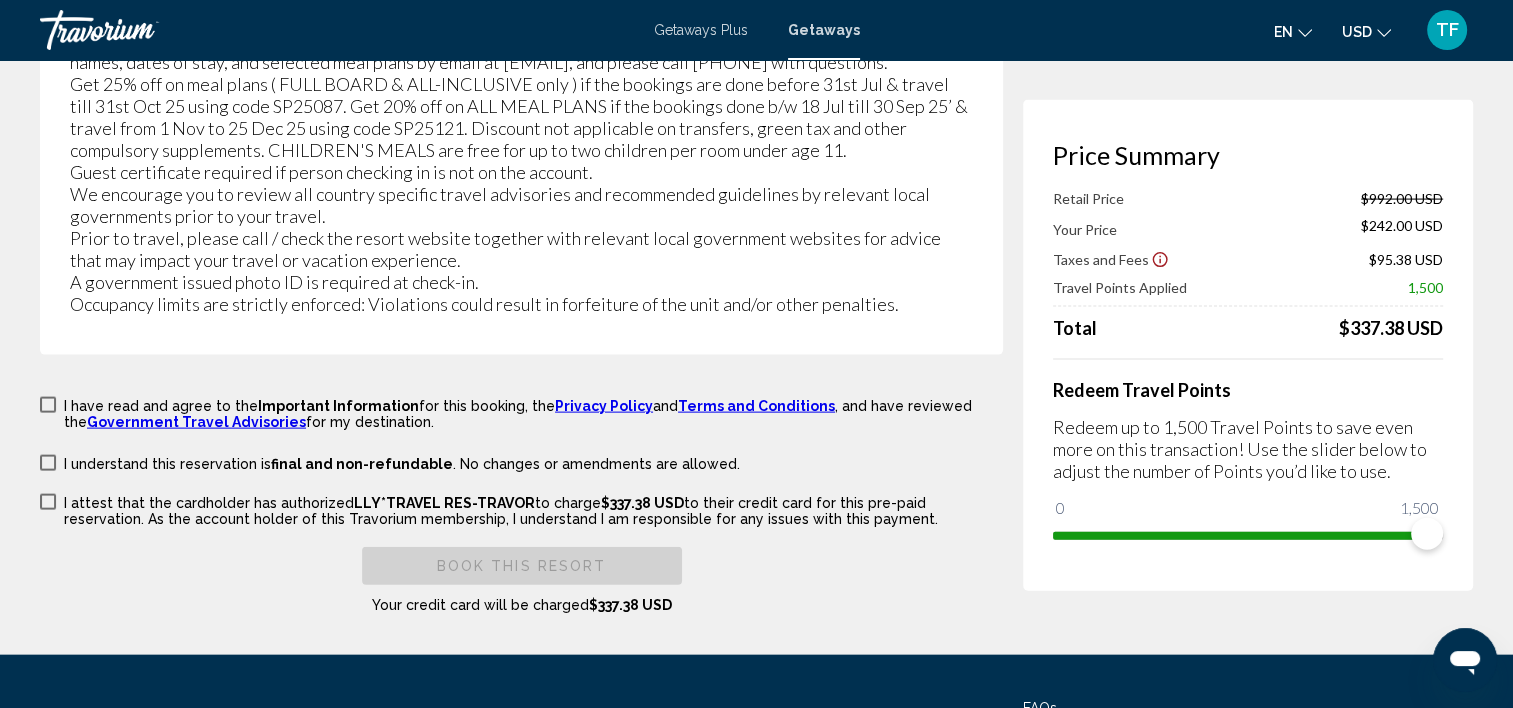 click 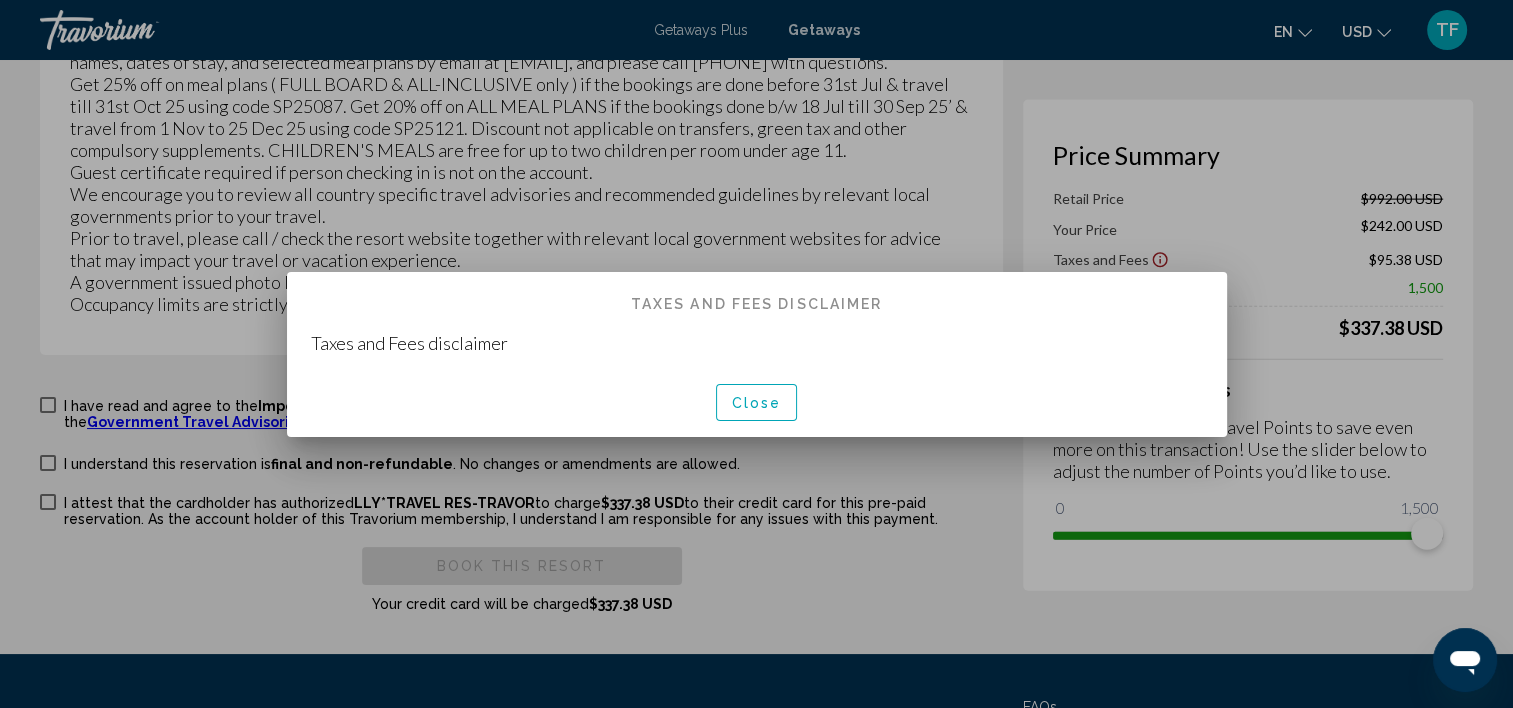 scroll, scrollTop: 0, scrollLeft: 0, axis: both 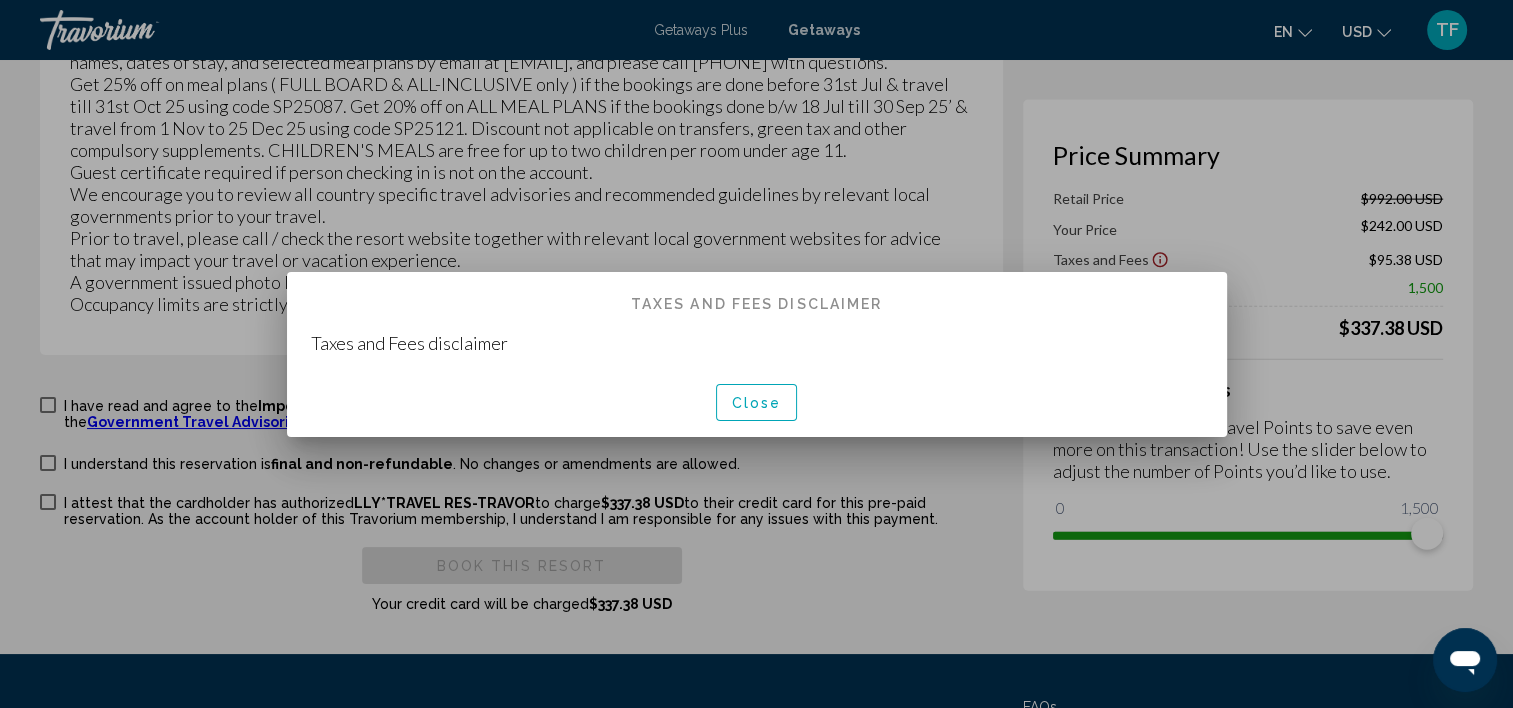 click on "Close" at bounding box center [757, 403] 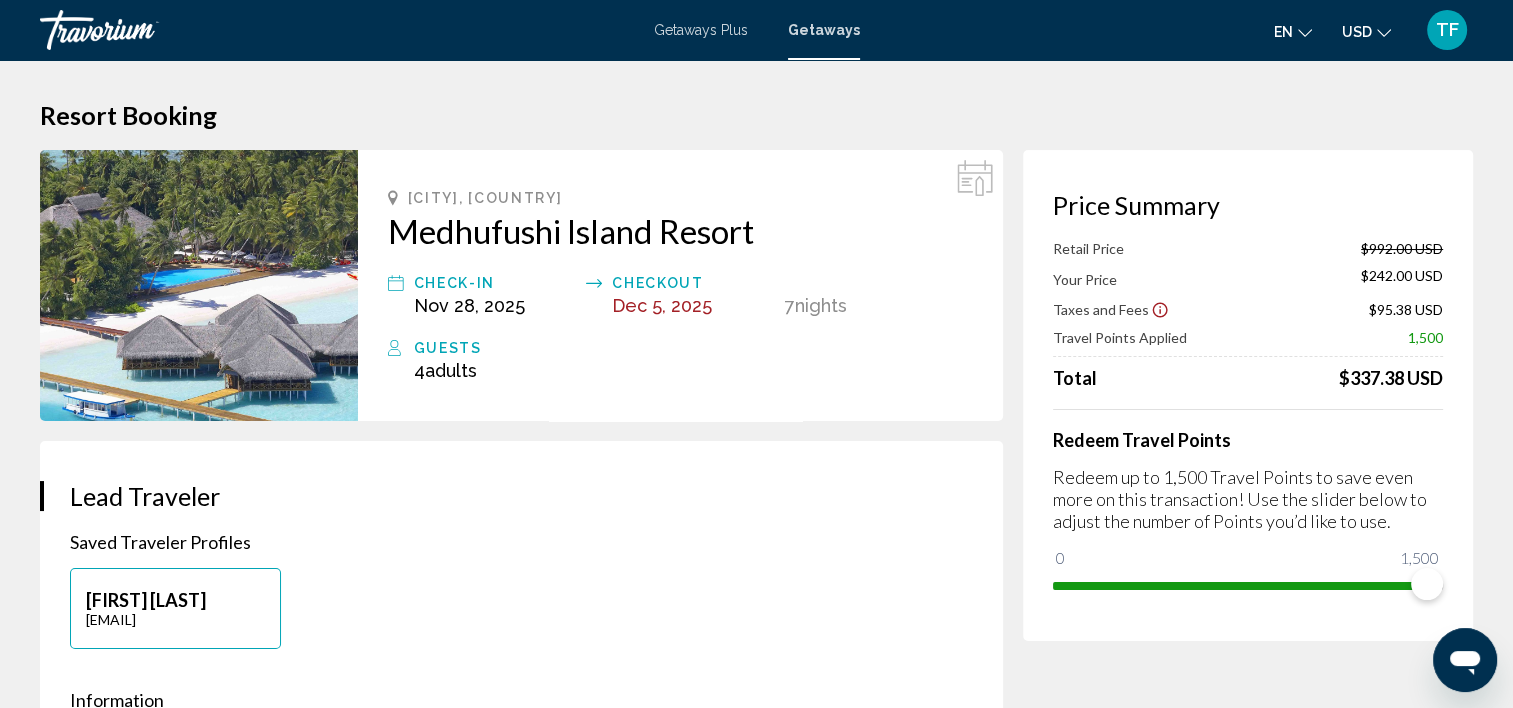 scroll, scrollTop: 4217, scrollLeft: 0, axis: vertical 